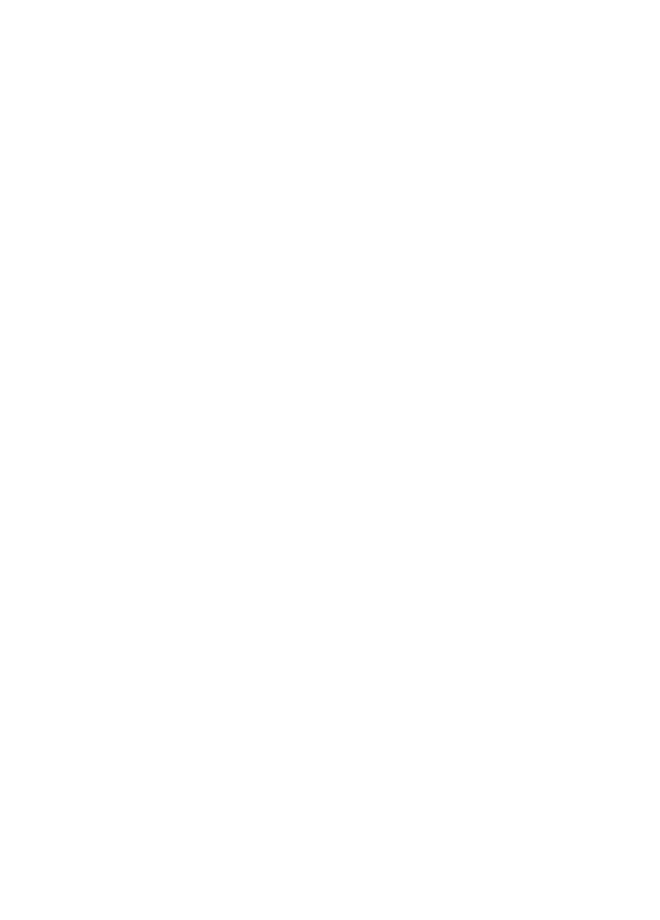 scroll, scrollTop: 0, scrollLeft: 0, axis: both 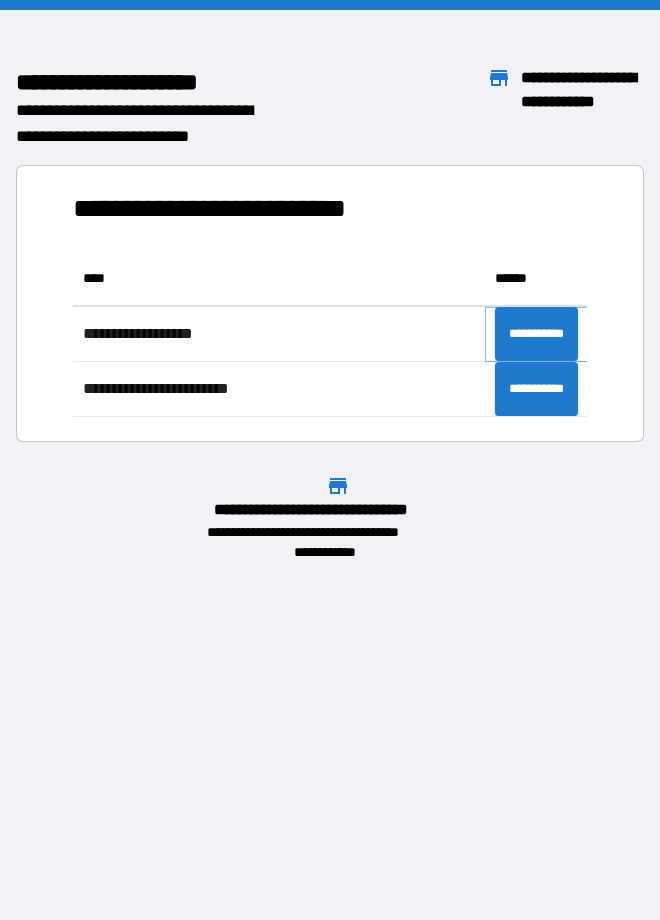 click on "**********" at bounding box center (536, 334) 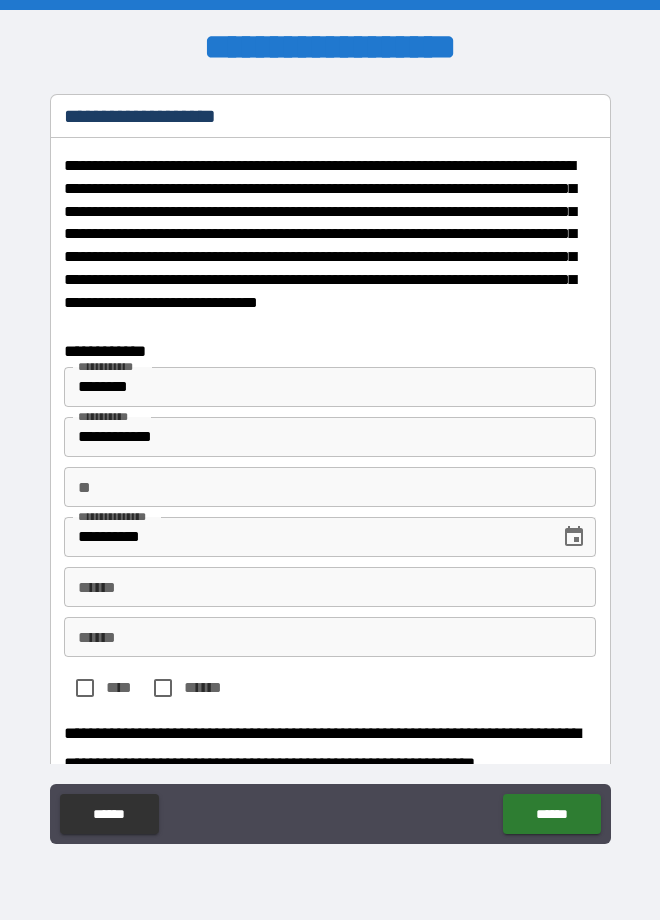 type on "*" 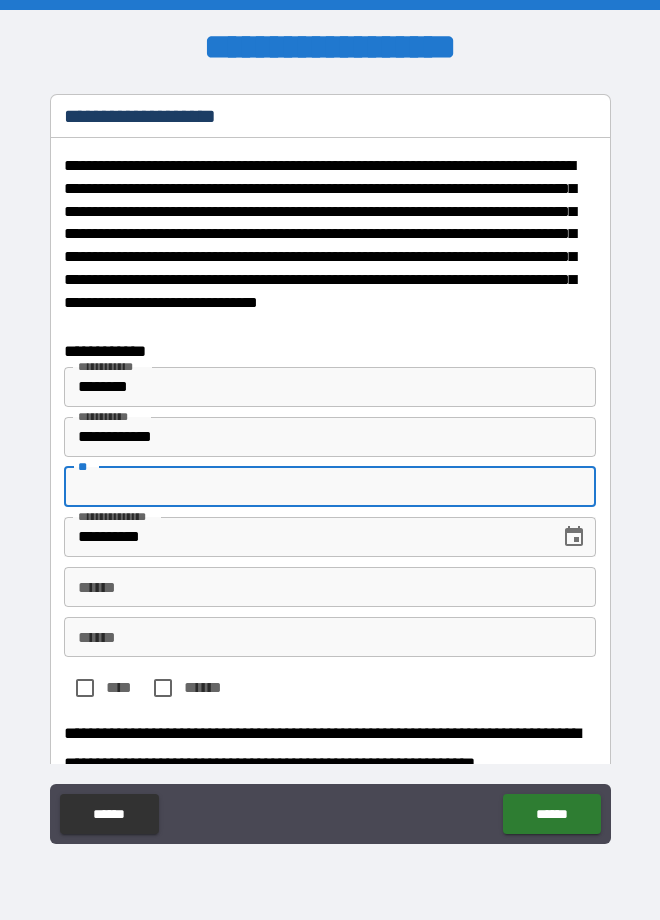 type on "*" 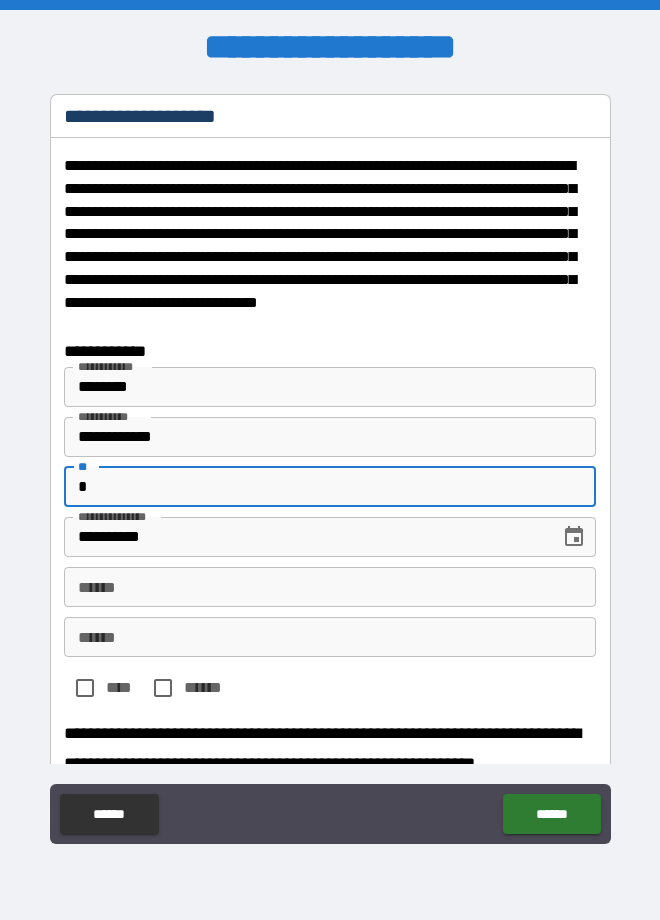 type on "*" 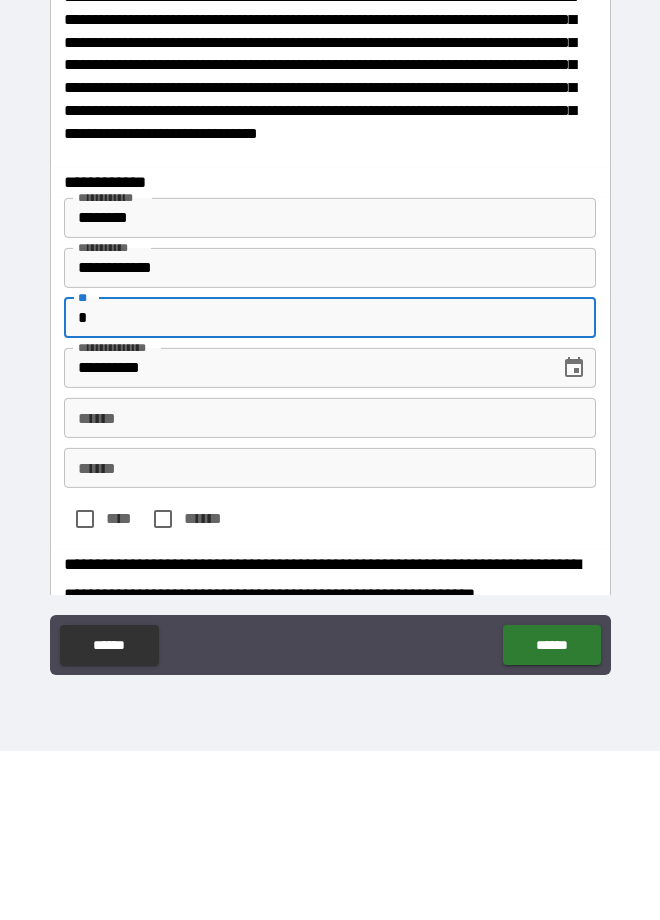 type on "*" 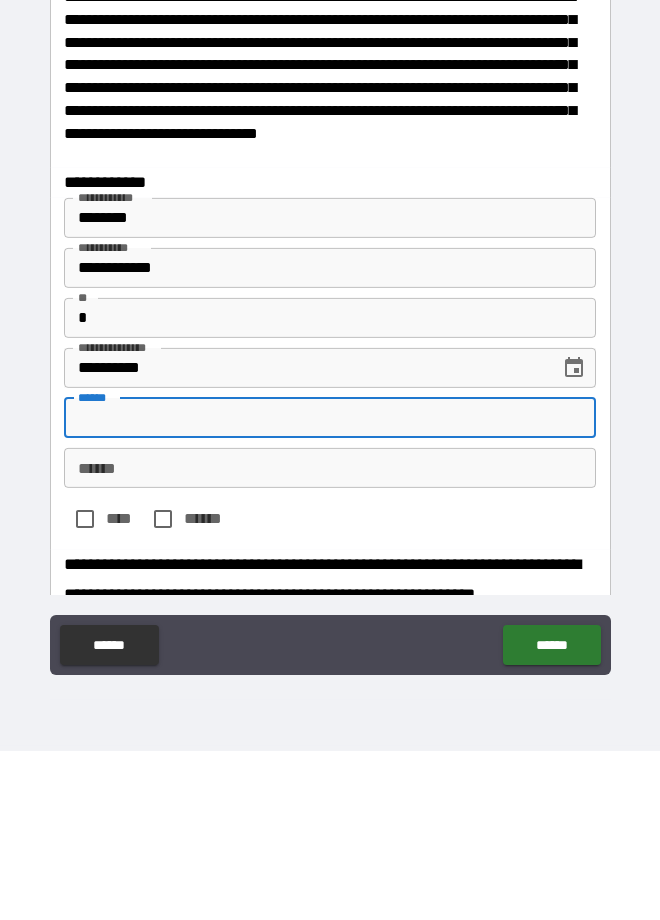 type on "*" 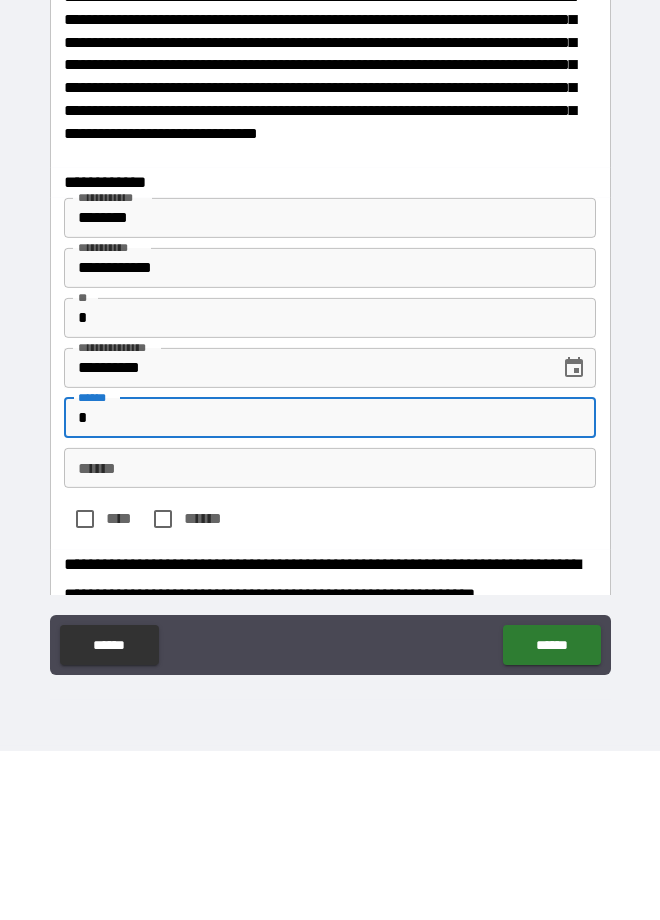type on "*" 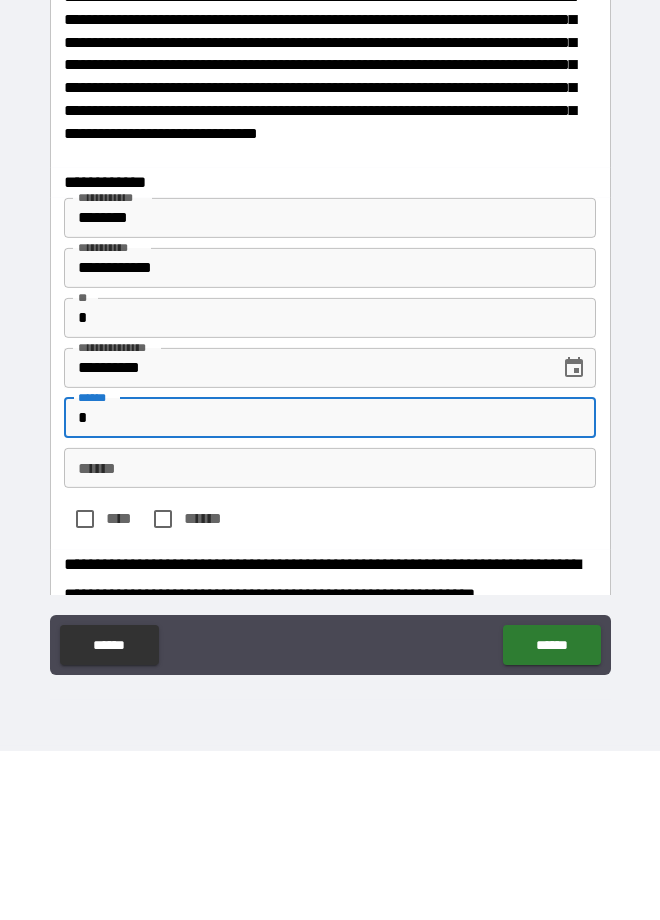 type on "**" 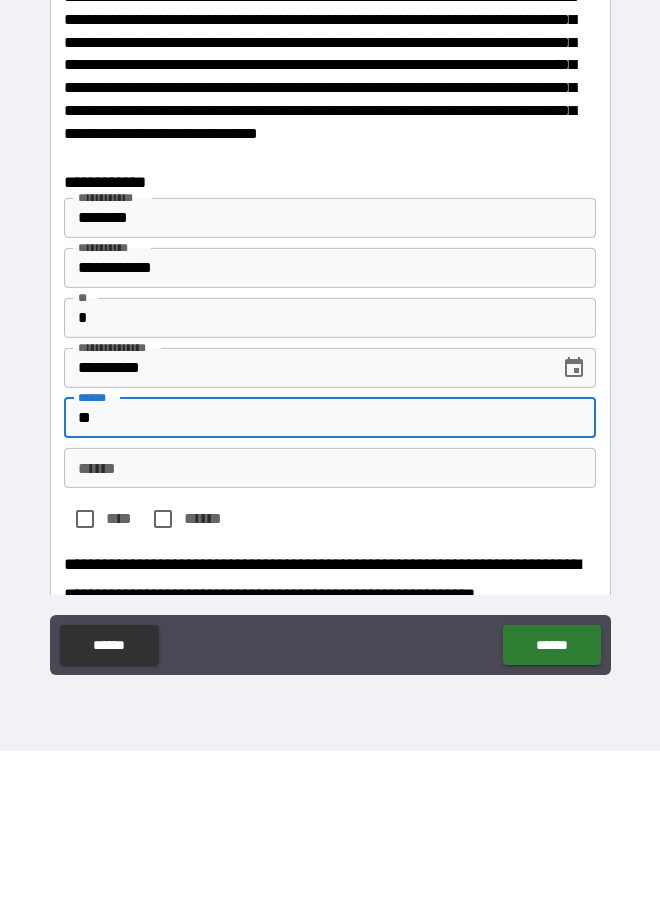 type on "*" 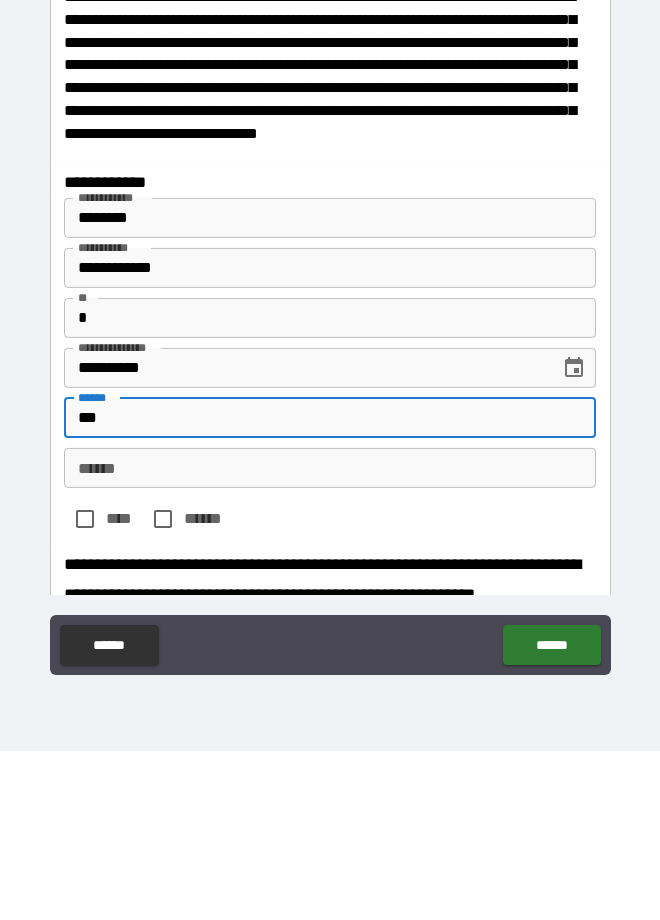 type on "*" 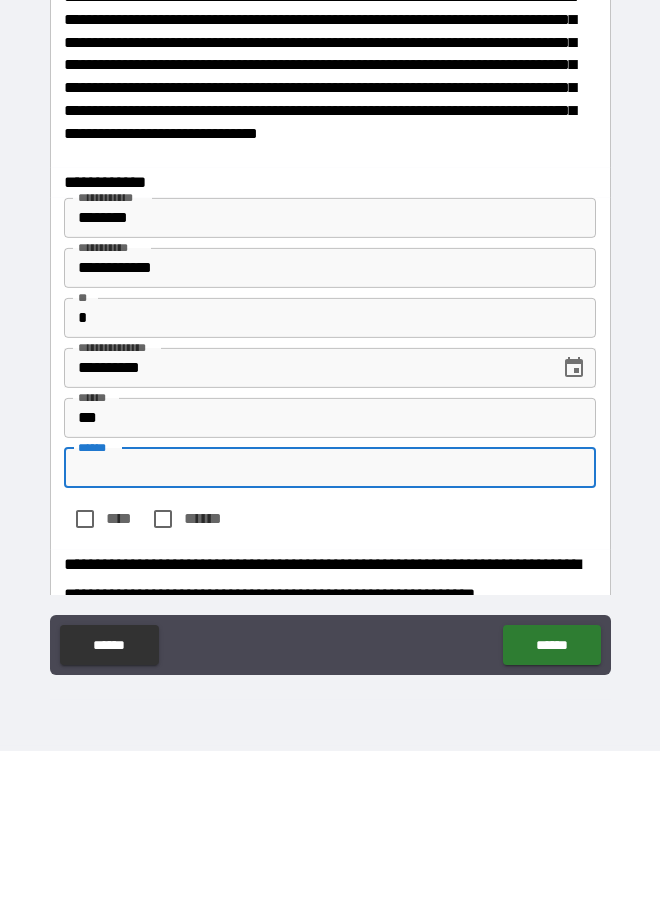 type on "*" 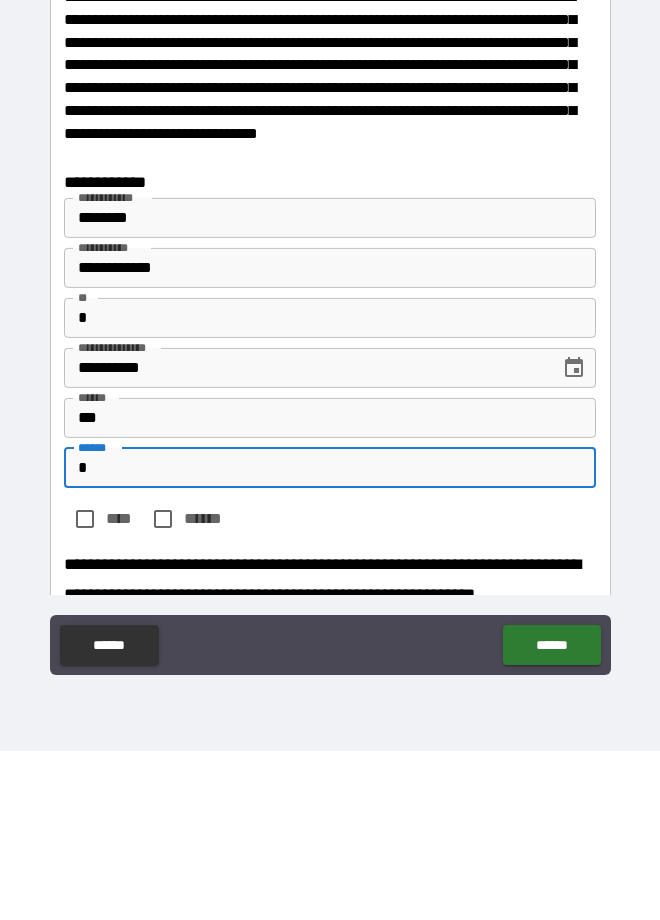 type on "*" 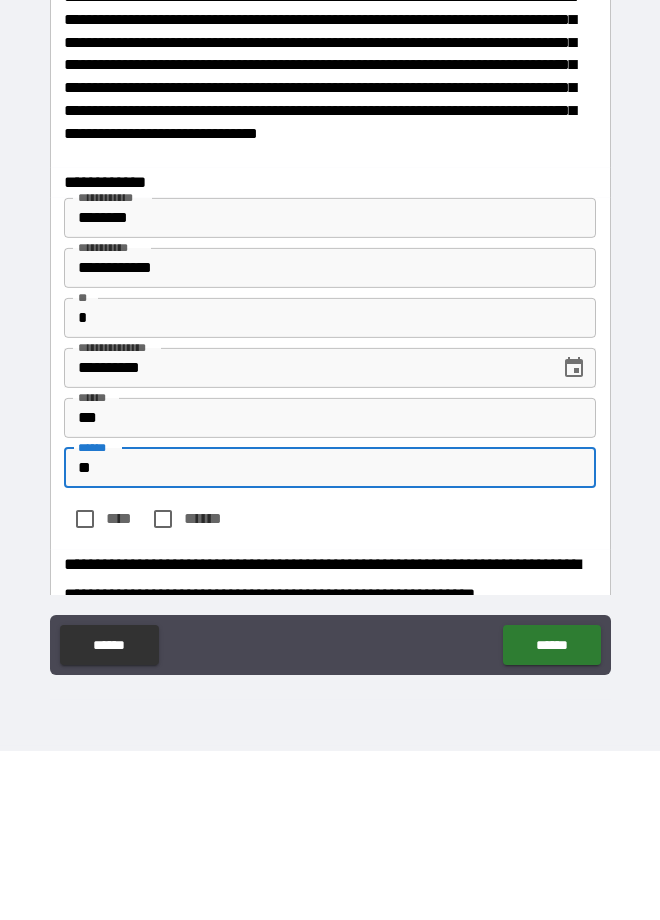 type on "*" 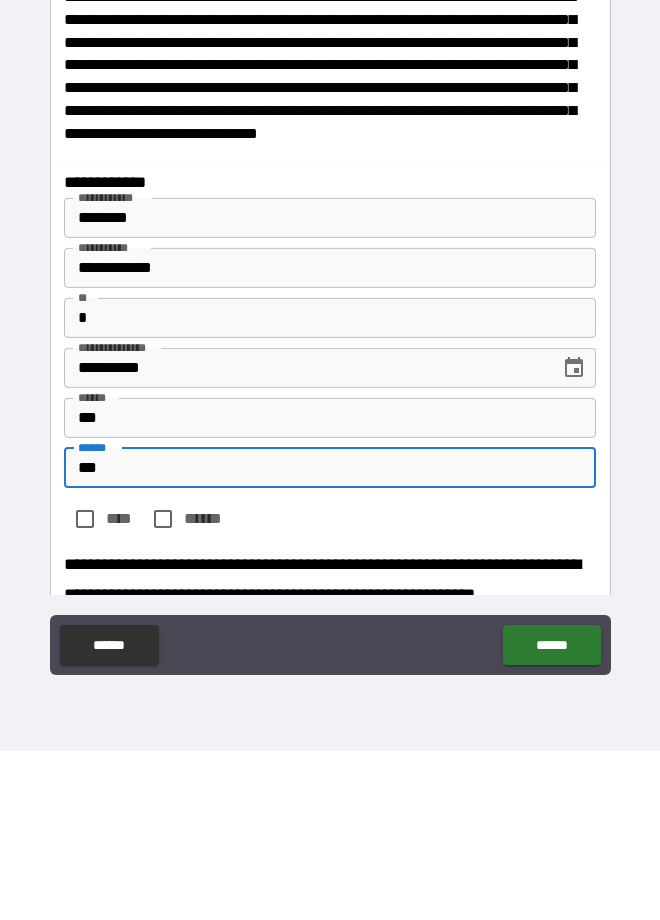 type on "*" 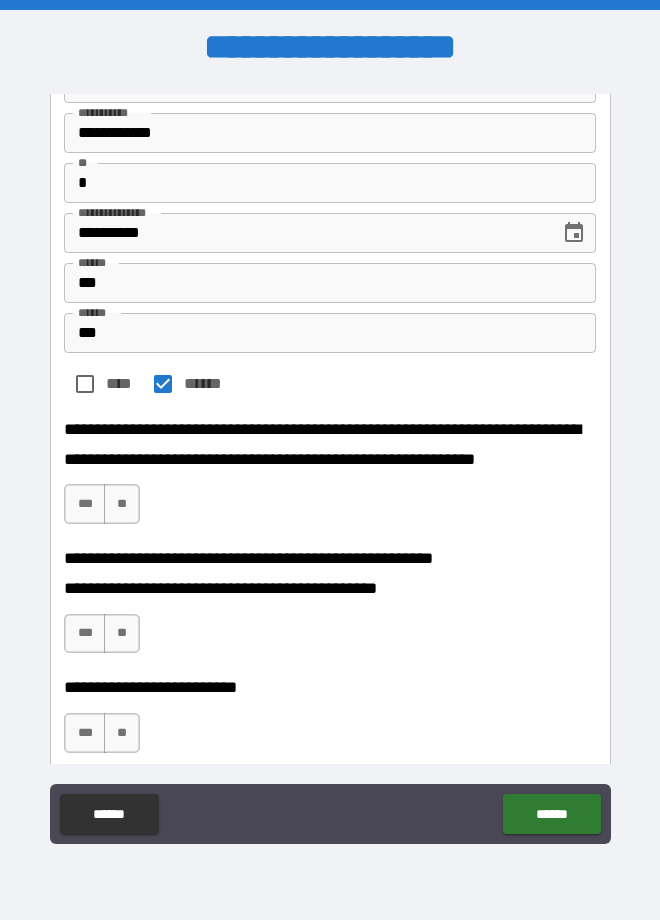 scroll, scrollTop: 308, scrollLeft: 0, axis: vertical 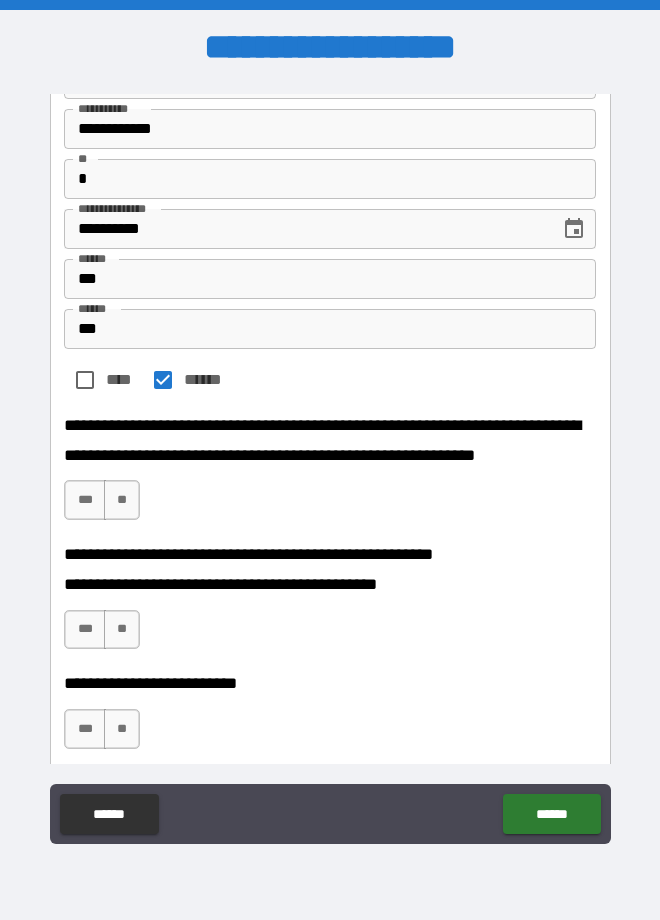 click on "**" at bounding box center (122, 500) 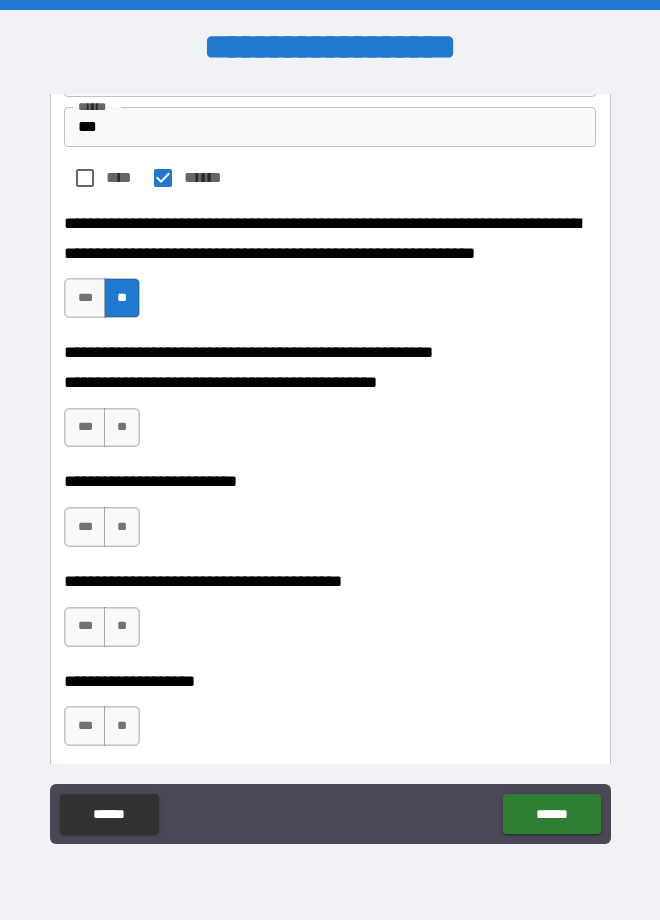 scroll, scrollTop: 512, scrollLeft: 0, axis: vertical 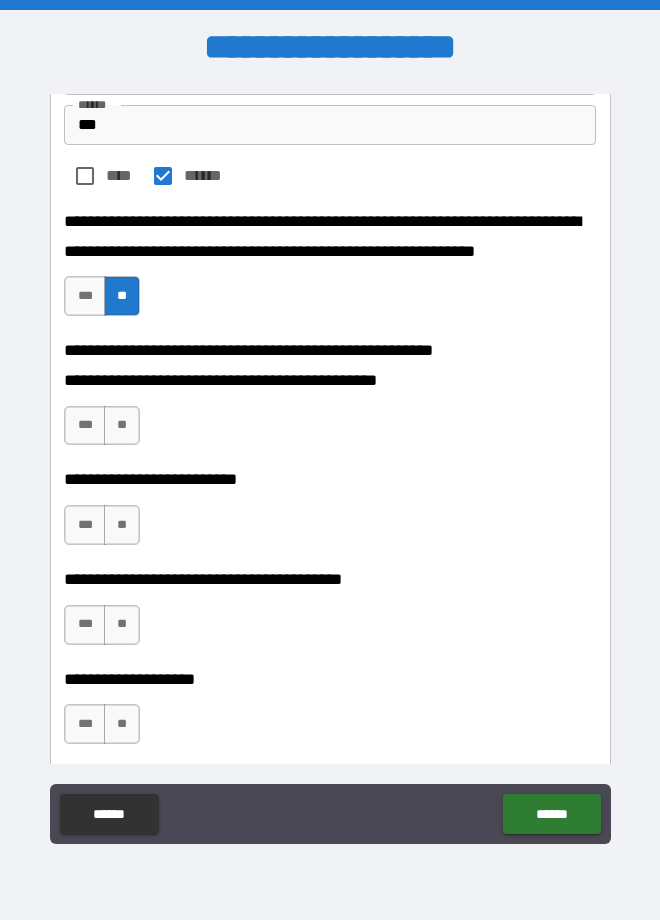 click on "**" at bounding box center (122, 426) 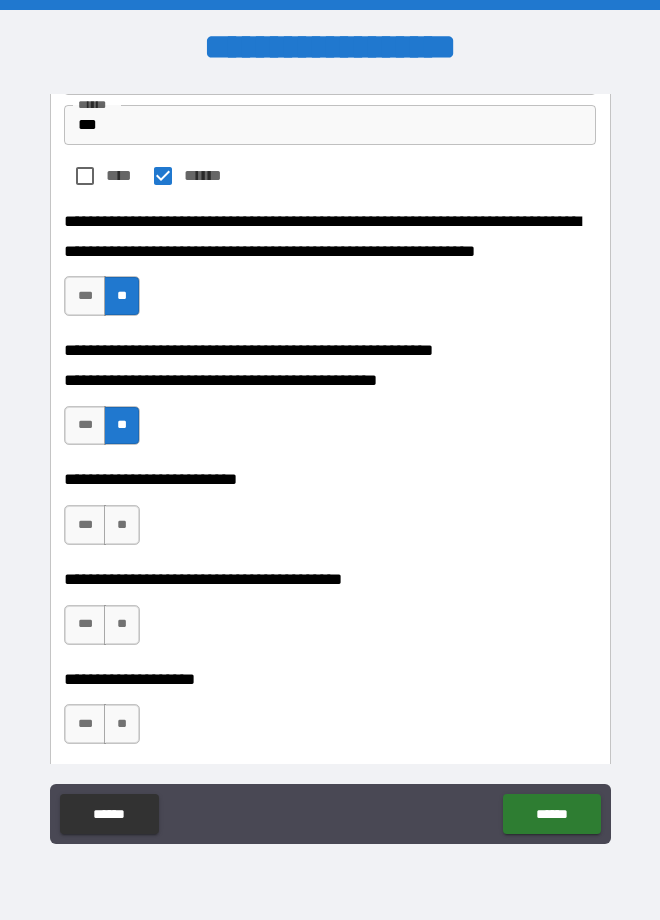 click on "**" at bounding box center (122, 525) 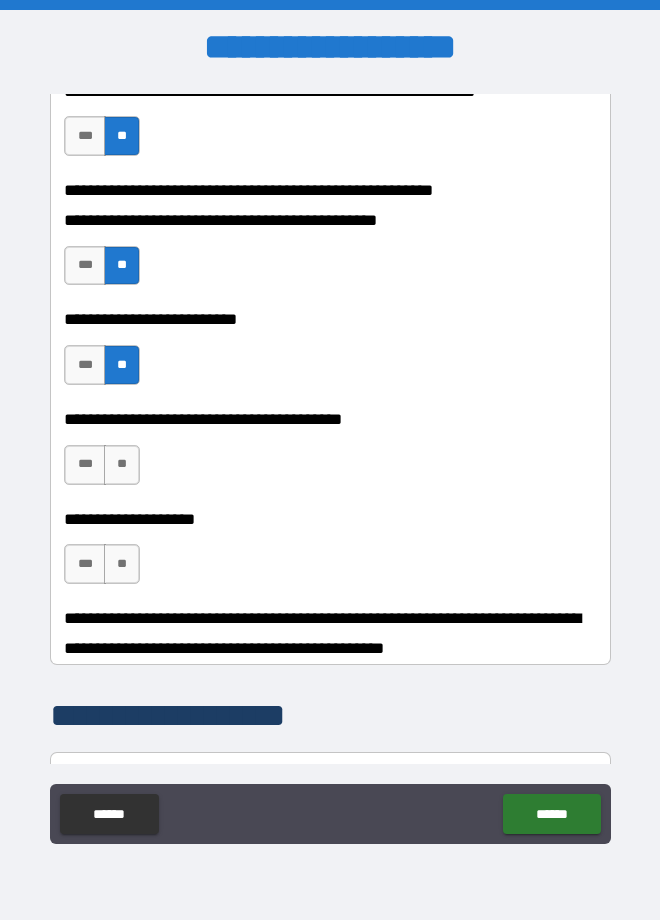 scroll, scrollTop: 679, scrollLeft: 0, axis: vertical 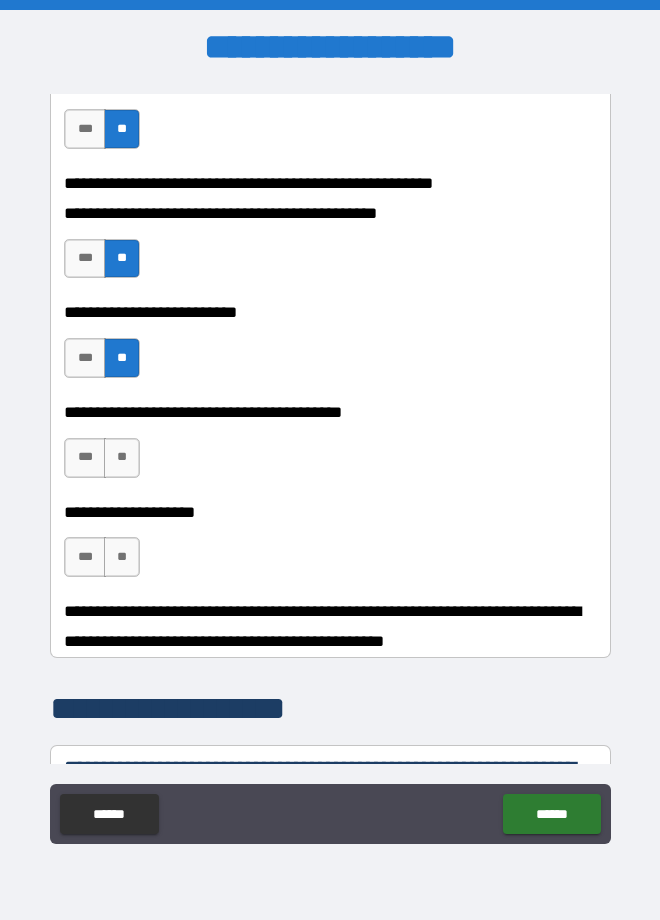 click on "**" at bounding box center [122, 458] 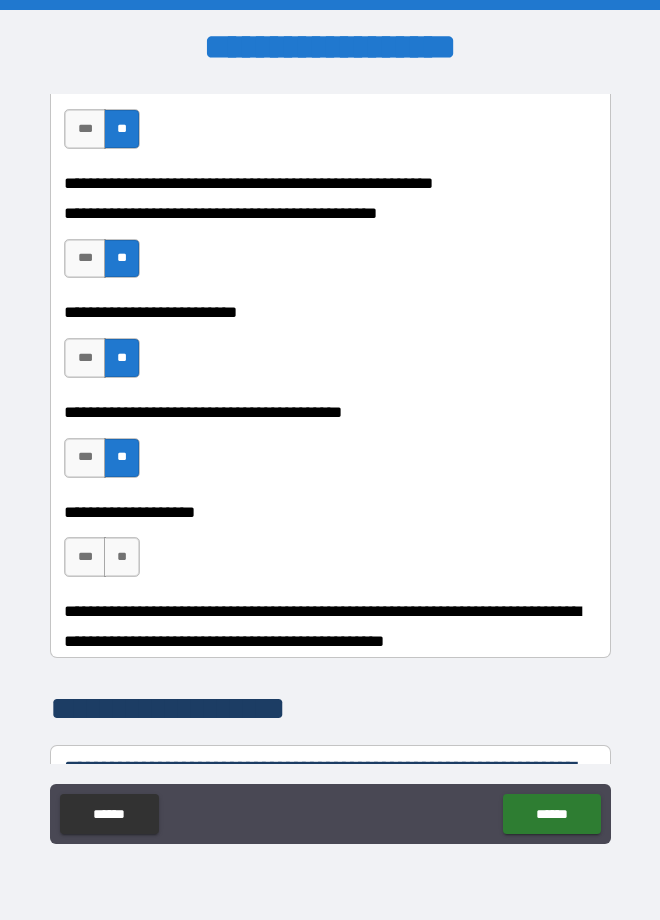 click on "**" at bounding box center [122, 557] 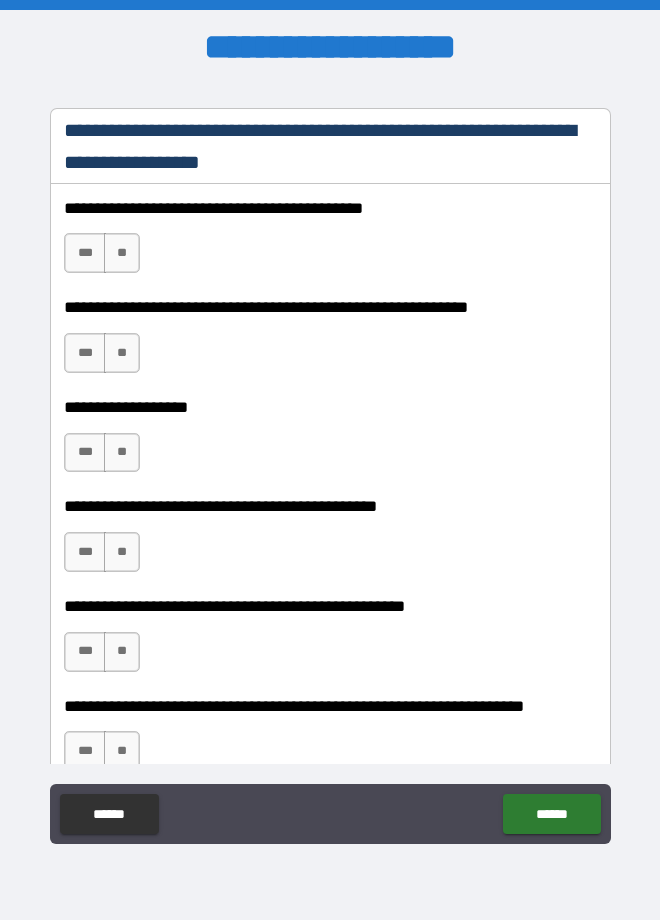 scroll, scrollTop: 1300, scrollLeft: 0, axis: vertical 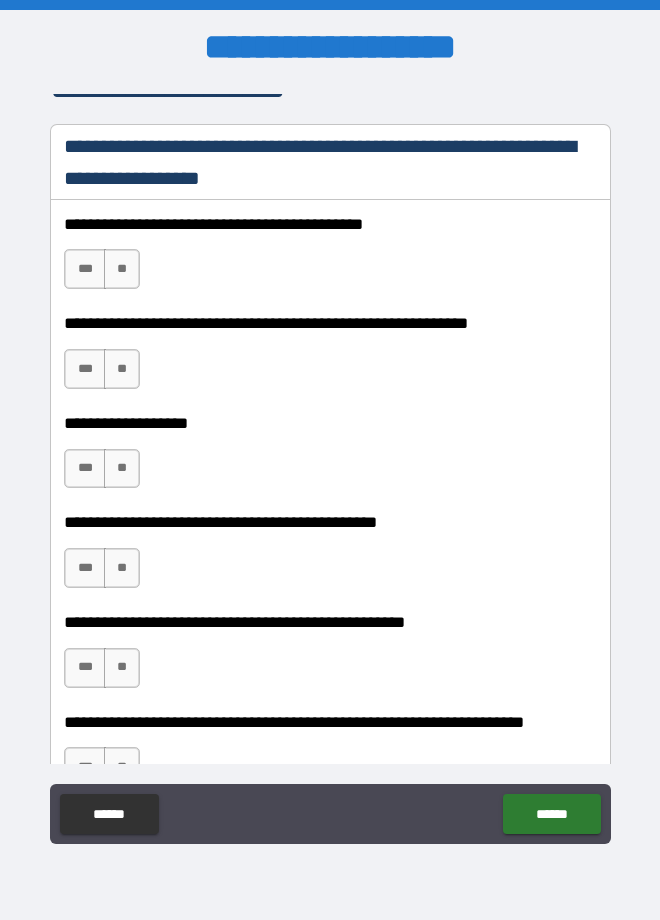 click on "***" at bounding box center (84, 269) 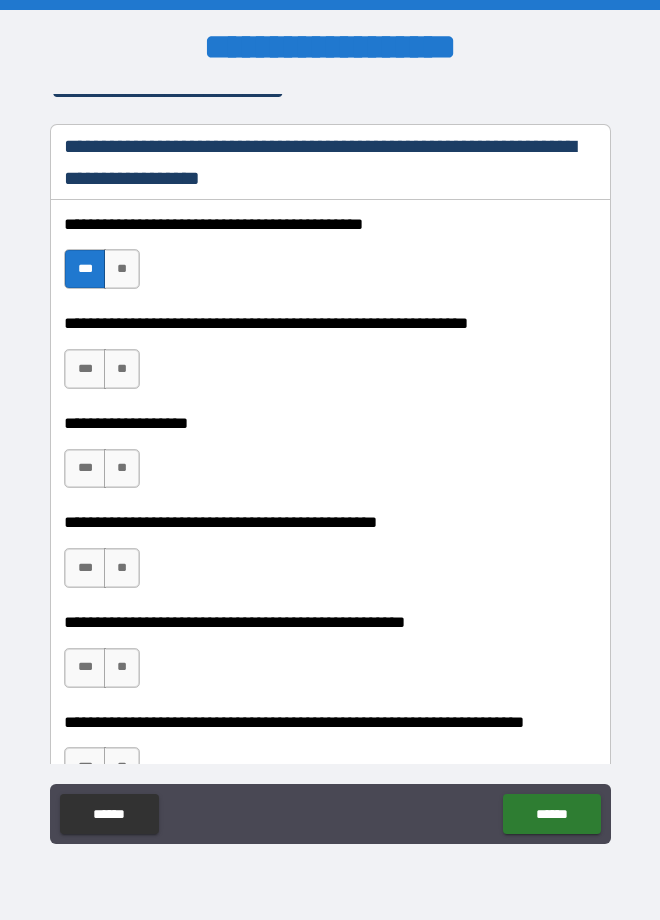 click on "***" at bounding box center (84, 369) 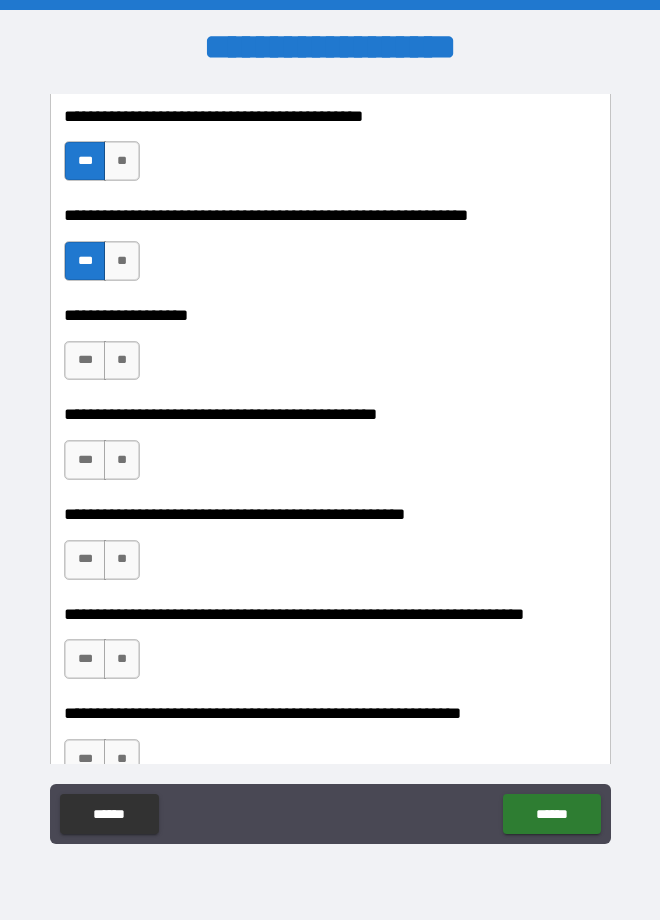 scroll, scrollTop: 1418, scrollLeft: 0, axis: vertical 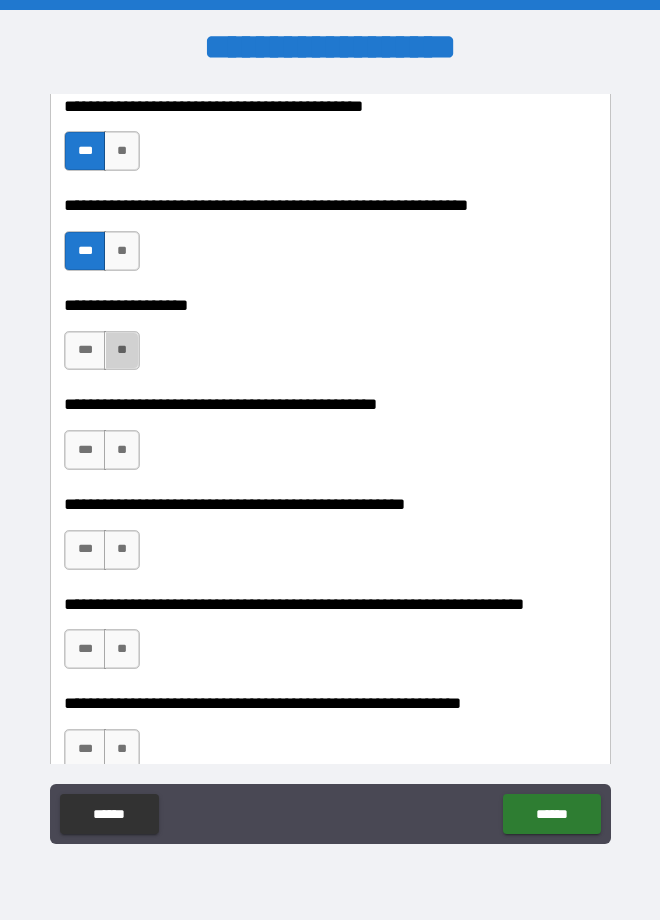 click on "**" at bounding box center (122, 351) 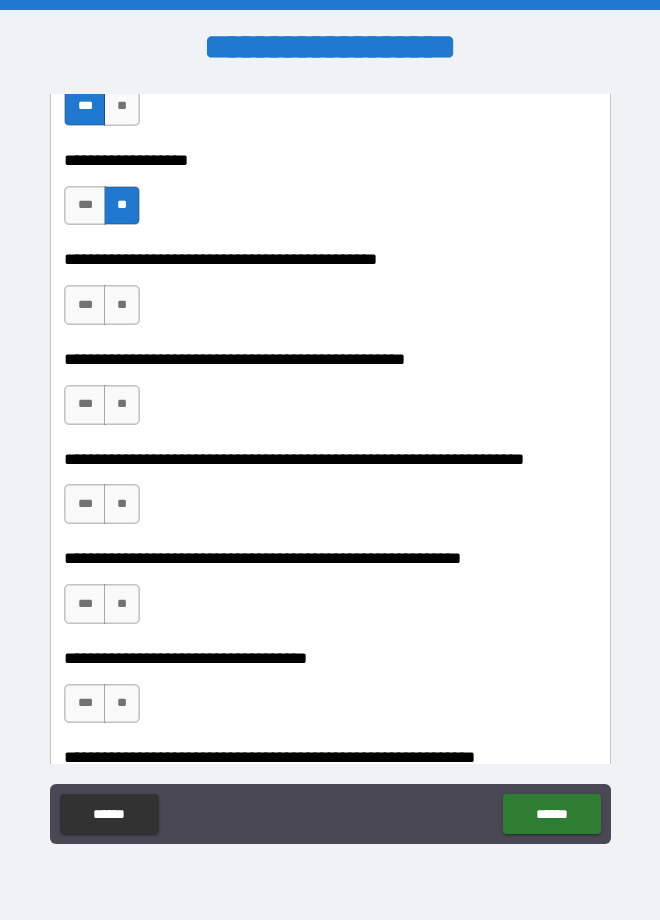 scroll, scrollTop: 1588, scrollLeft: 0, axis: vertical 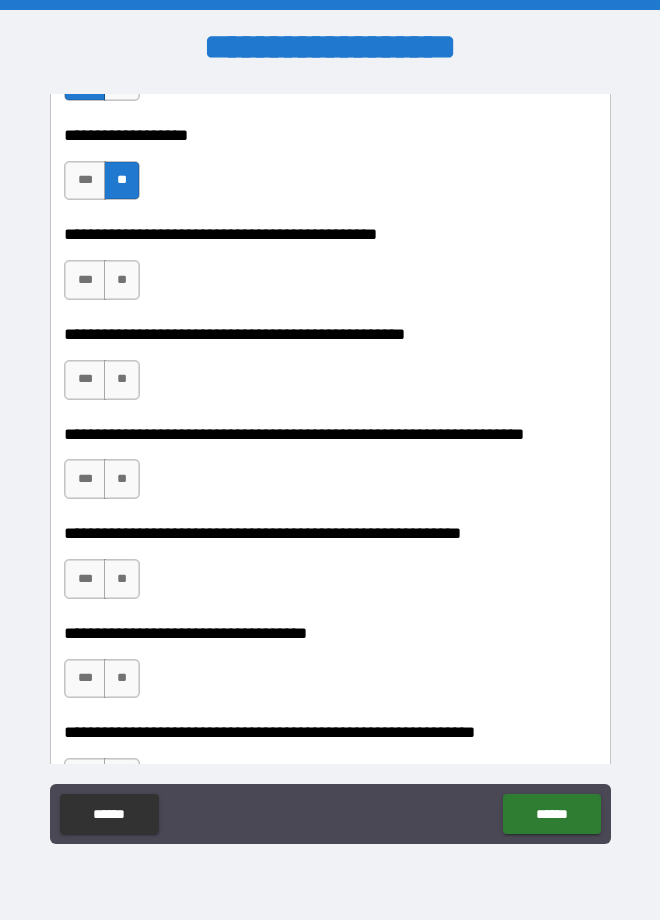 click on "**" at bounding box center [122, 280] 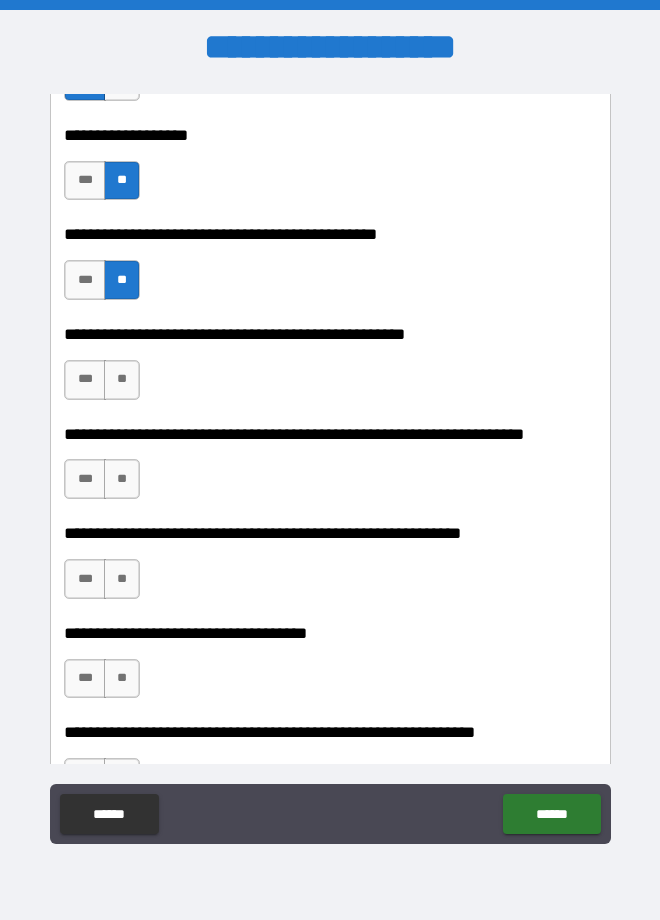 click on "**" at bounding box center (122, 380) 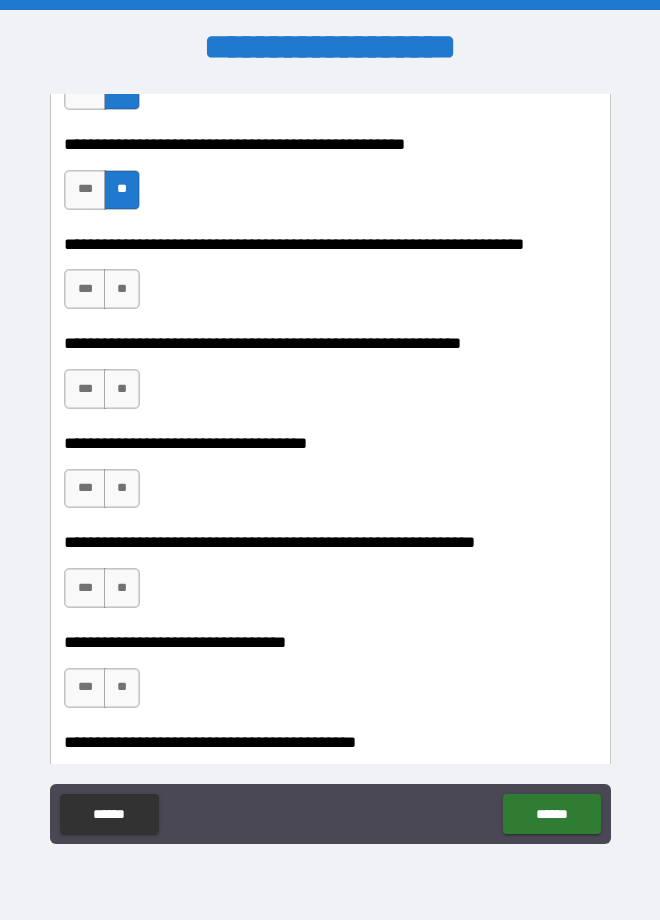scroll, scrollTop: 1784, scrollLeft: 0, axis: vertical 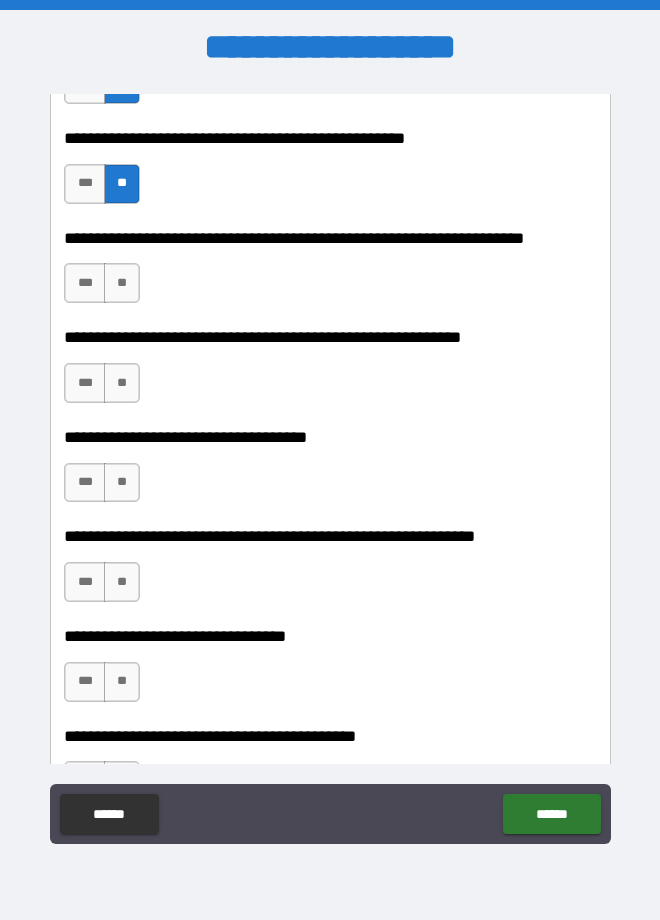 click on "**" at bounding box center [122, 283] 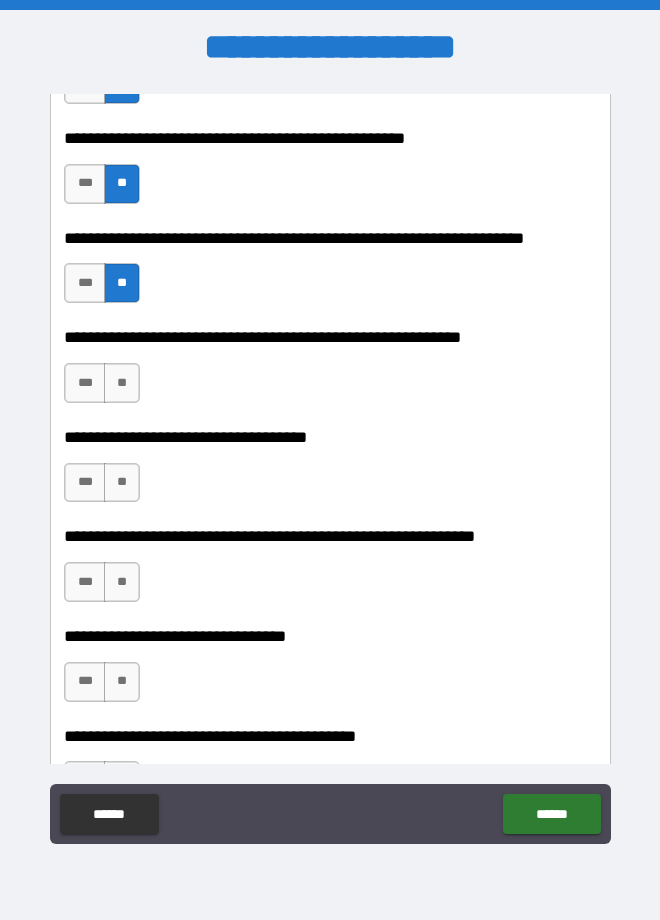 click on "**" at bounding box center [122, 383] 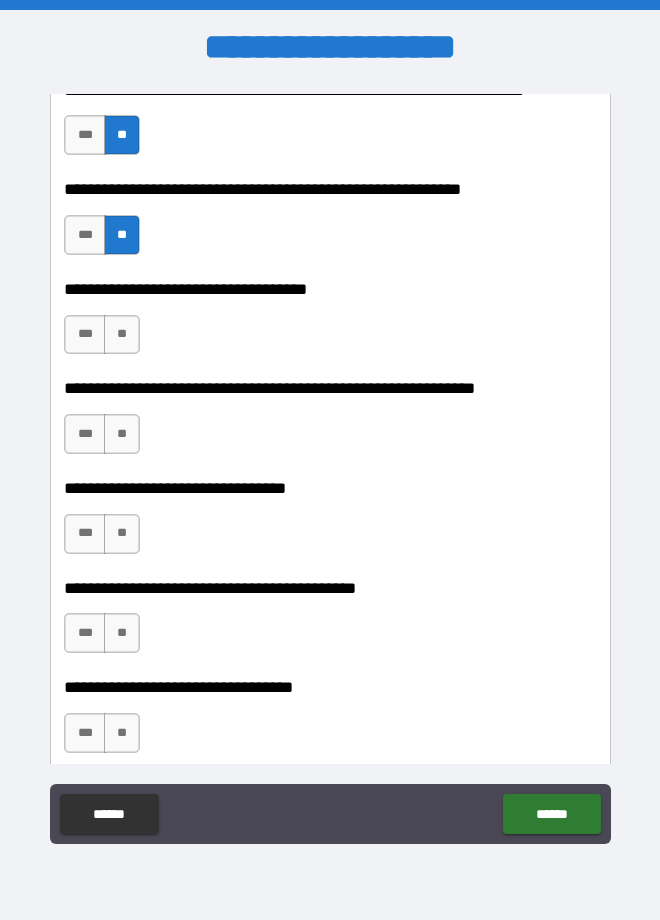 scroll, scrollTop: 1935, scrollLeft: 0, axis: vertical 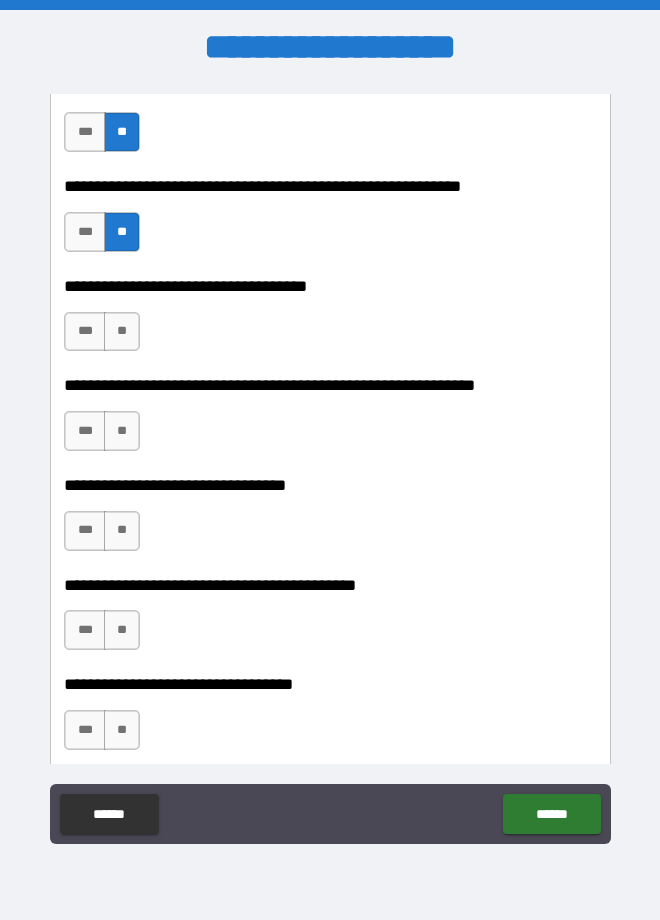 click on "***" at bounding box center (84, 332) 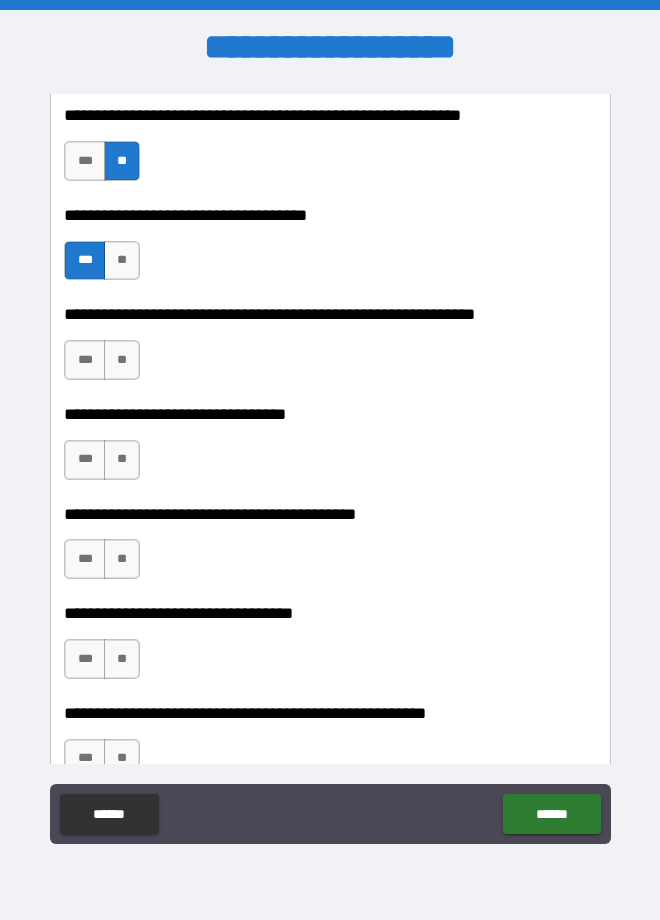 scroll, scrollTop: 2013, scrollLeft: 0, axis: vertical 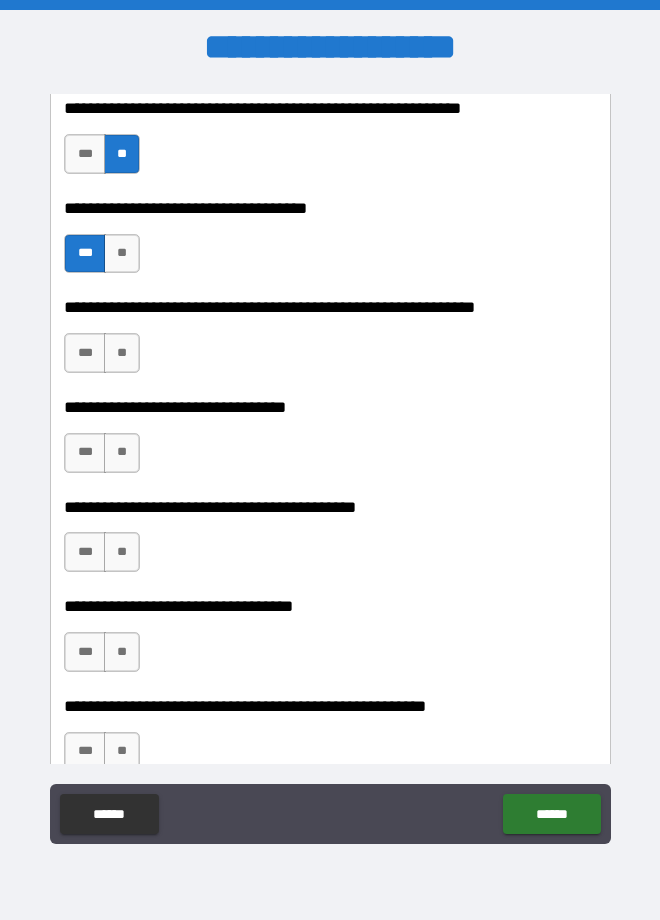 click on "***" at bounding box center [84, 353] 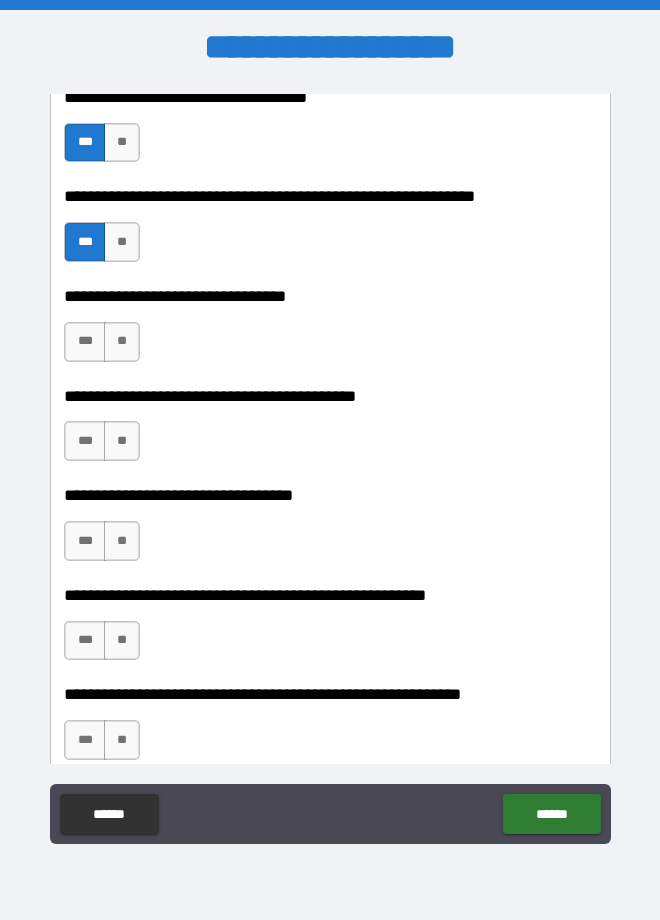 scroll, scrollTop: 2132, scrollLeft: 0, axis: vertical 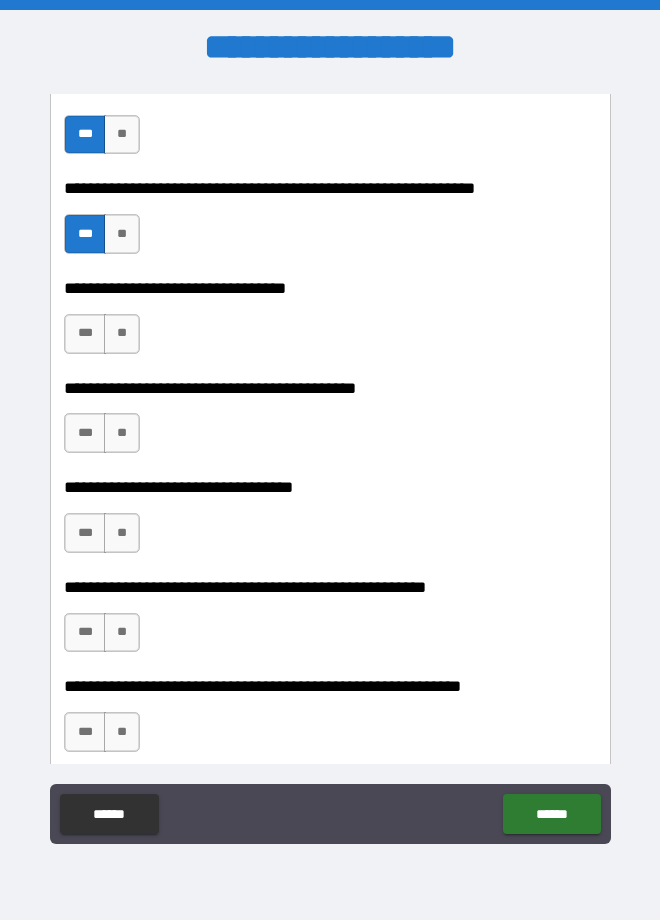 click on "**" at bounding box center (122, 334) 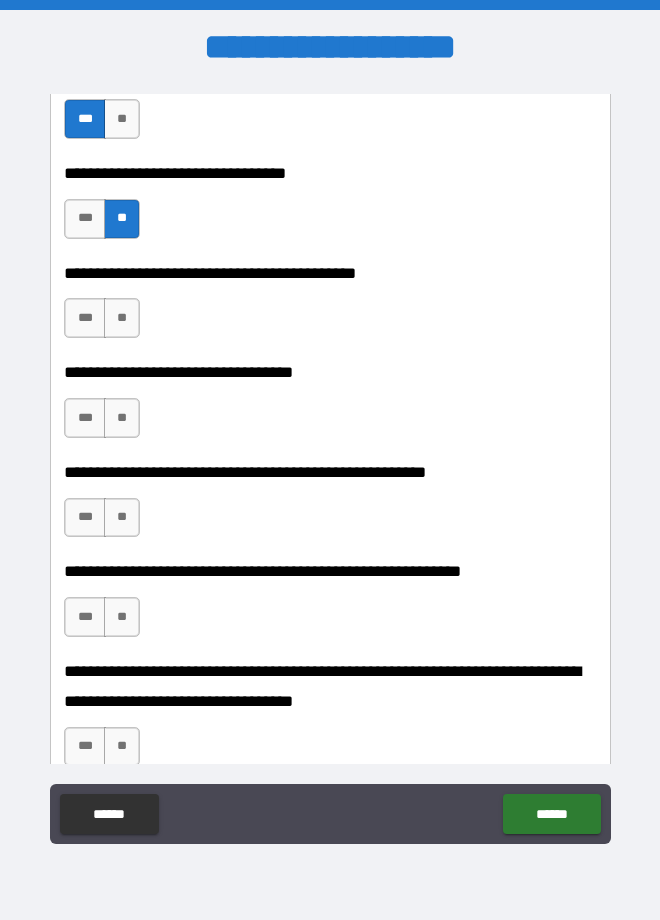 scroll, scrollTop: 2249, scrollLeft: 0, axis: vertical 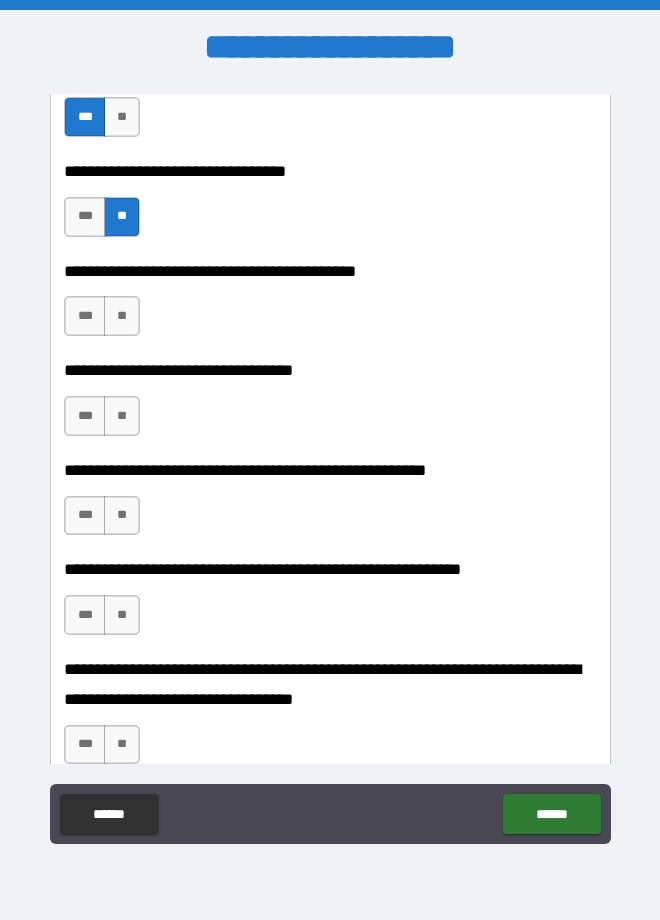 click on "**" at bounding box center [122, 316] 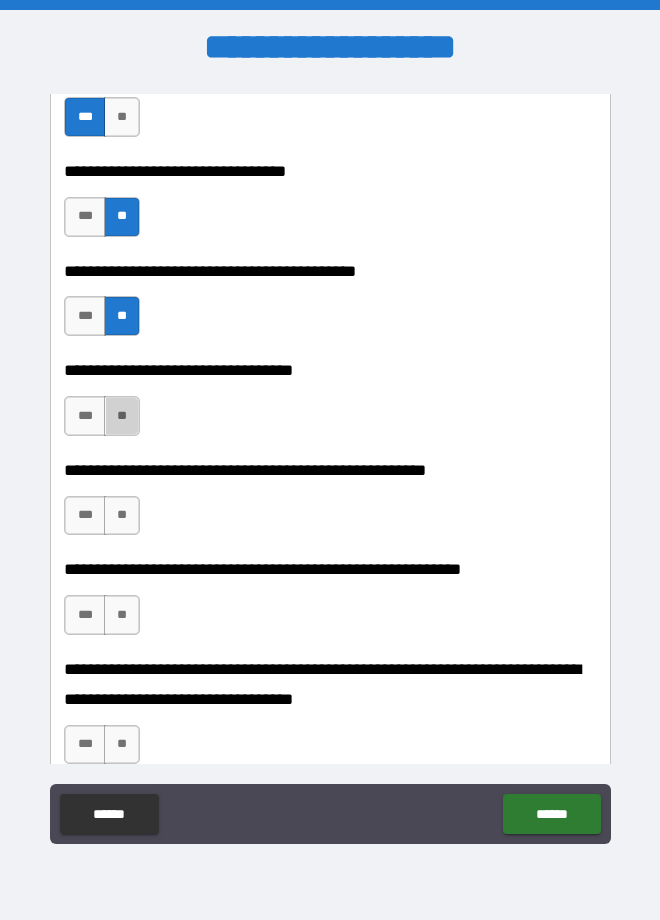 click on "**" at bounding box center [122, 416] 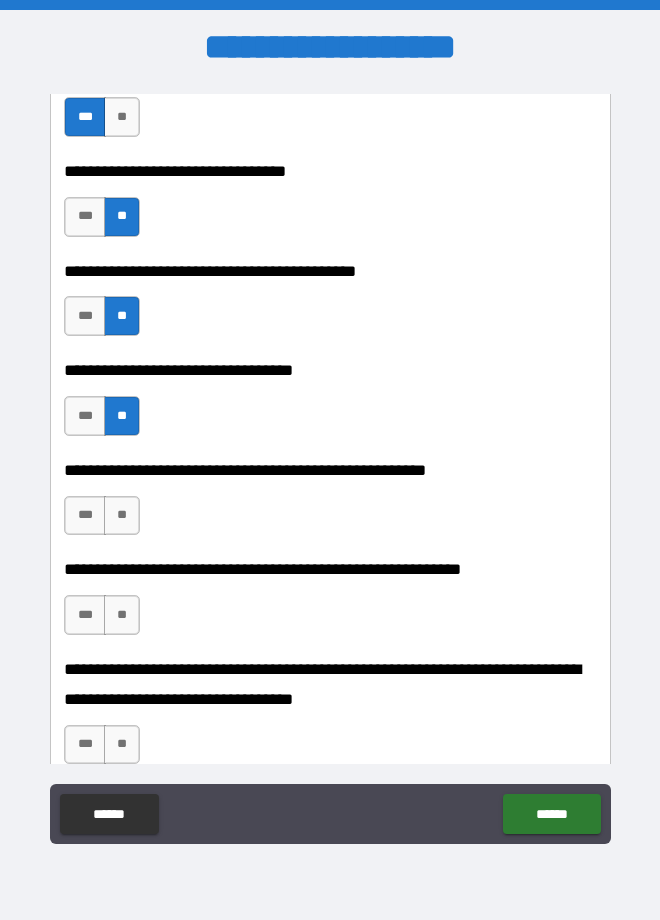 click on "**" at bounding box center [122, 516] 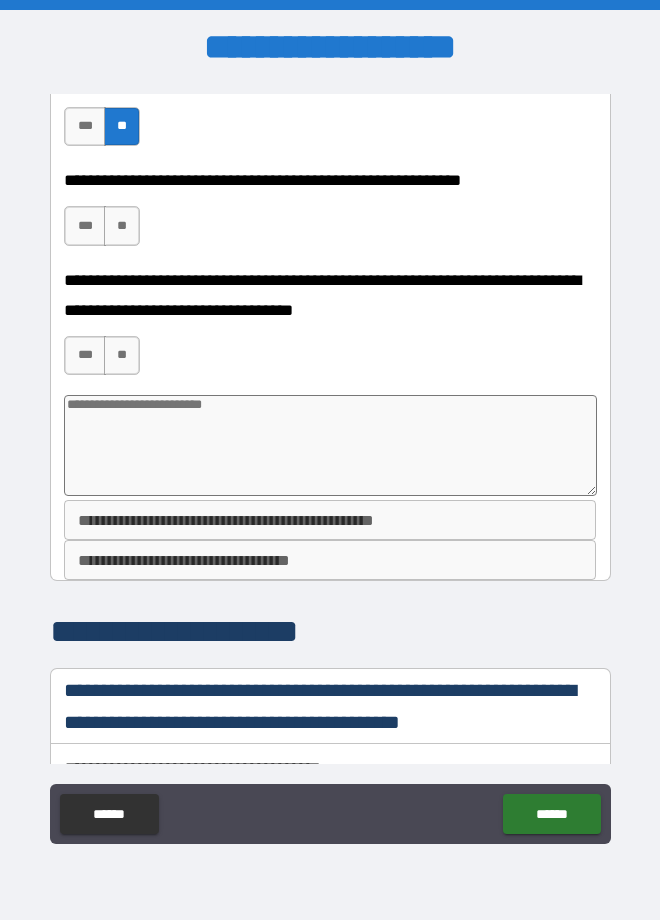 scroll, scrollTop: 2643, scrollLeft: 0, axis: vertical 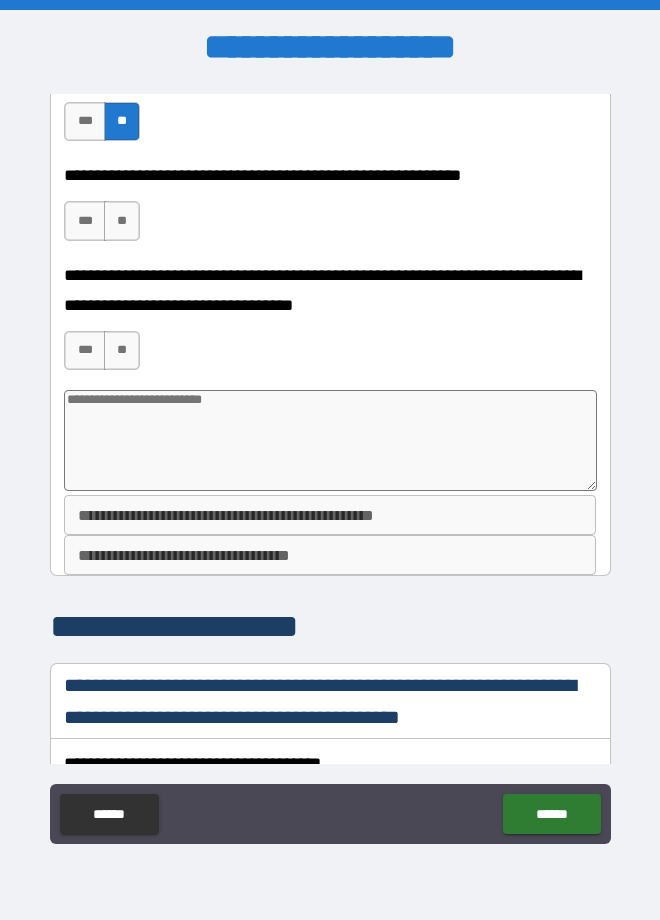 click on "**" at bounding box center [122, 221] 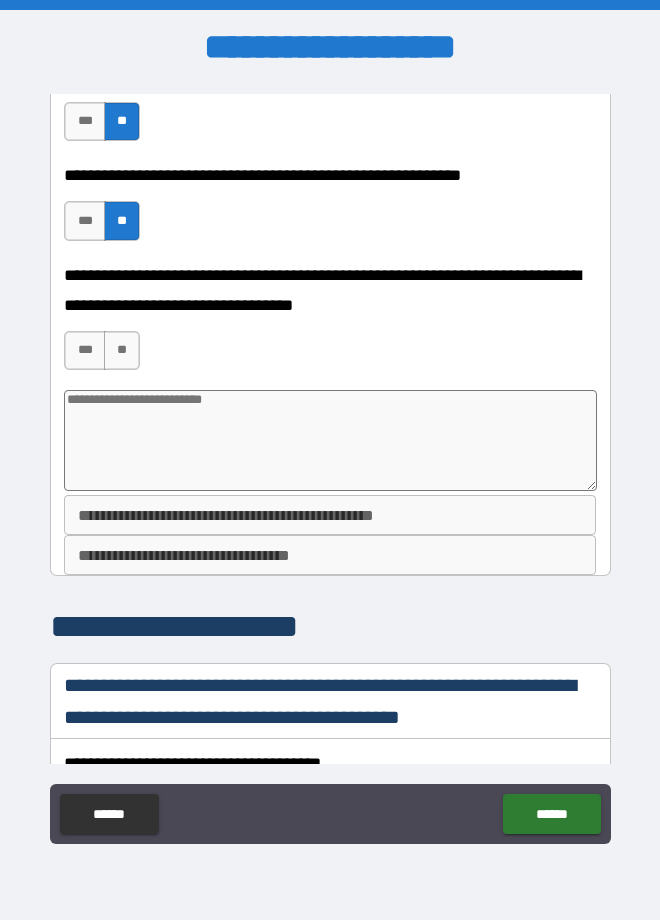 click on "**" at bounding box center [122, 351] 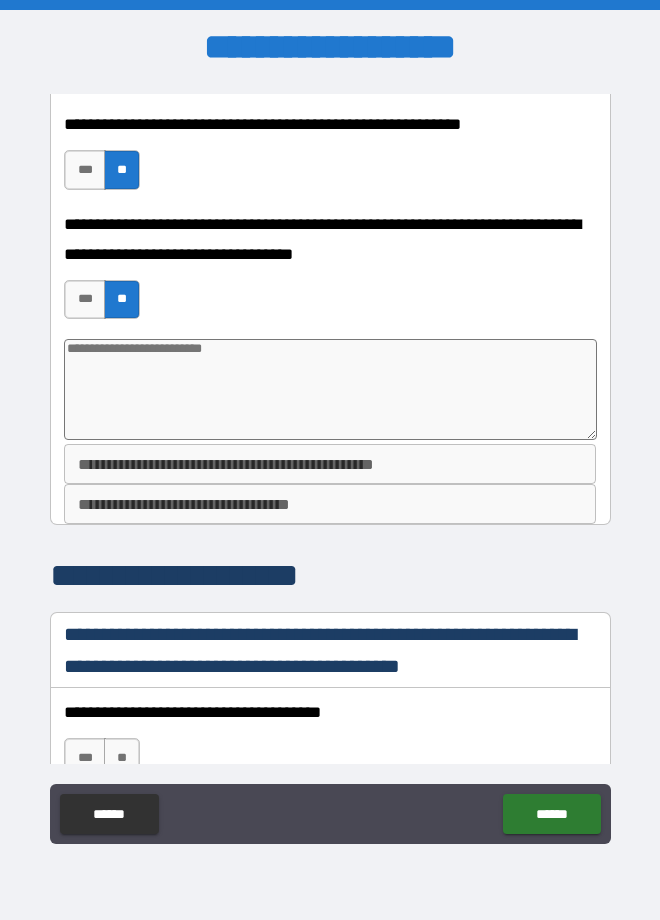scroll, scrollTop: 2689, scrollLeft: 0, axis: vertical 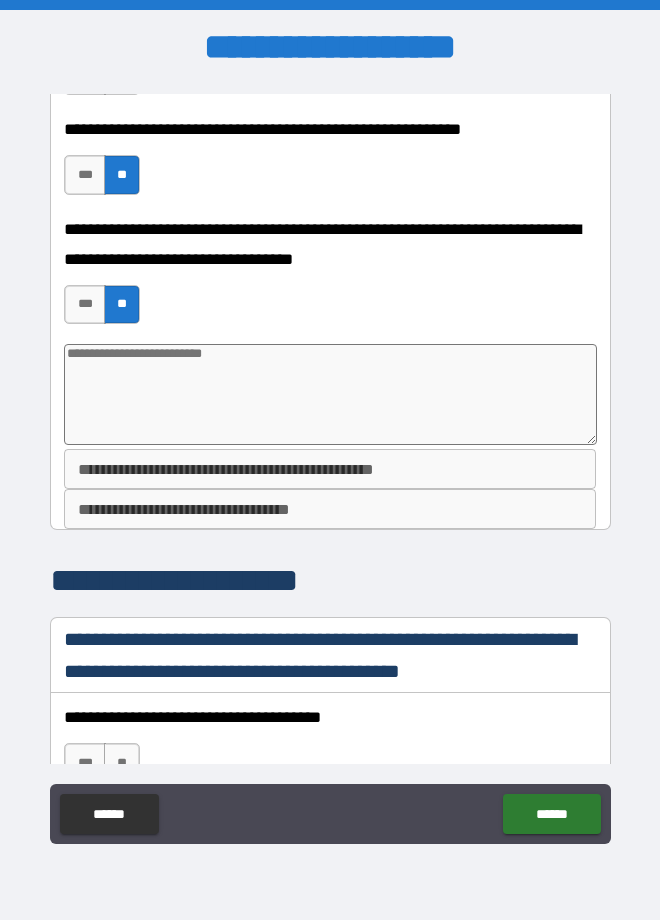 click on "***" at bounding box center [84, 305] 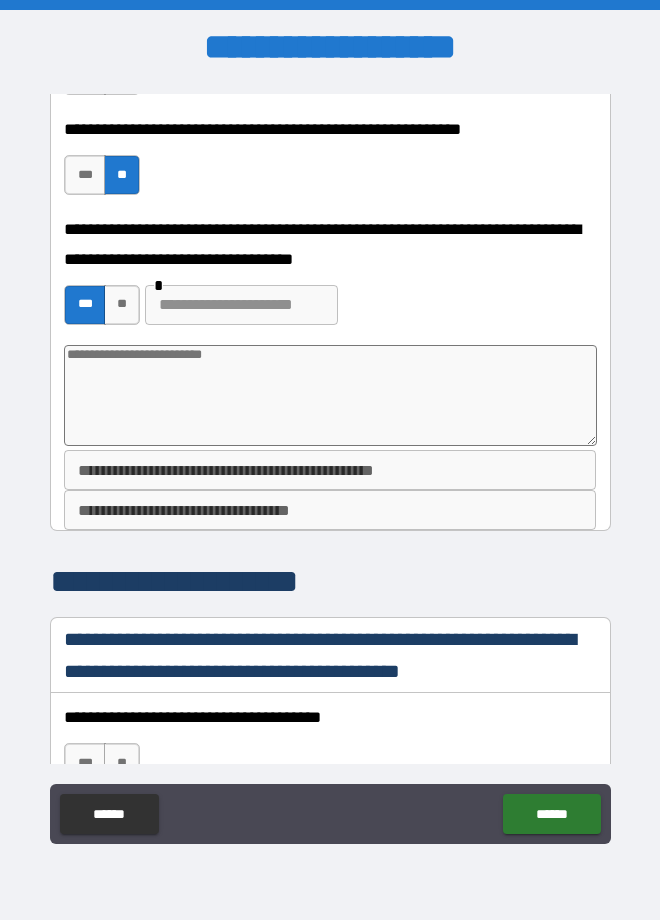 click on "**" at bounding box center (122, 305) 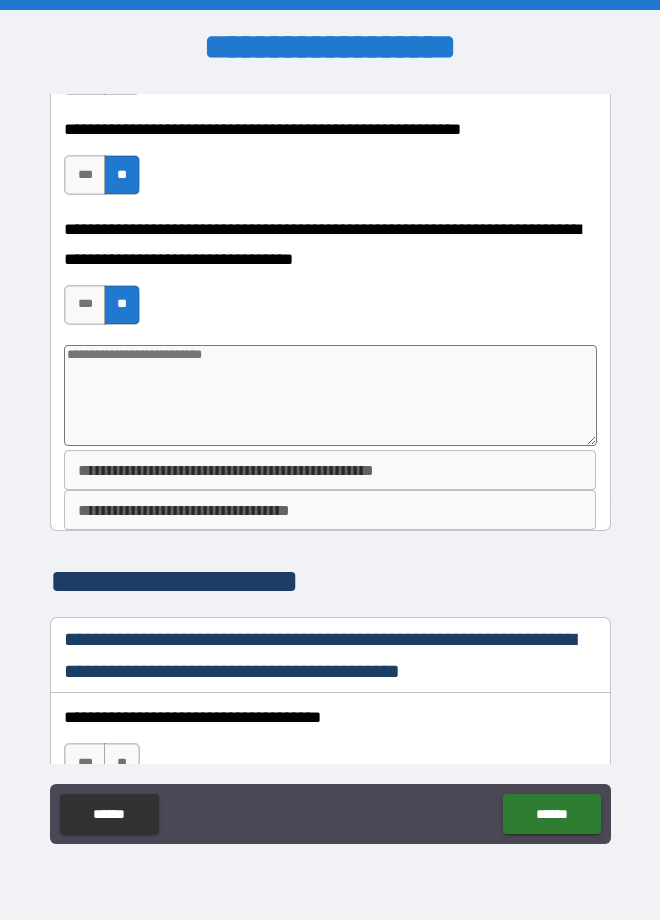 type on "*" 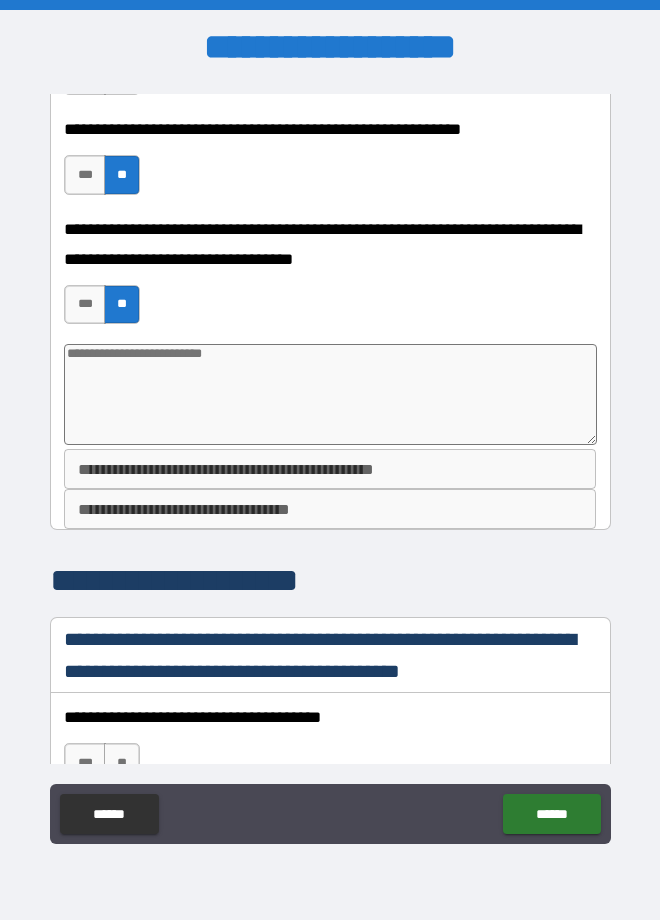 click on "**********" at bounding box center (329, 469) 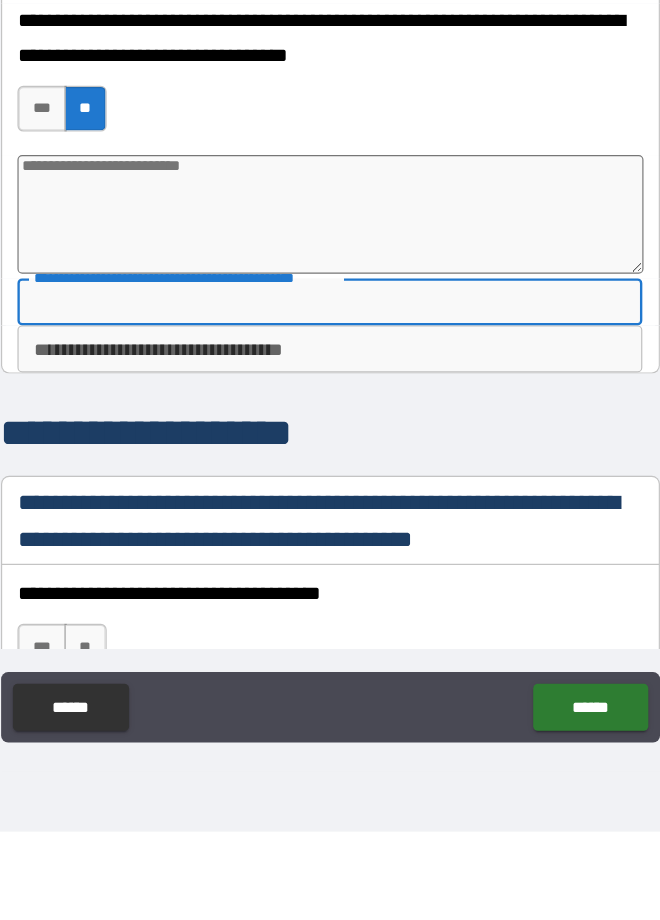 type on "*" 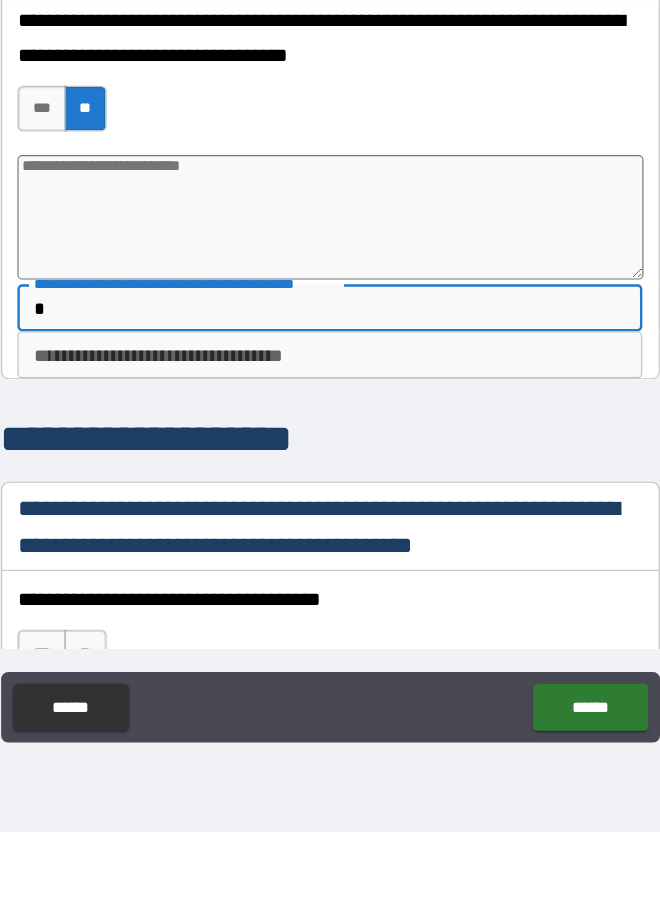 type on "*" 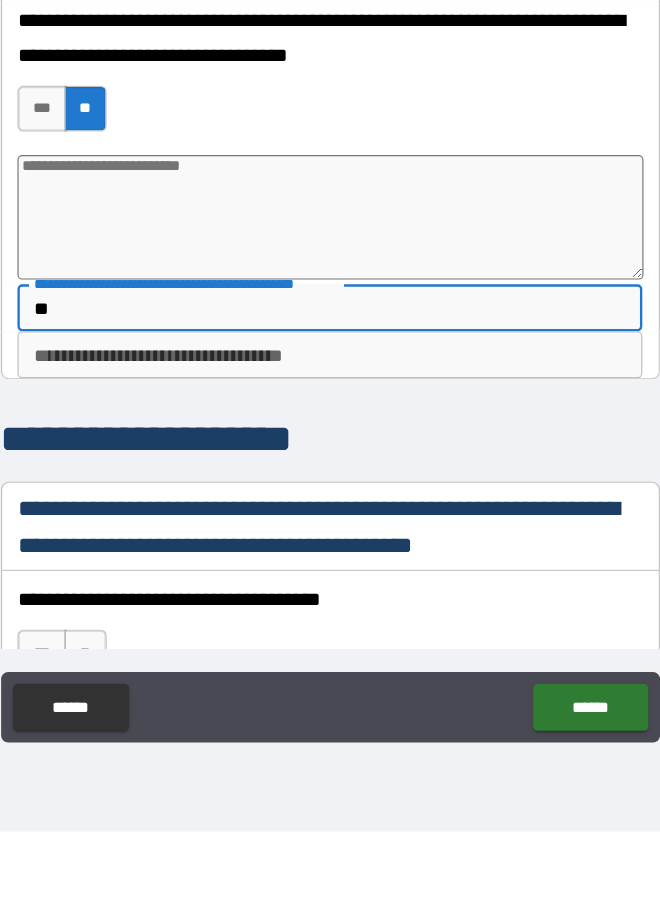 type on "*" 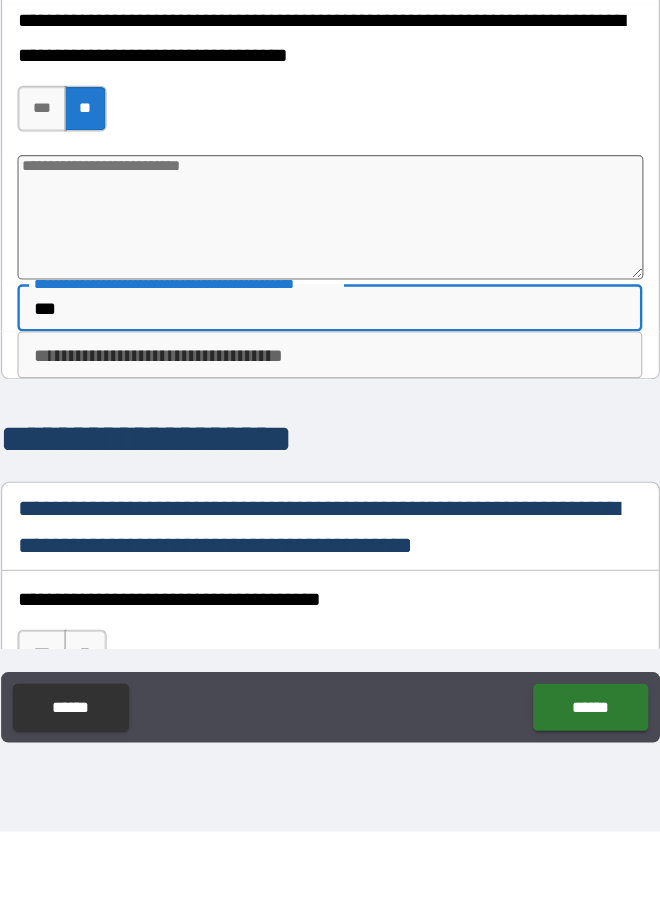 type on "*" 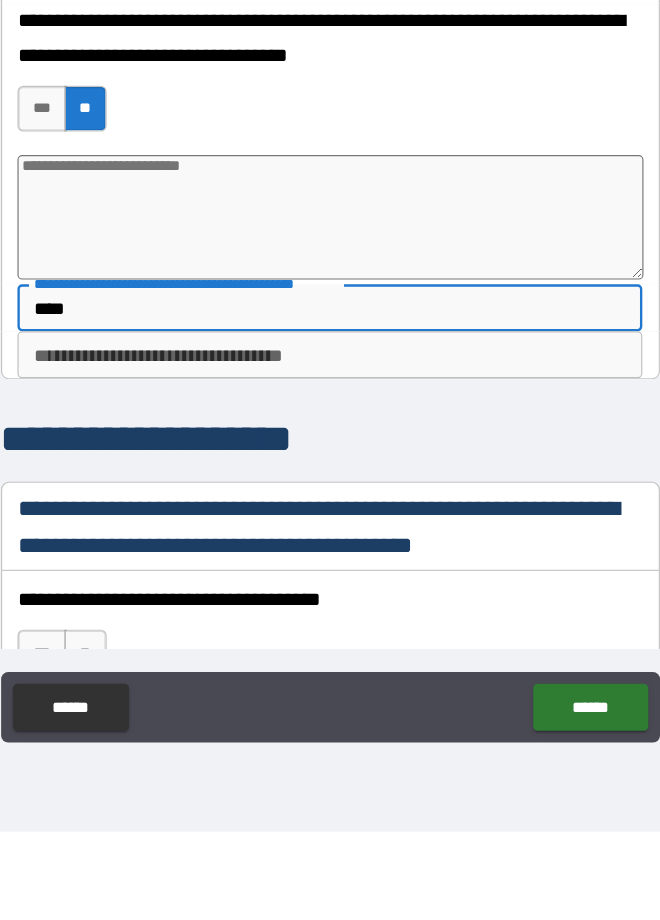 type on "*" 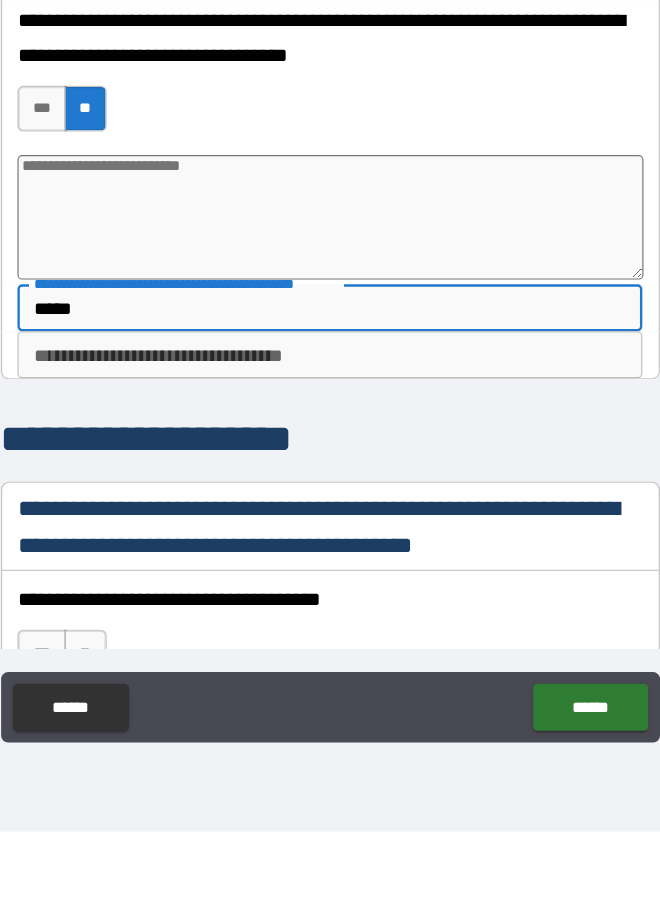 type on "*" 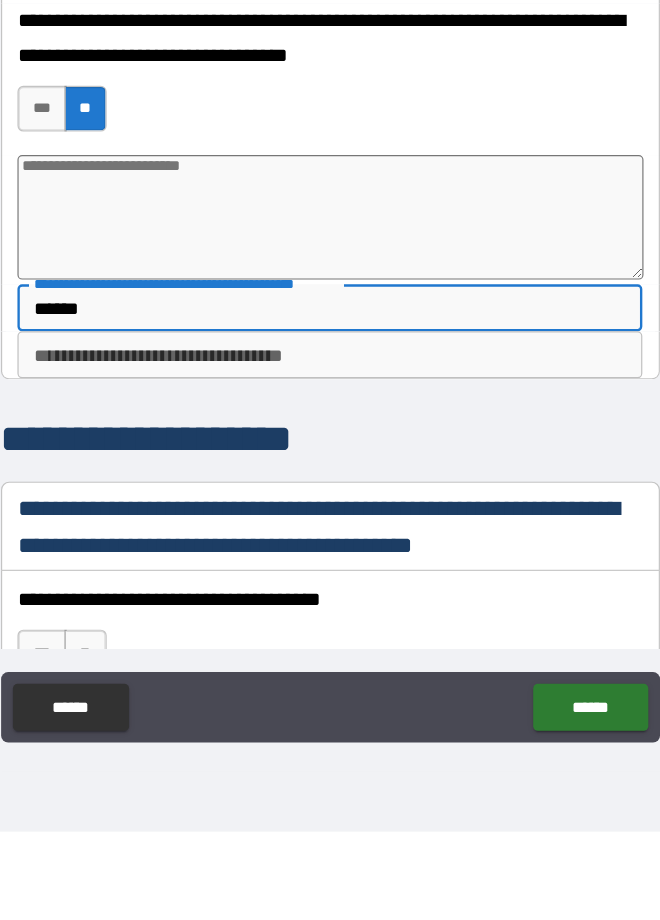 type on "*" 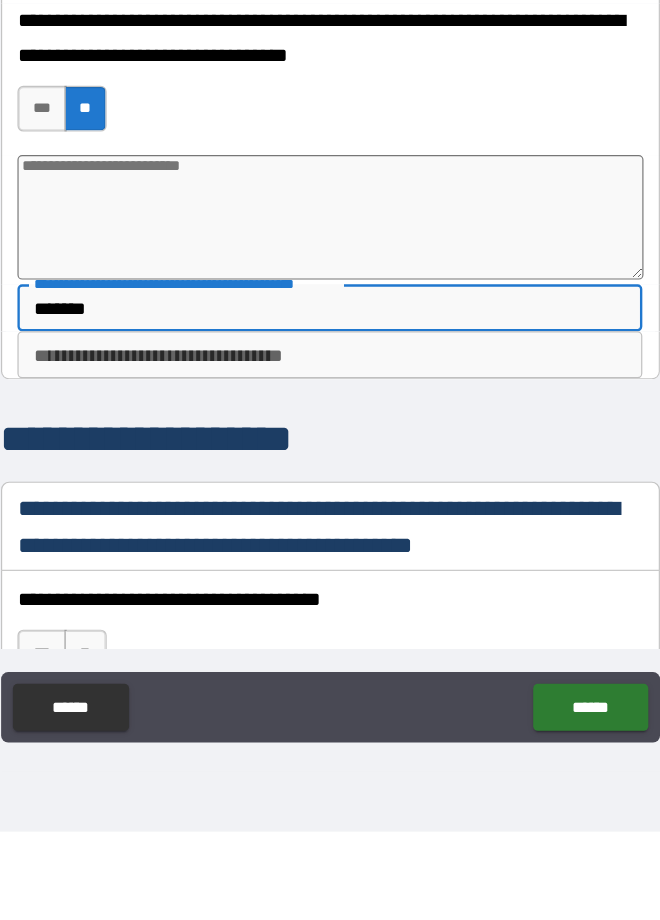 type on "*" 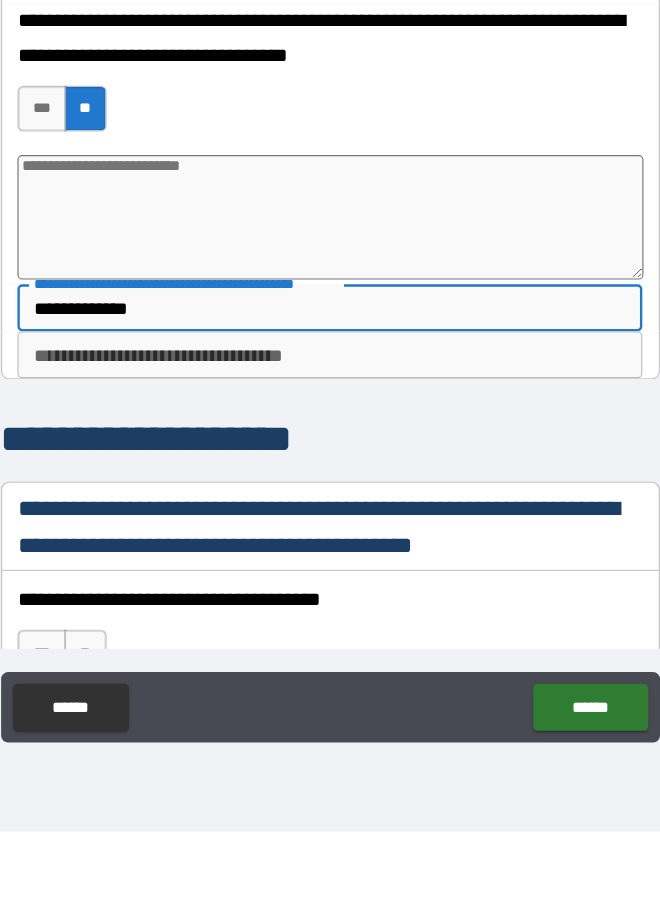 type on "*" 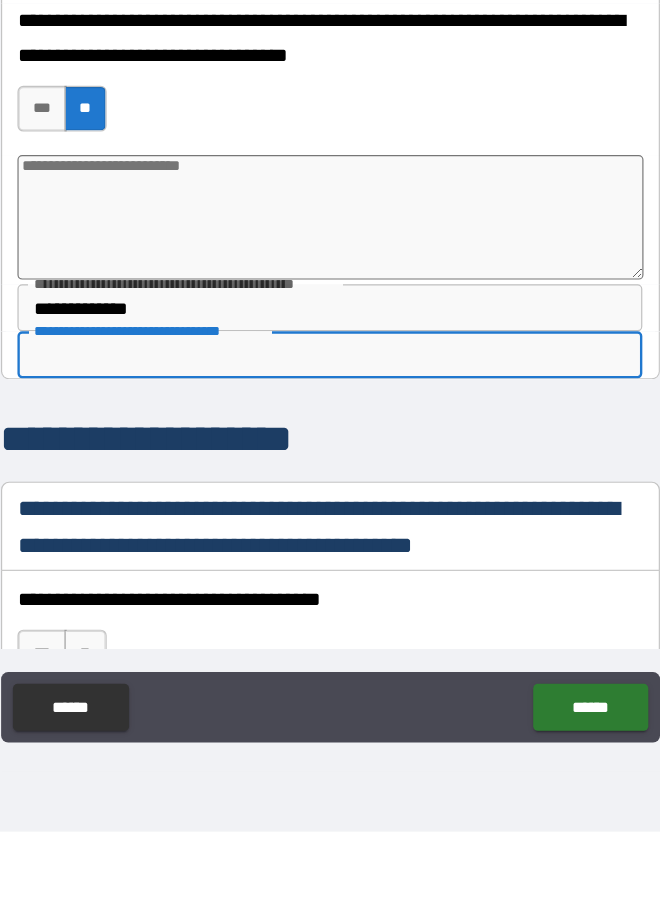type on "*" 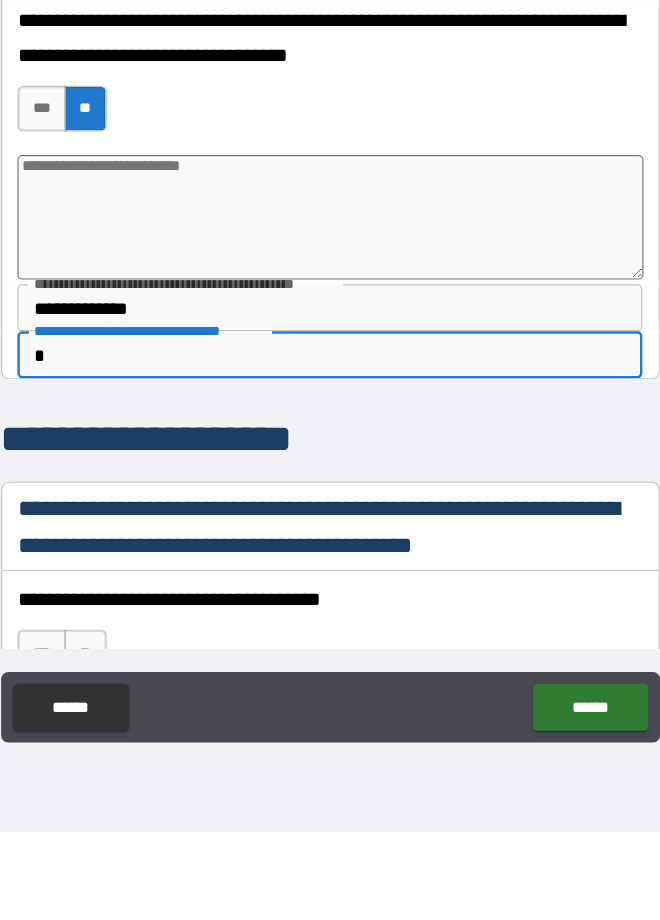 type on "*" 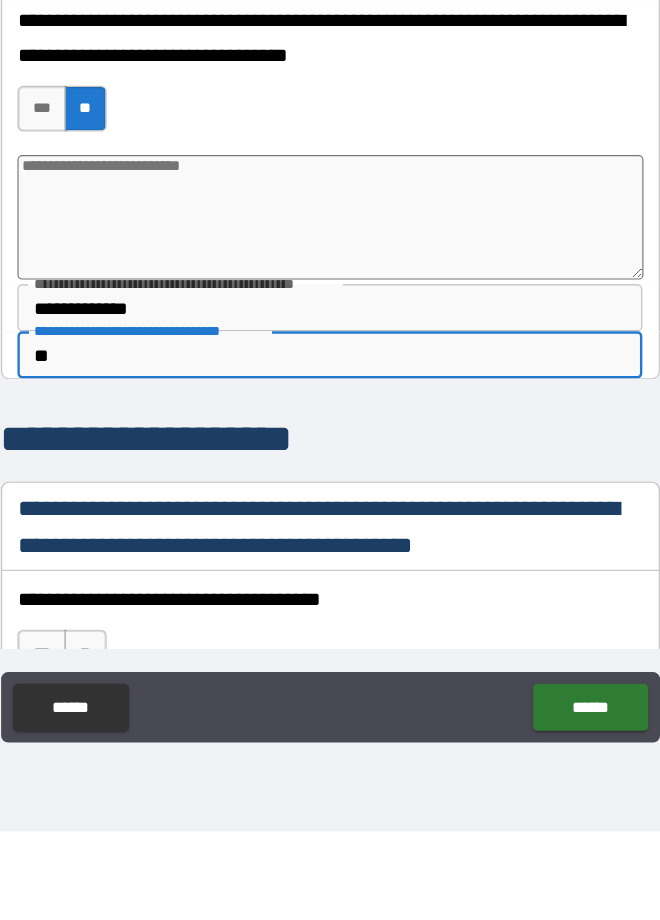 type on "*" 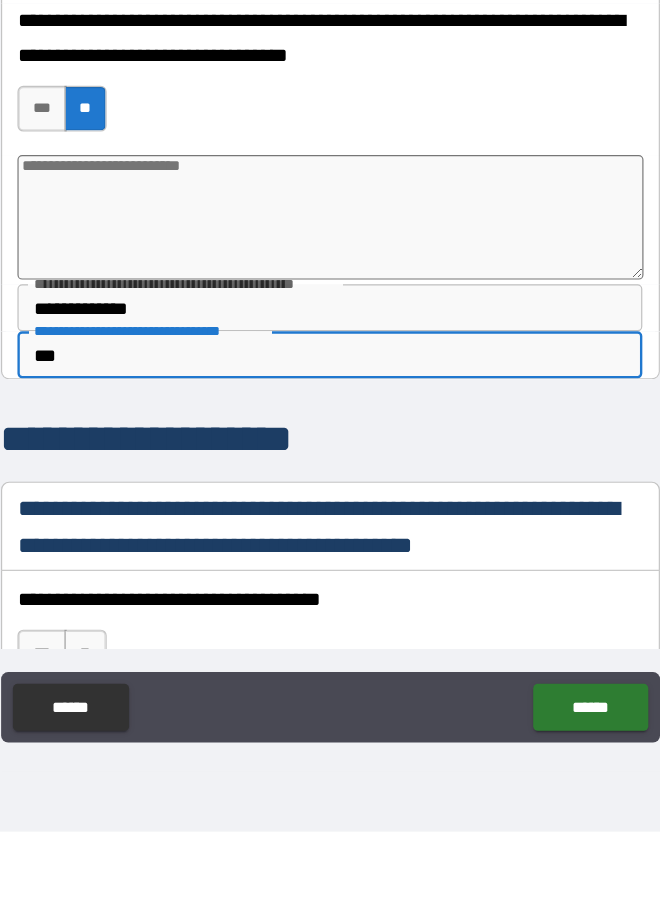 type on "*" 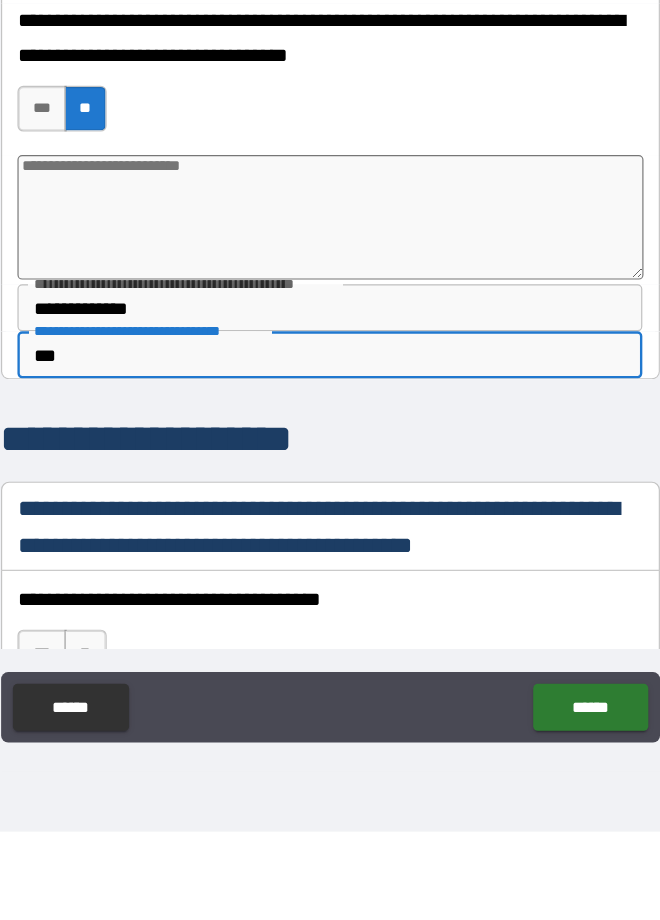 type on "****" 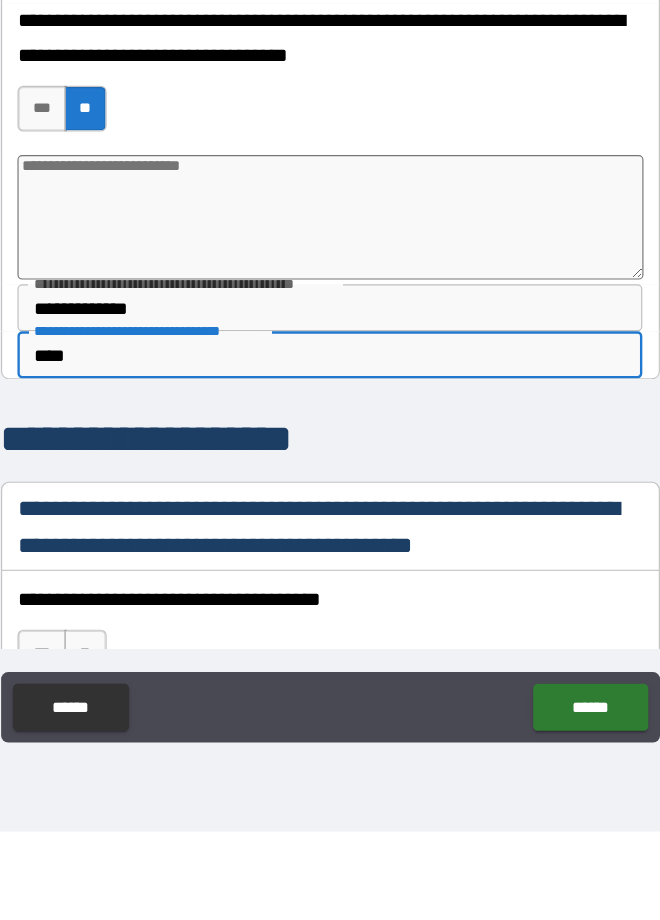 type on "*" 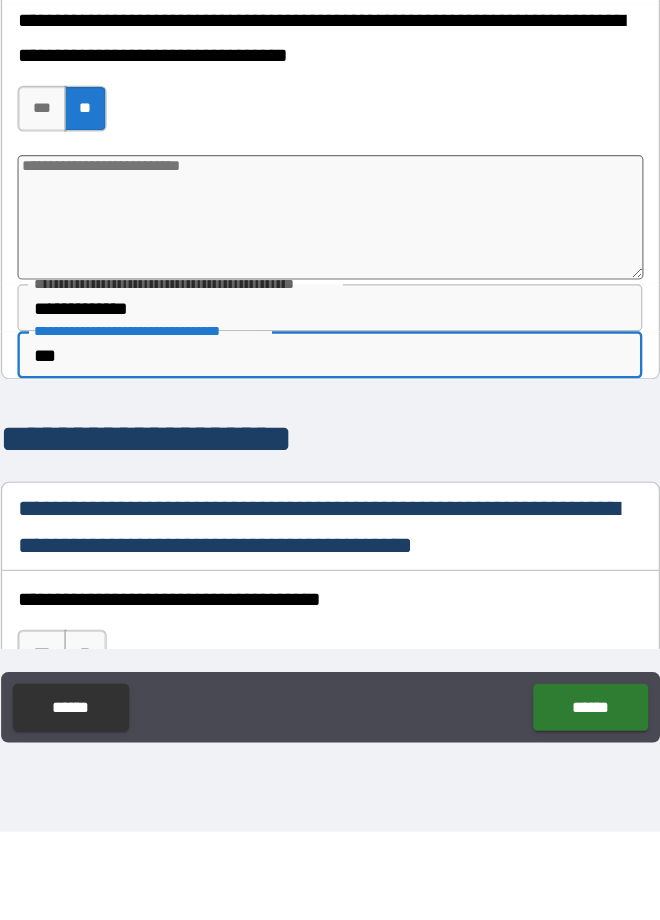 type on "*" 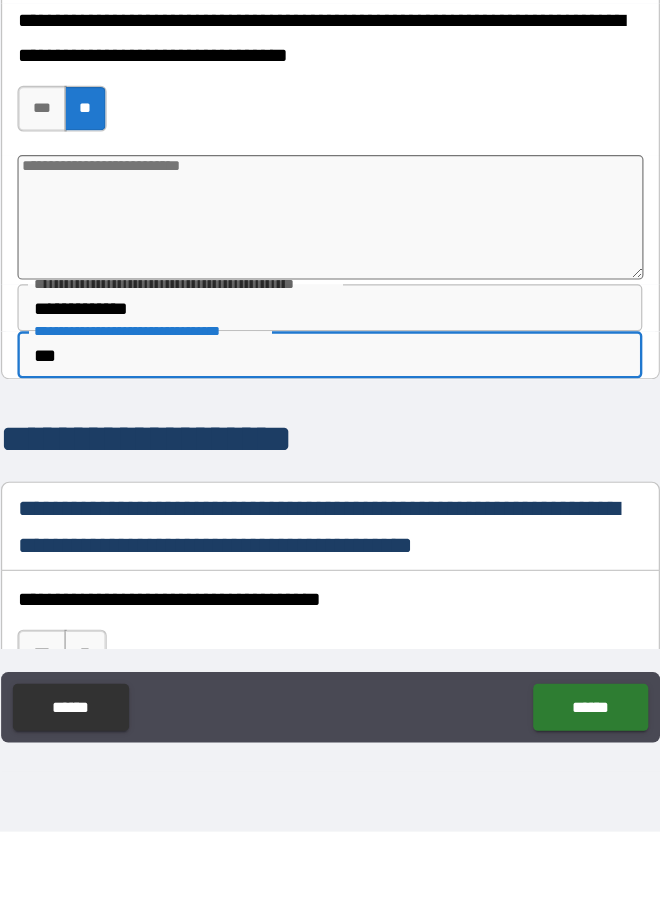 type on "****" 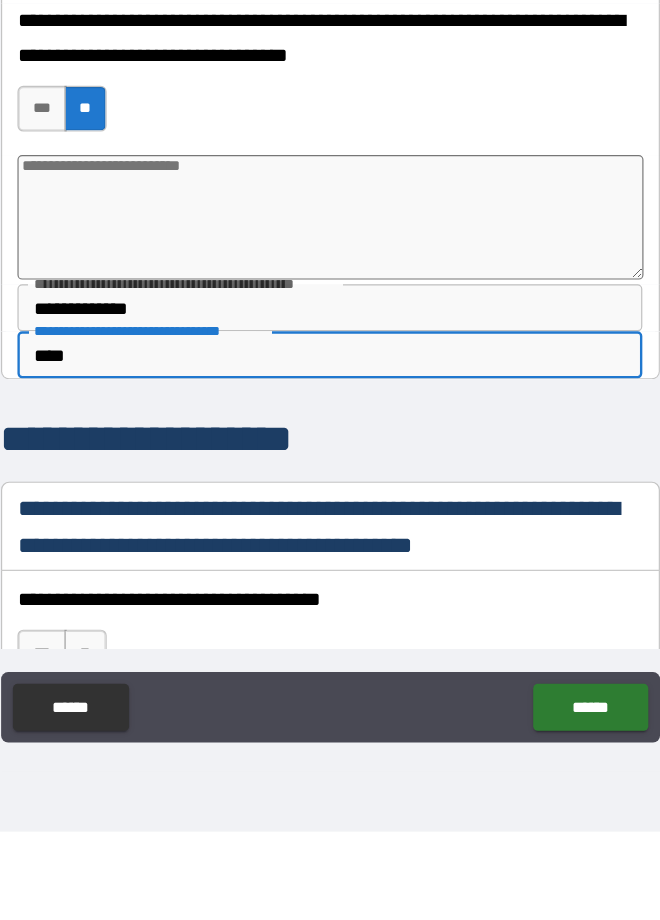 type on "*" 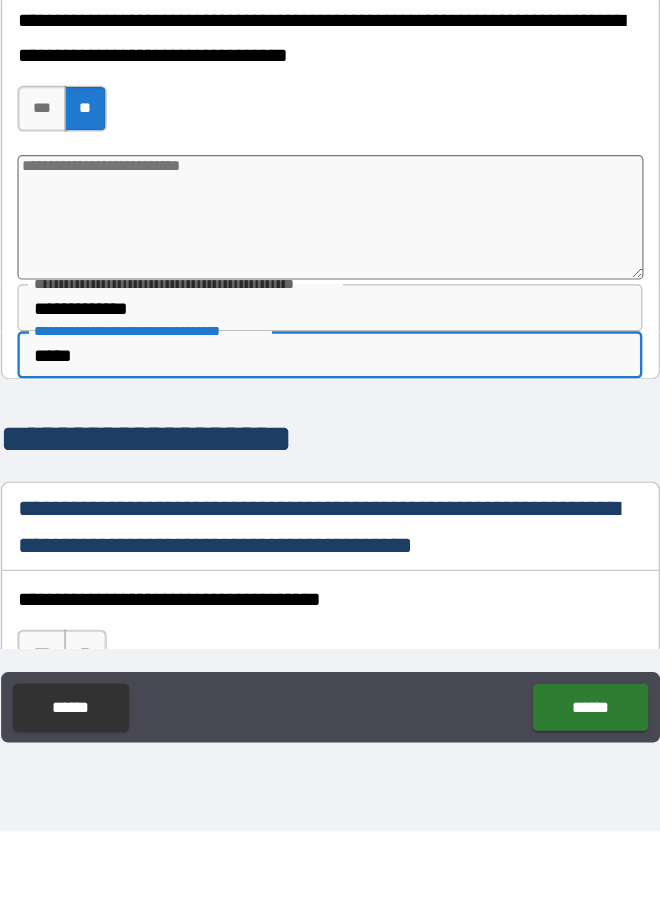 type on "*" 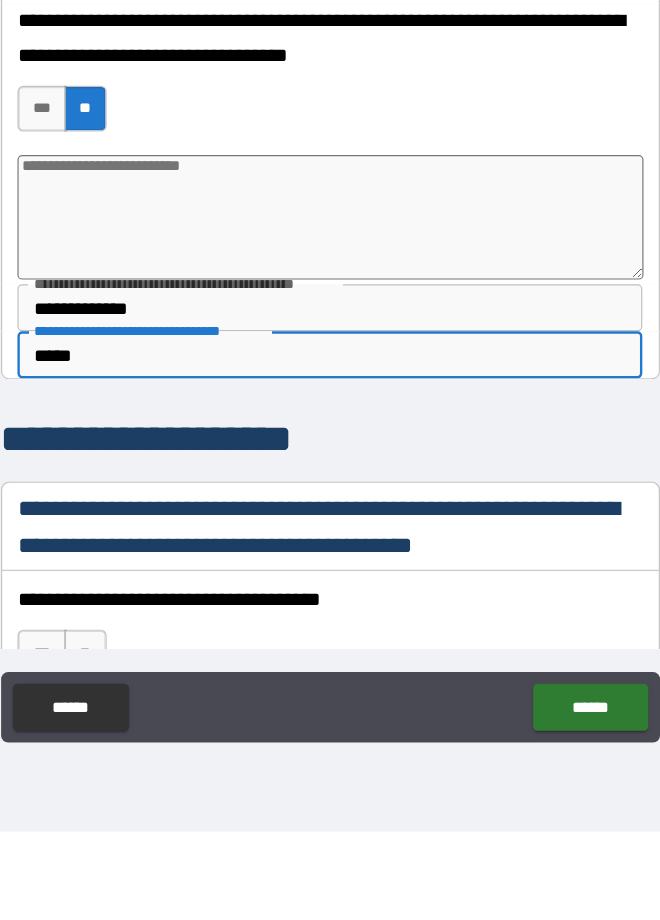 type on "******" 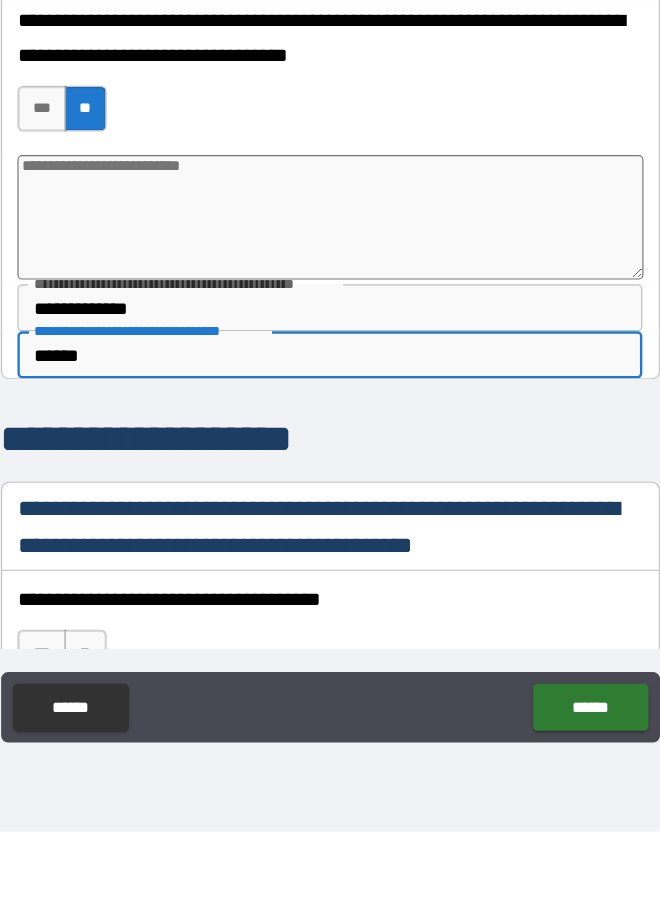 type on "*" 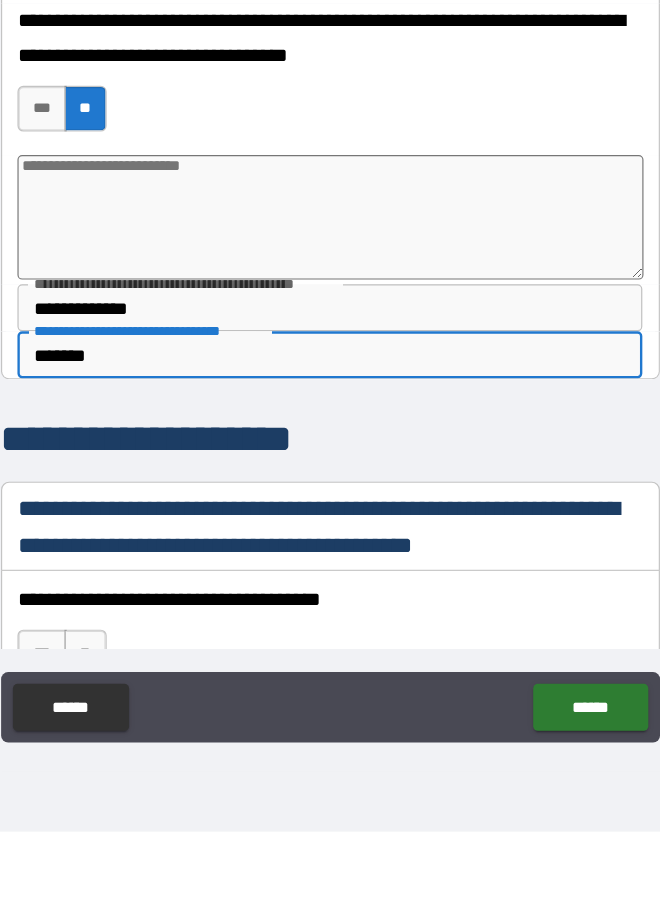 type on "*" 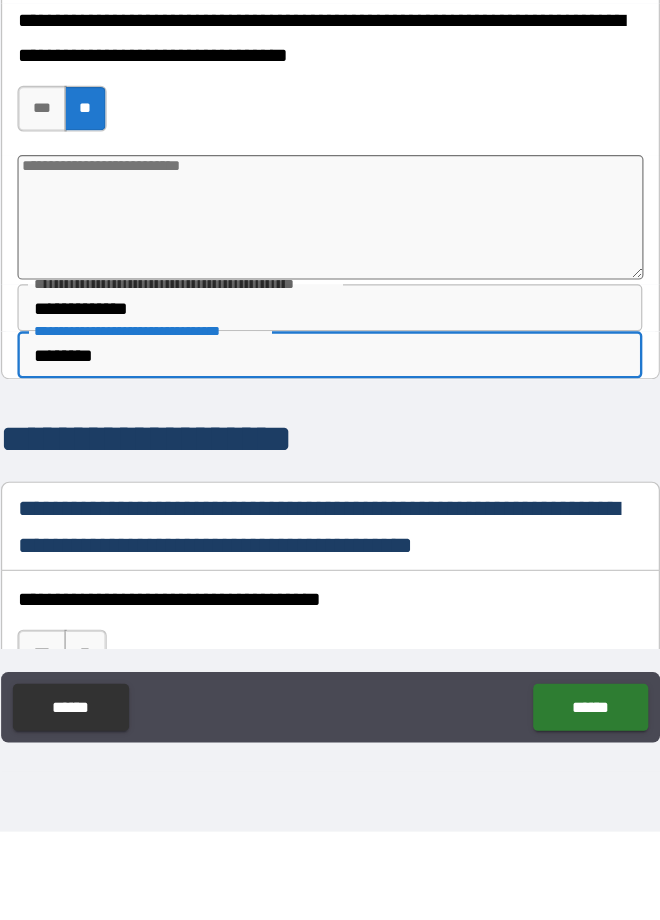 type on "*" 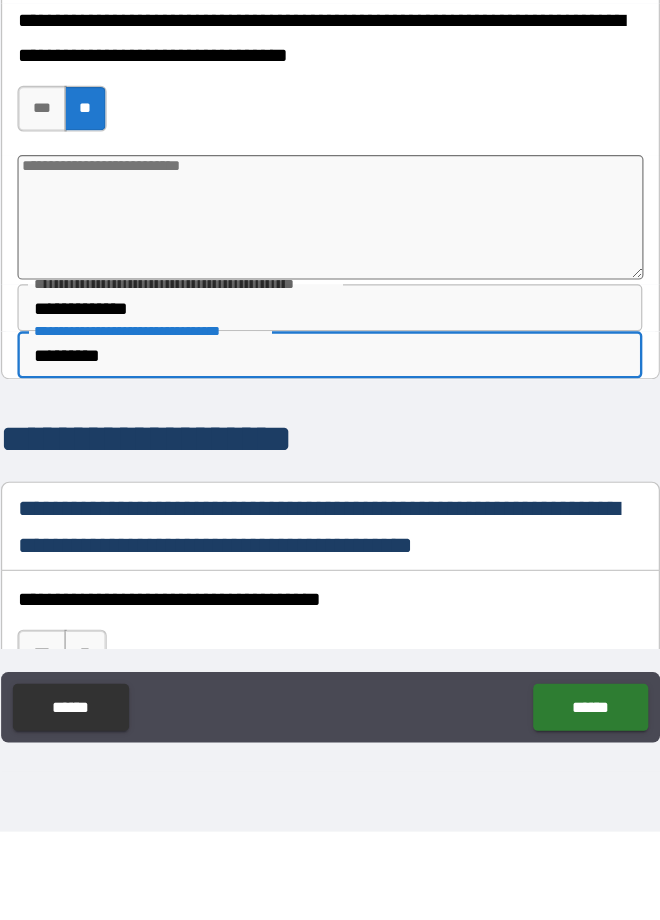 type on "*" 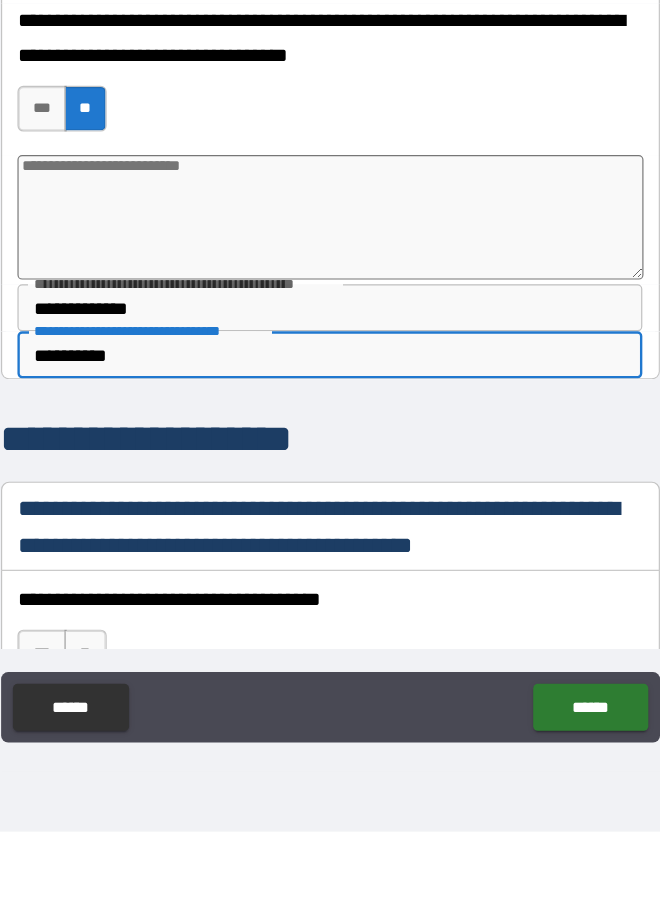 type on "*" 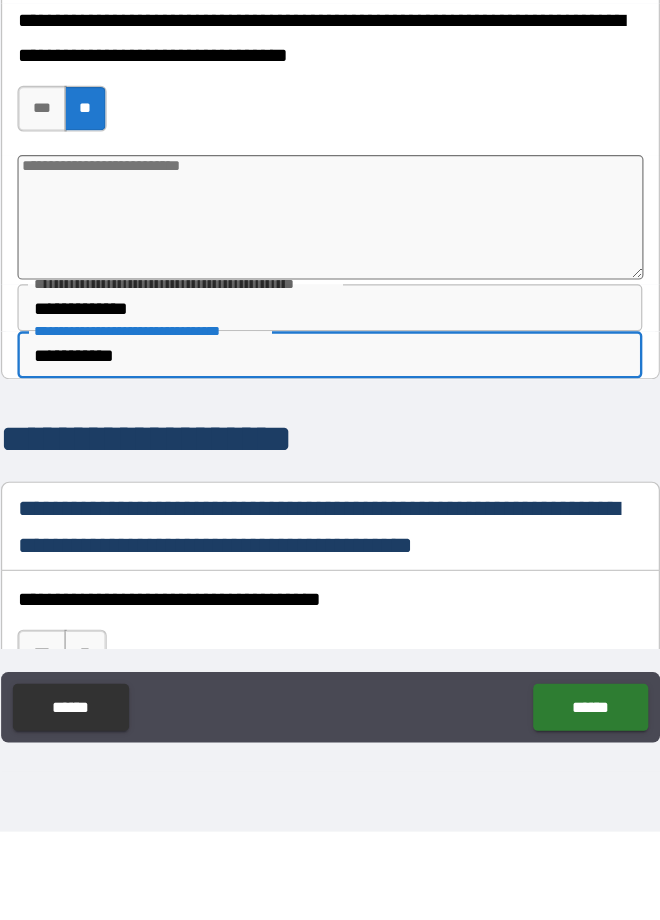 type on "*" 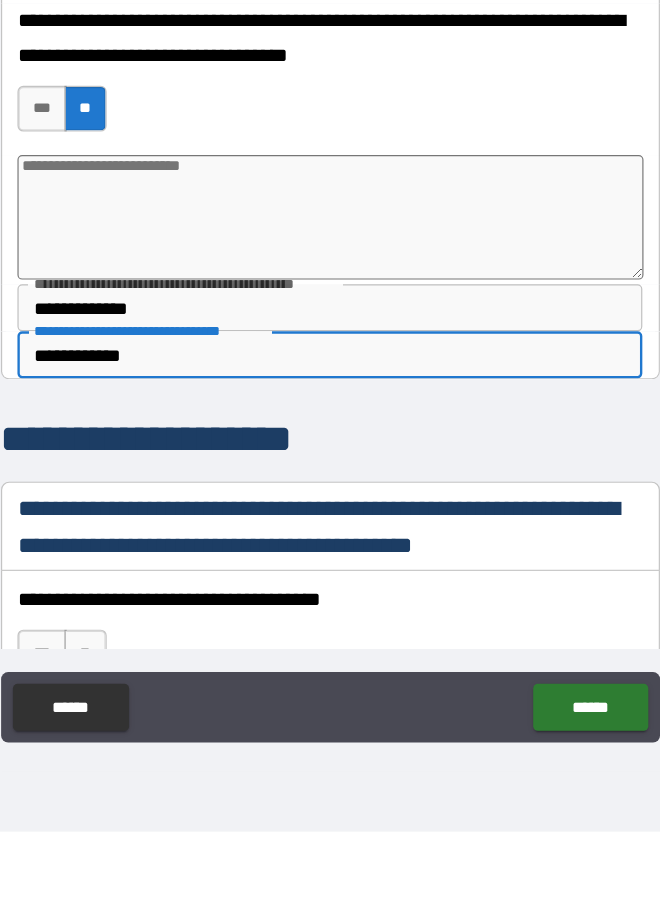 type on "*" 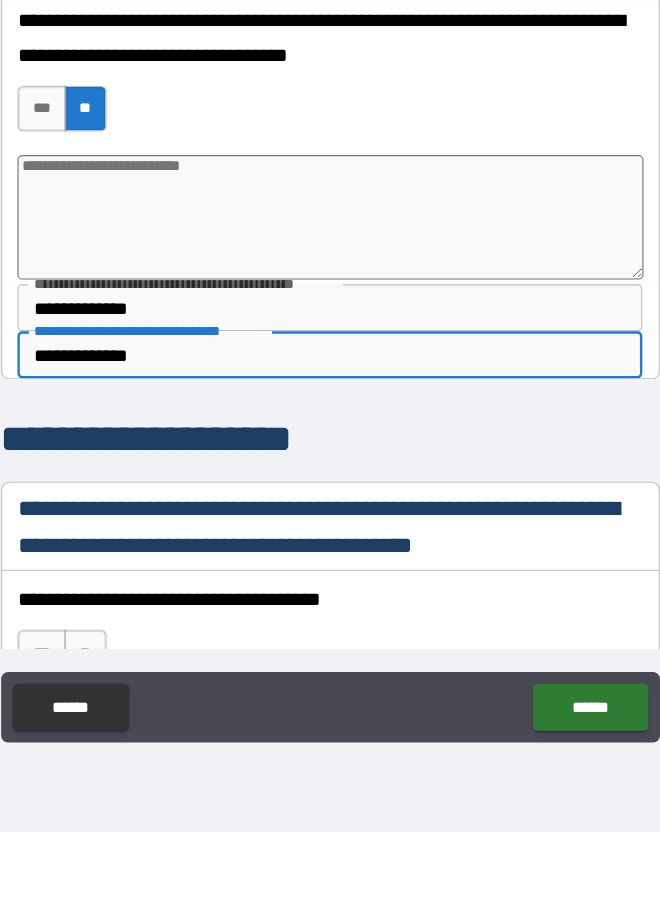 type on "*" 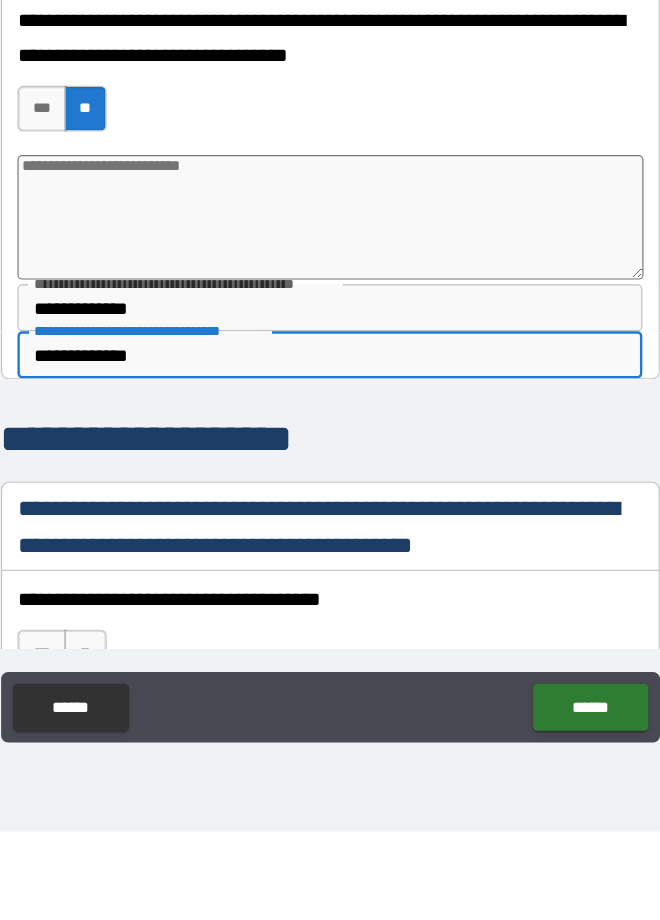 type on "**********" 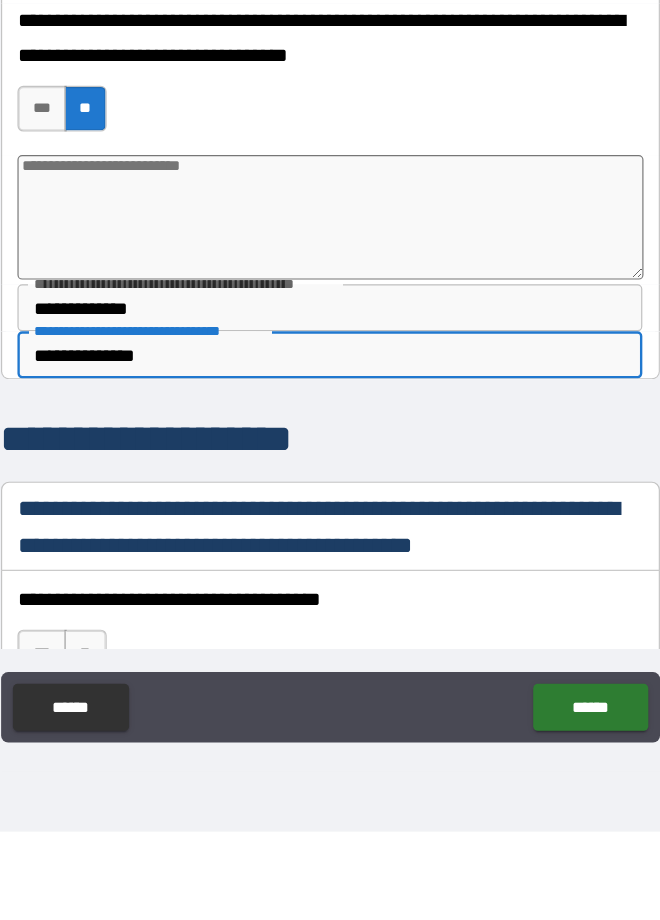 type on "*" 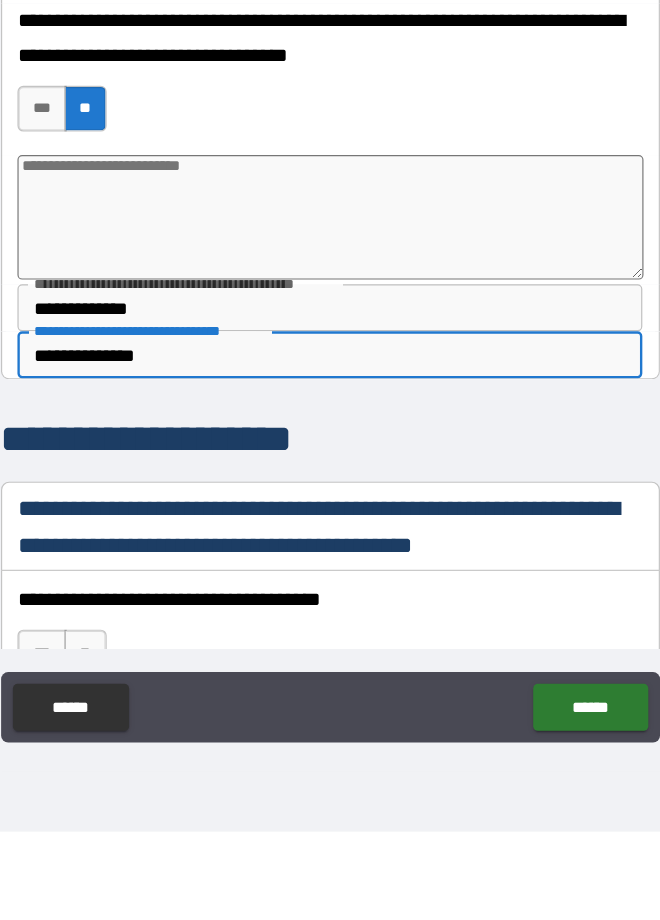 type on "**********" 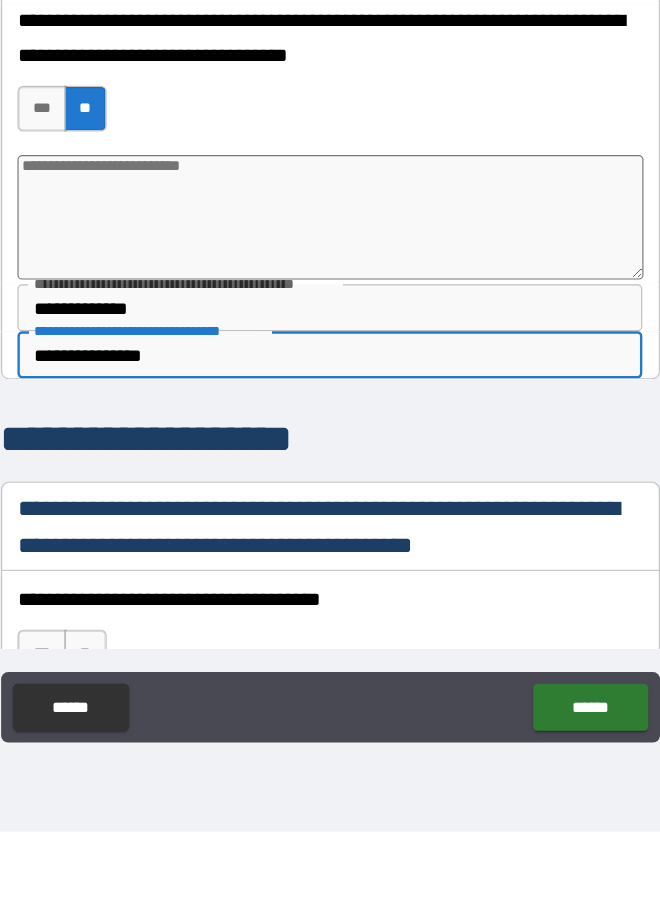 type on "*" 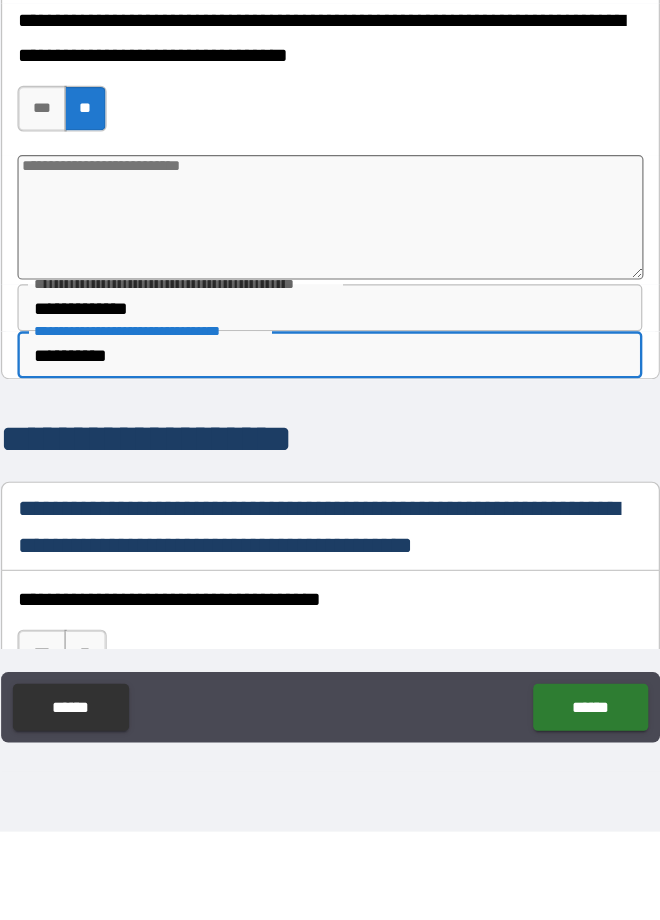 type on "**********" 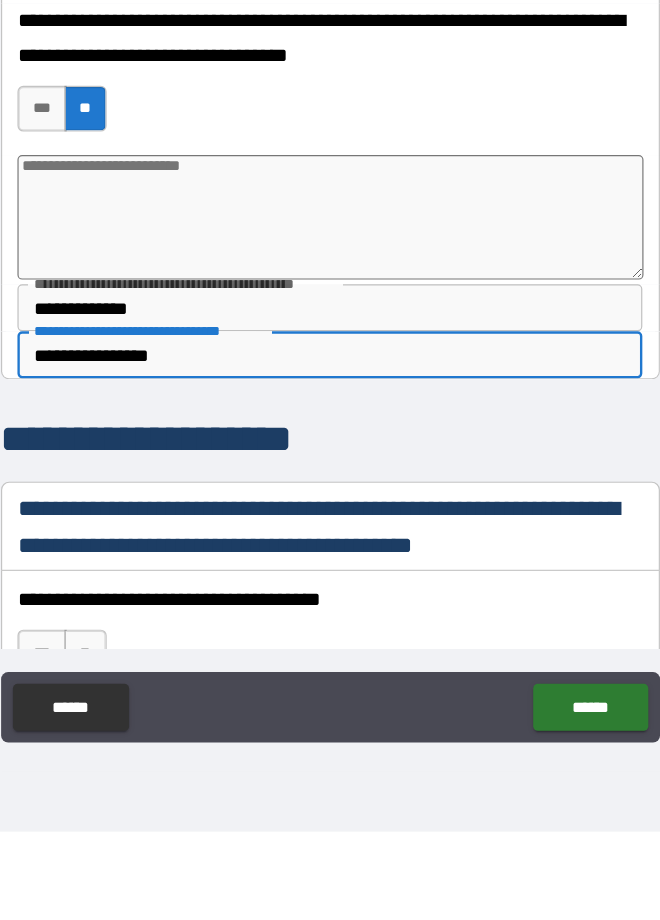 type on "*" 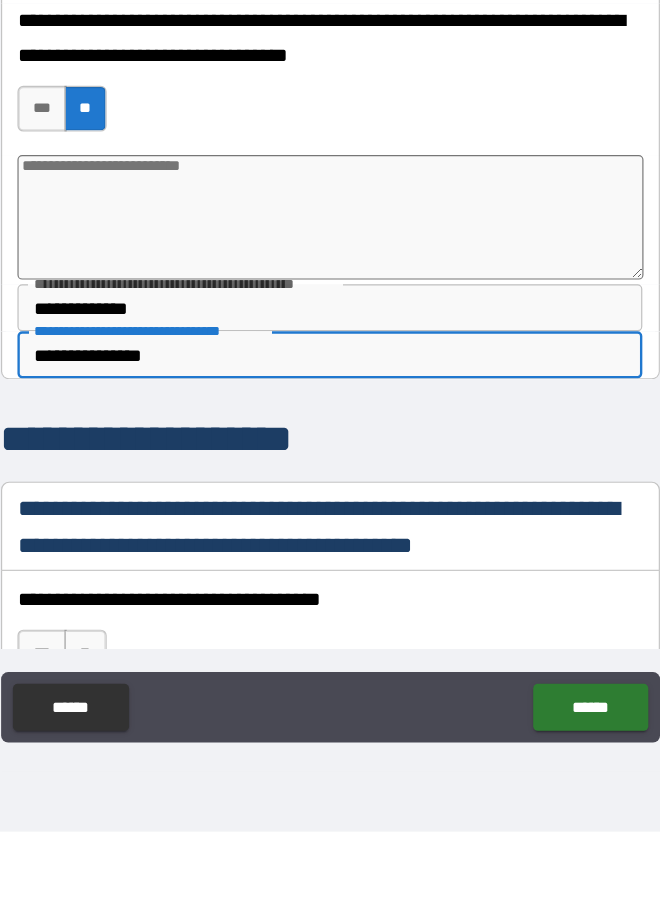 type on "*" 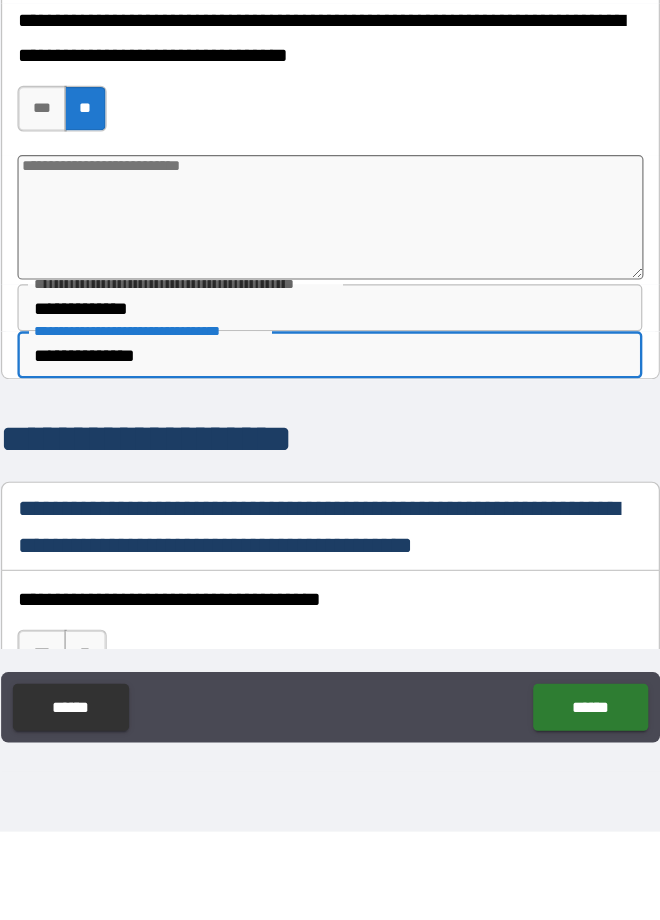 type on "**********" 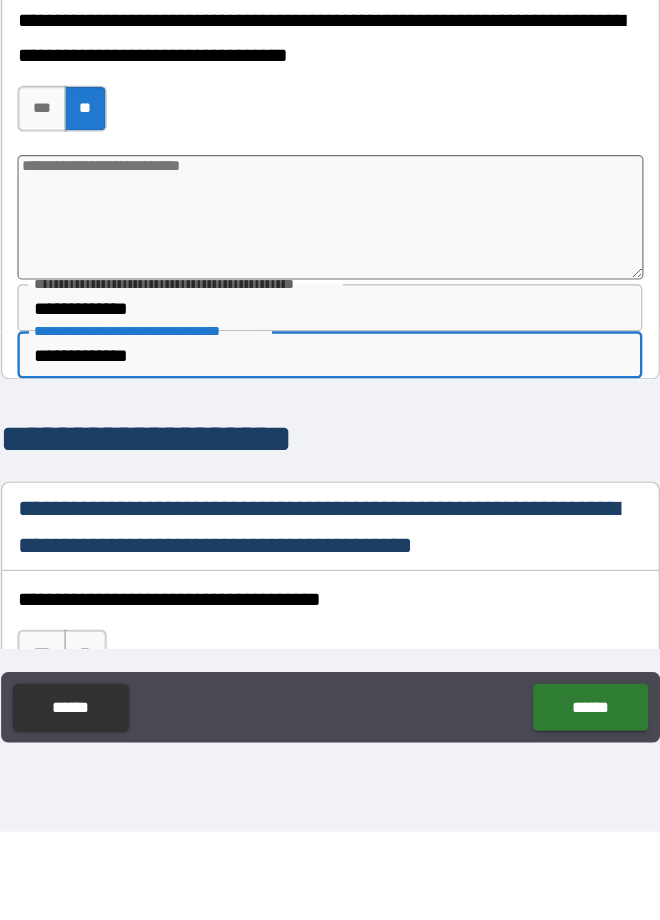 type on "*" 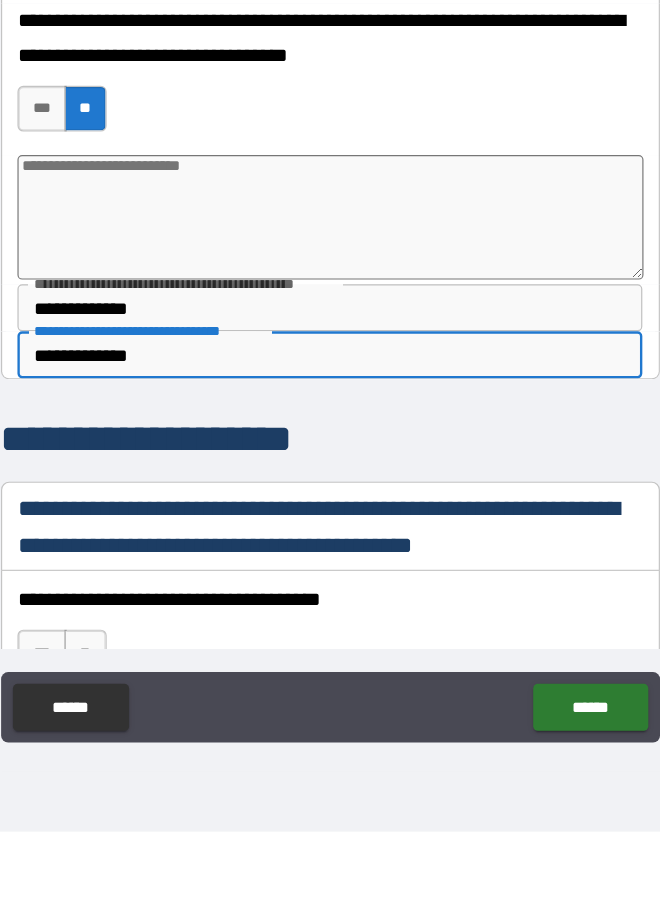 type on "**********" 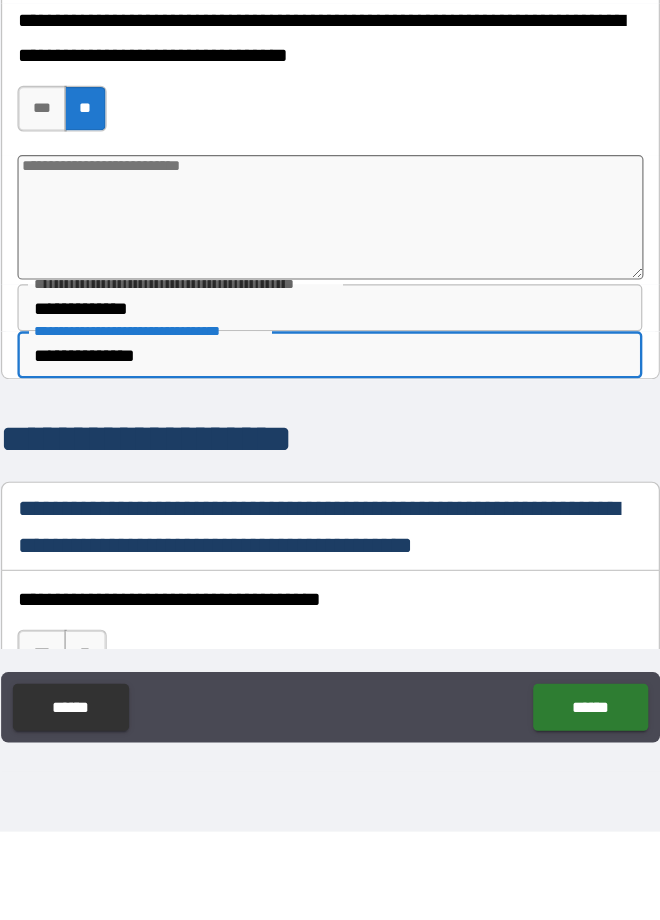 type on "*" 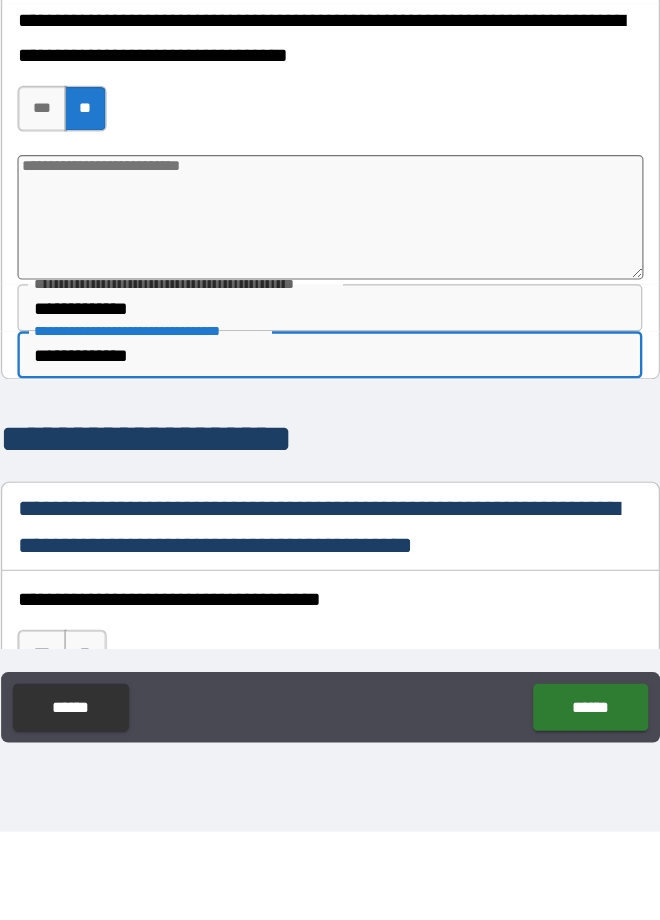 type on "**********" 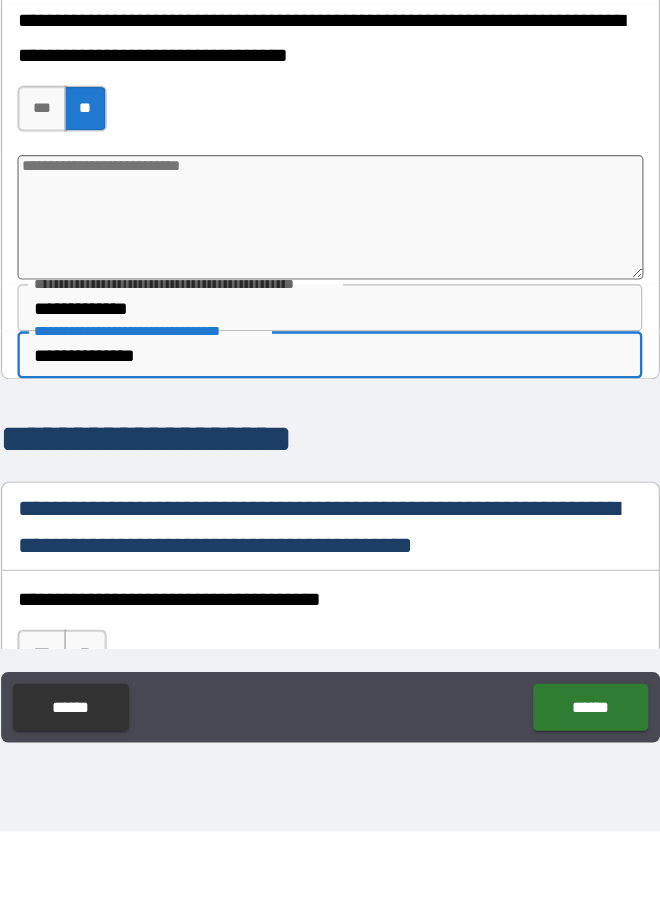 type on "*" 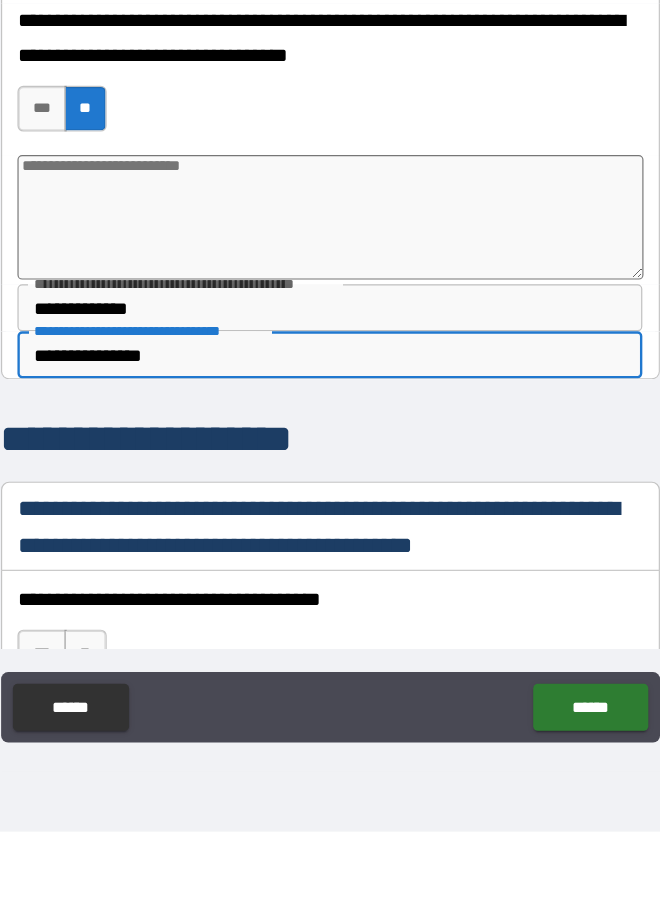 type on "*" 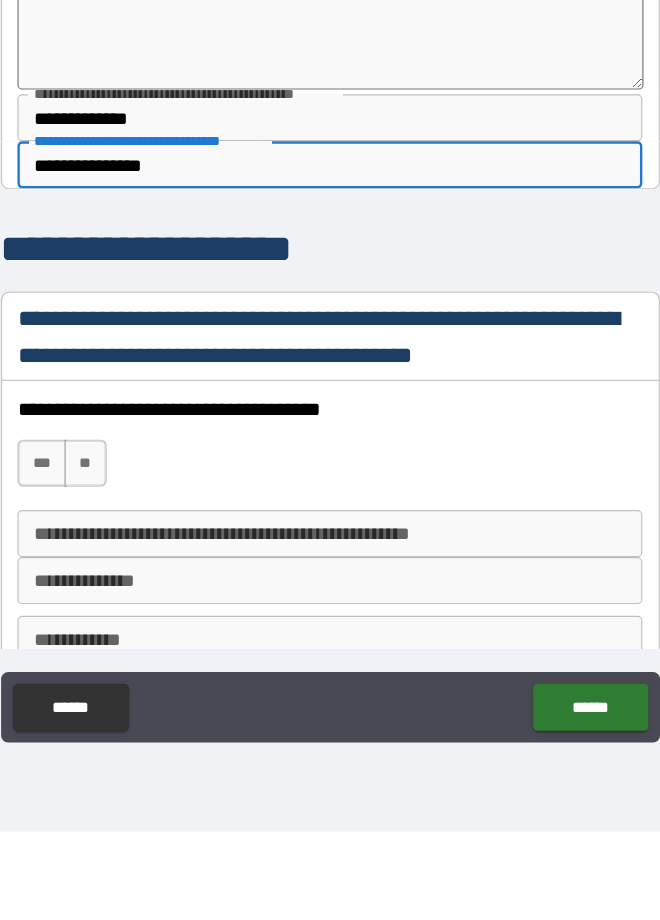 scroll, scrollTop: 2881, scrollLeft: 0, axis: vertical 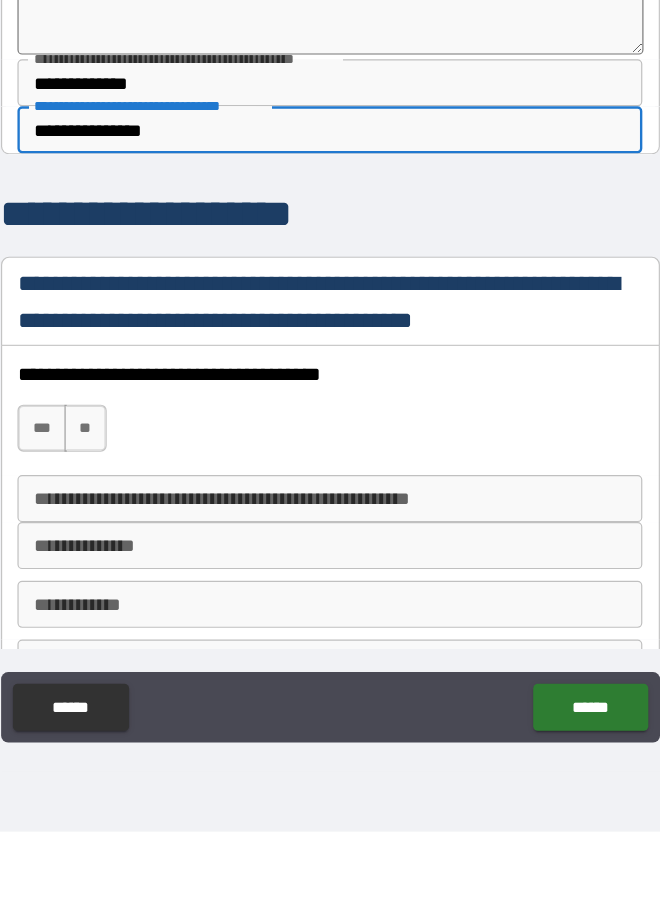 type on "**********" 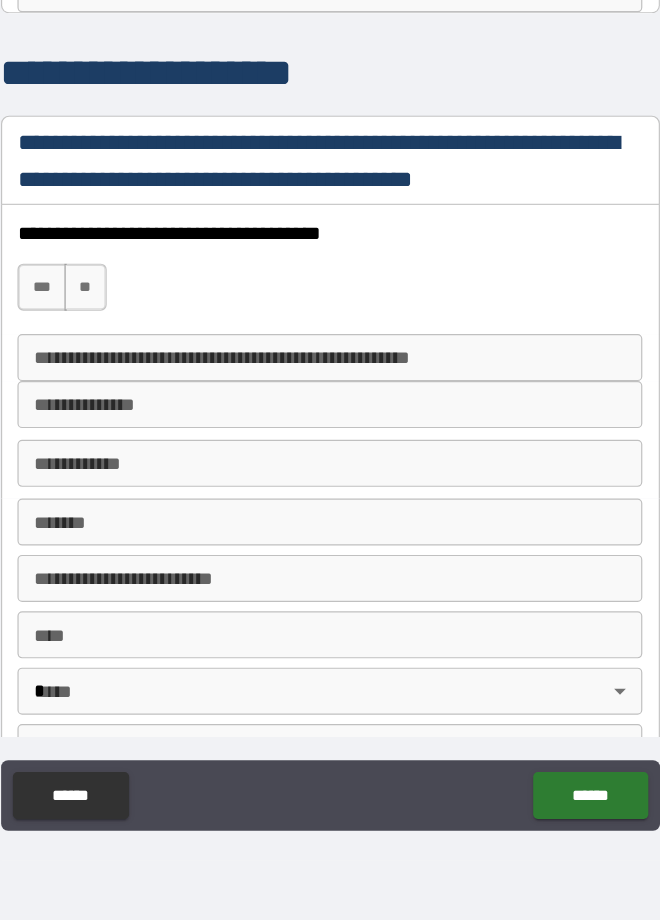 scroll, scrollTop: 3110, scrollLeft: 0, axis: vertical 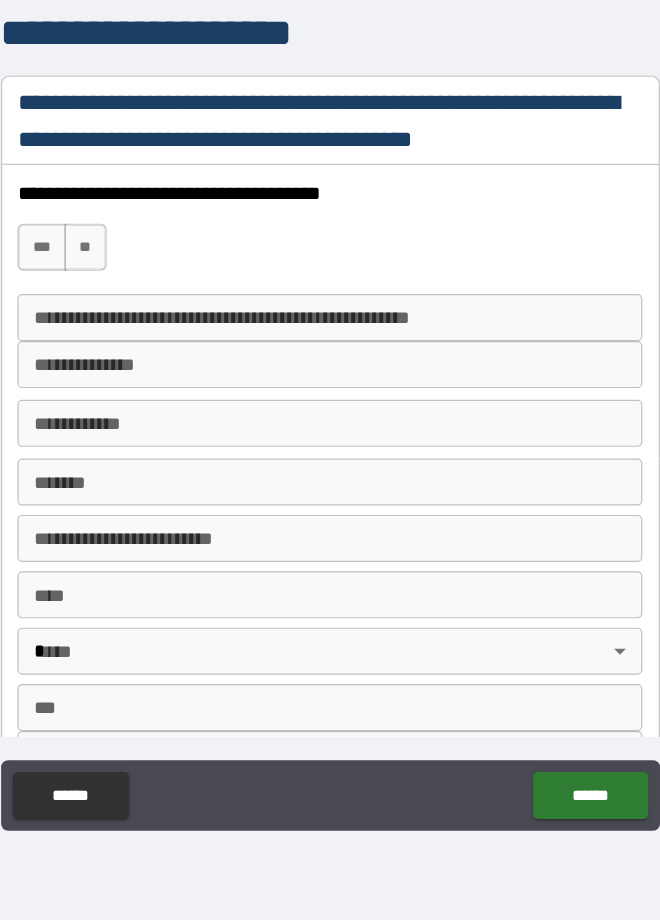 click on "**" at bounding box center [122, 347] 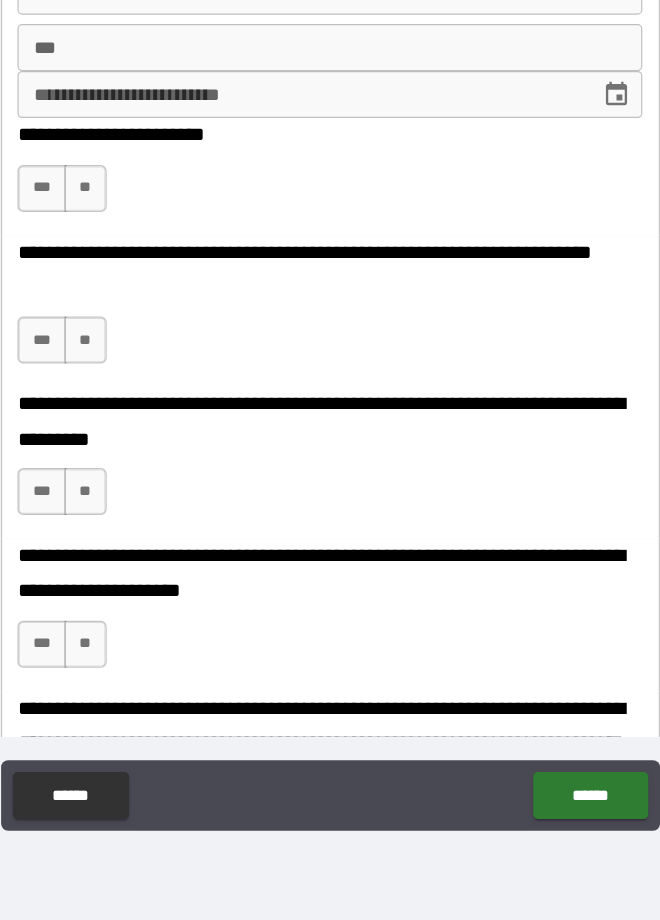 scroll, scrollTop: 3675, scrollLeft: 0, axis: vertical 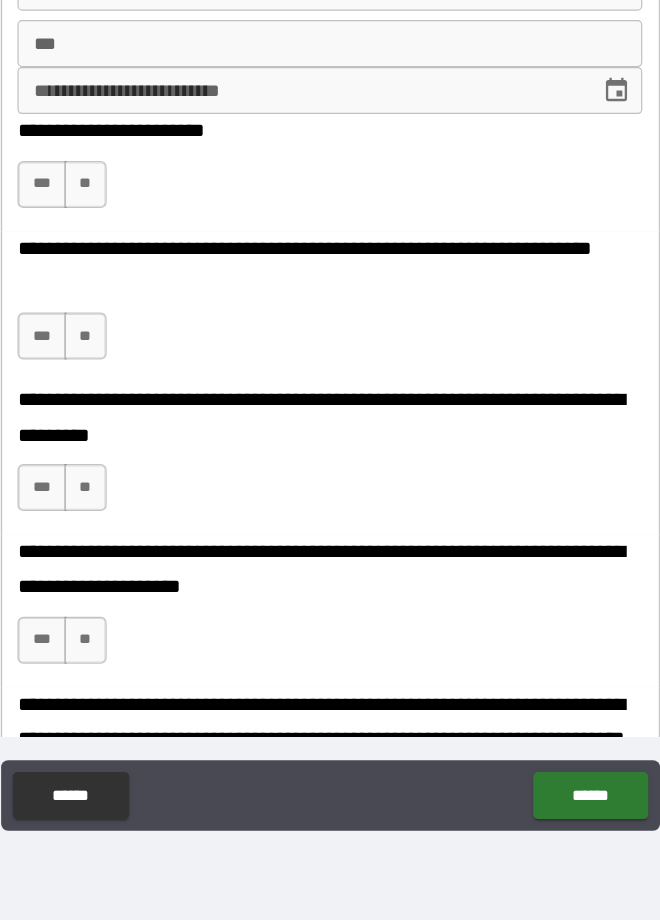 click on "***" at bounding box center (84, 294) 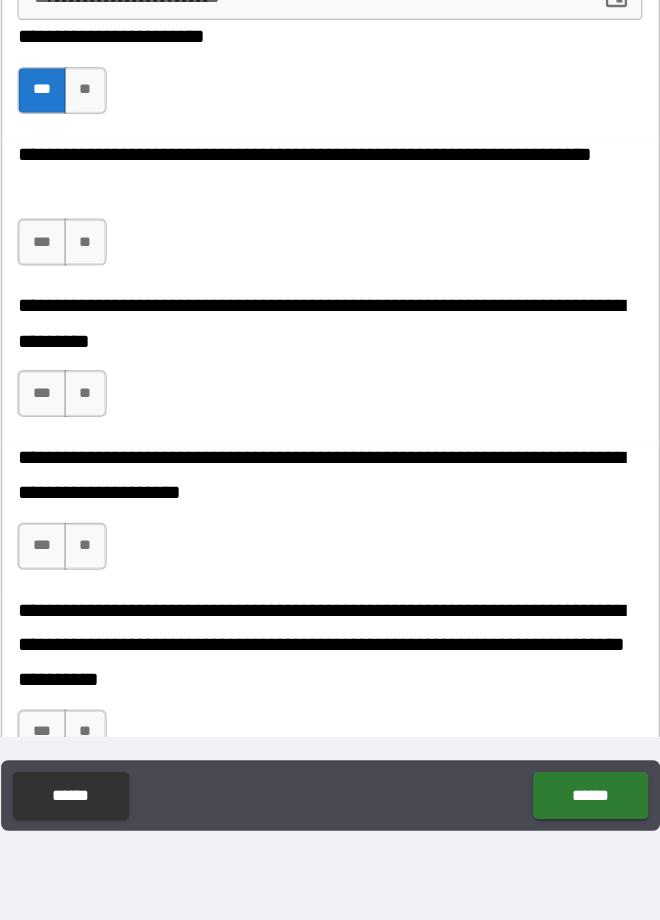 scroll, scrollTop: 3757, scrollLeft: 0, axis: vertical 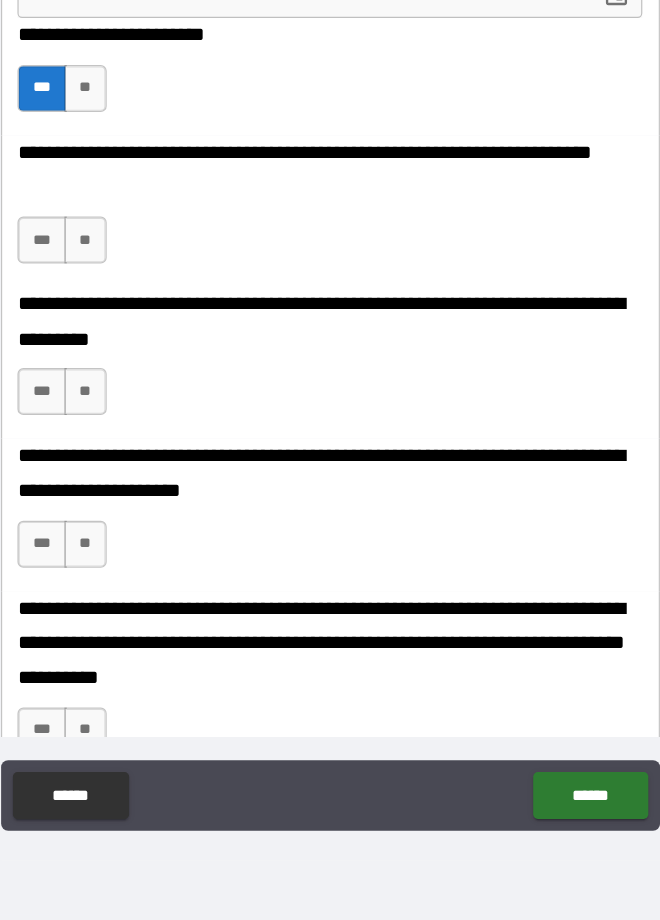 click on "**" at bounding box center [122, 600] 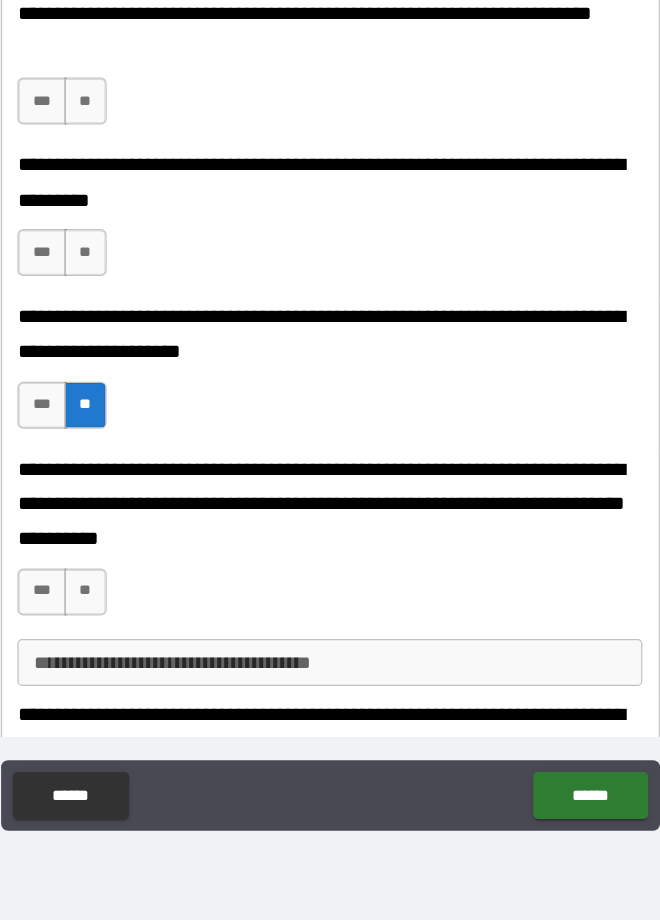 scroll, scrollTop: 3881, scrollLeft: 0, axis: vertical 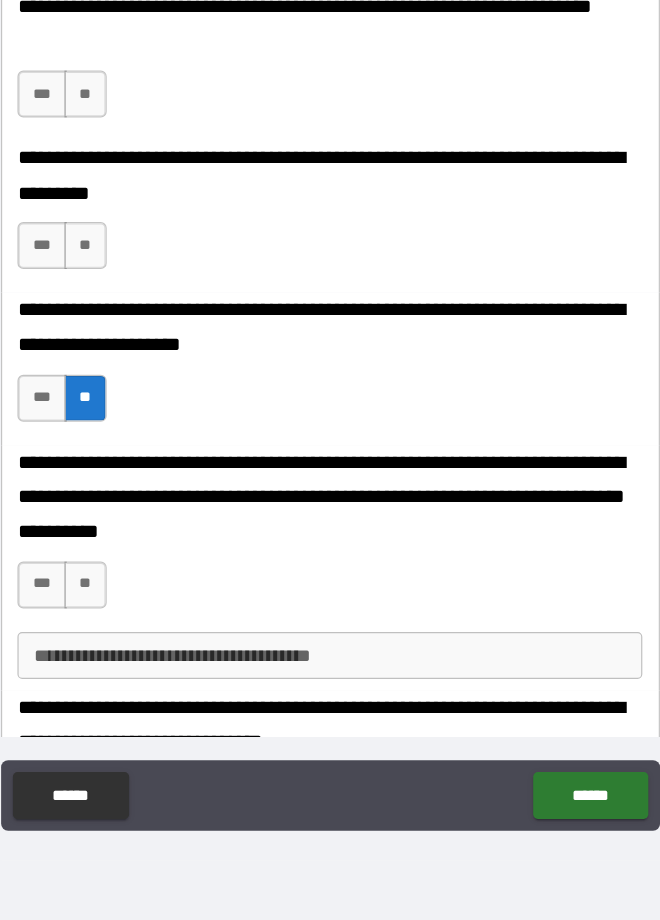 click on "**" at bounding box center [122, 635] 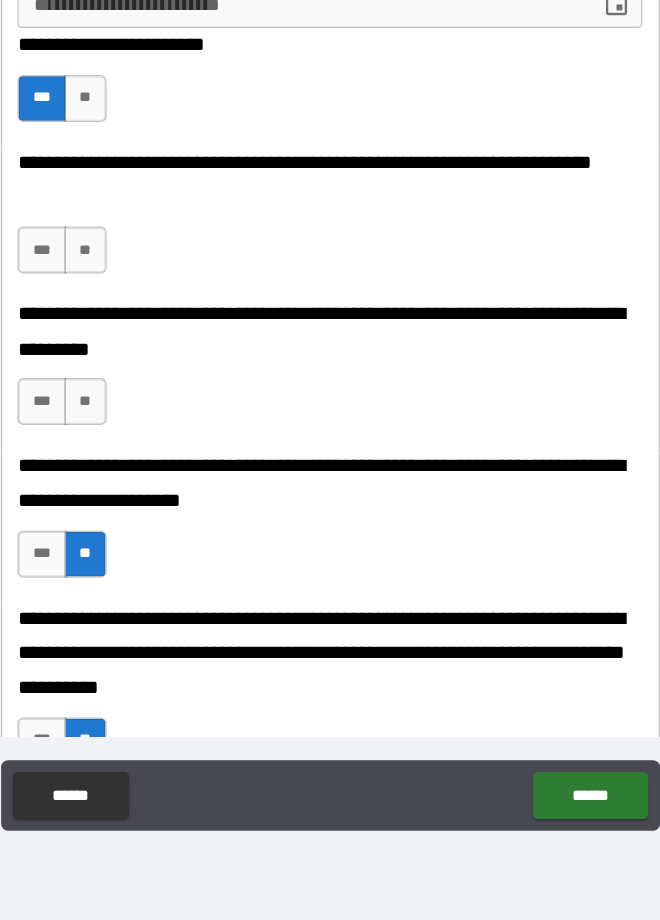 scroll, scrollTop: 3733, scrollLeft: 0, axis: vertical 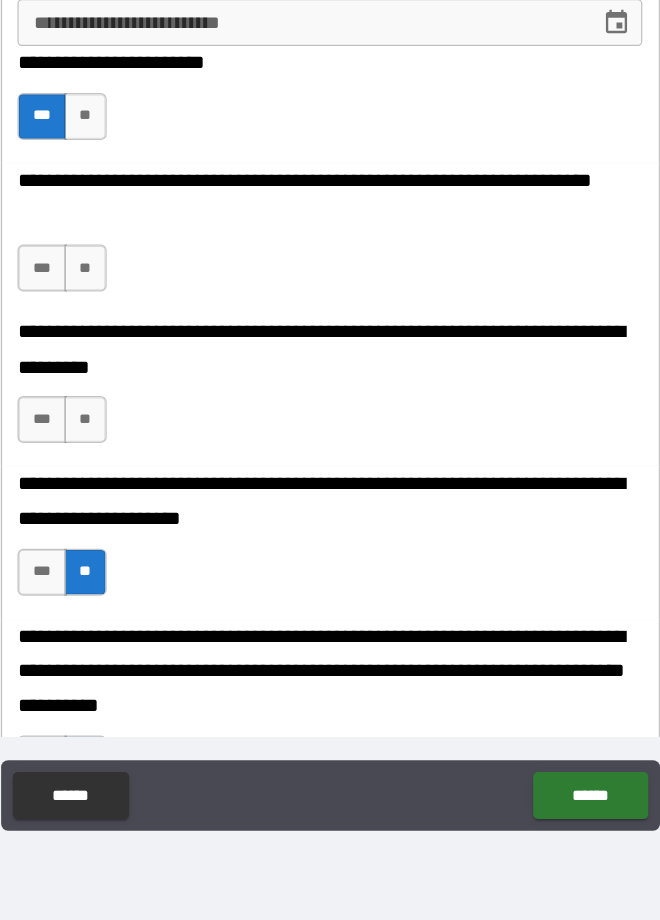 click on "***" at bounding box center [84, 365] 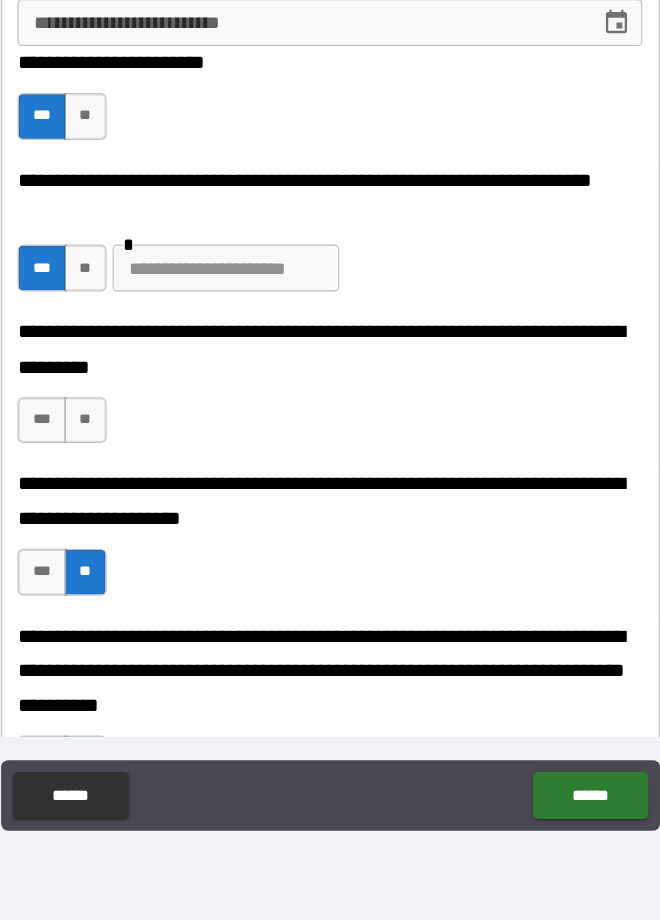click on "**" at bounding box center [122, 365] 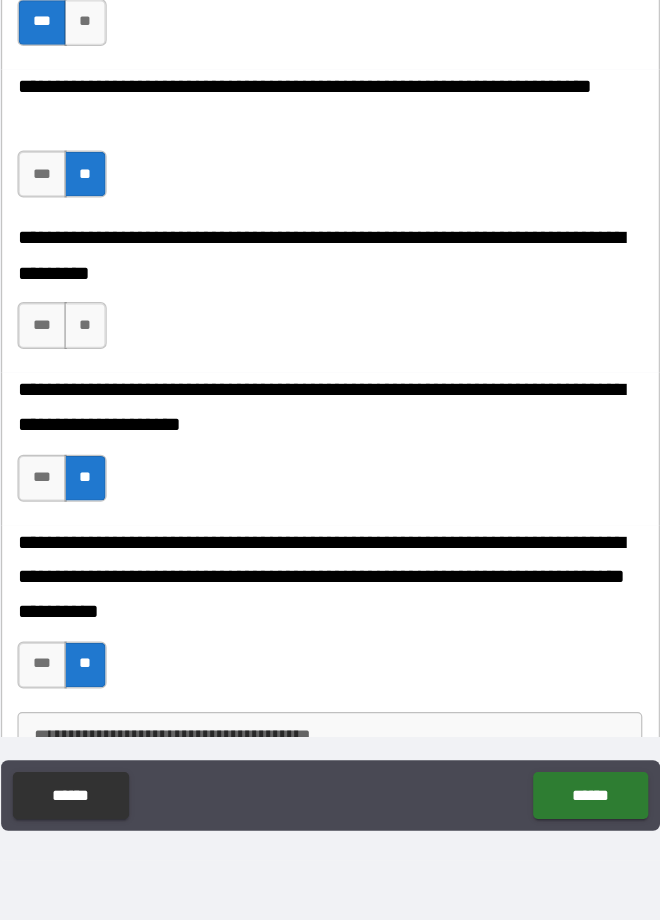 scroll, scrollTop: 3841, scrollLeft: 0, axis: vertical 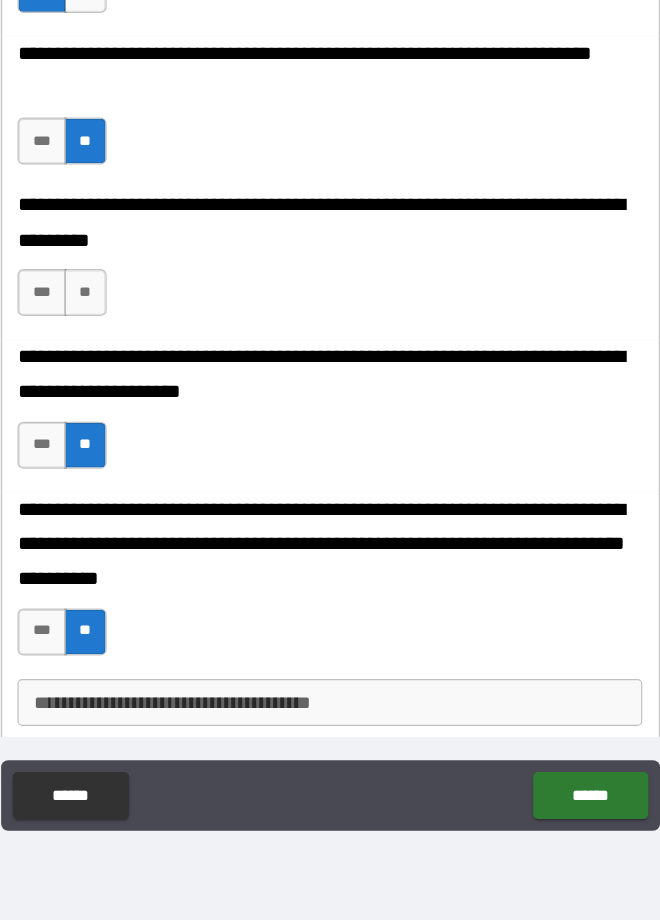 click on "***" at bounding box center (84, 386) 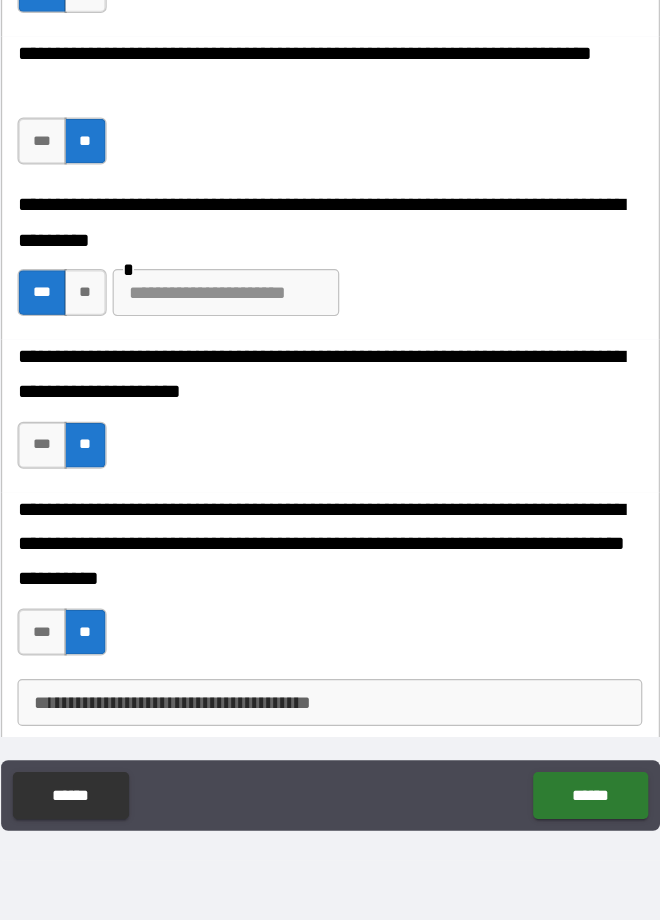 type on "*" 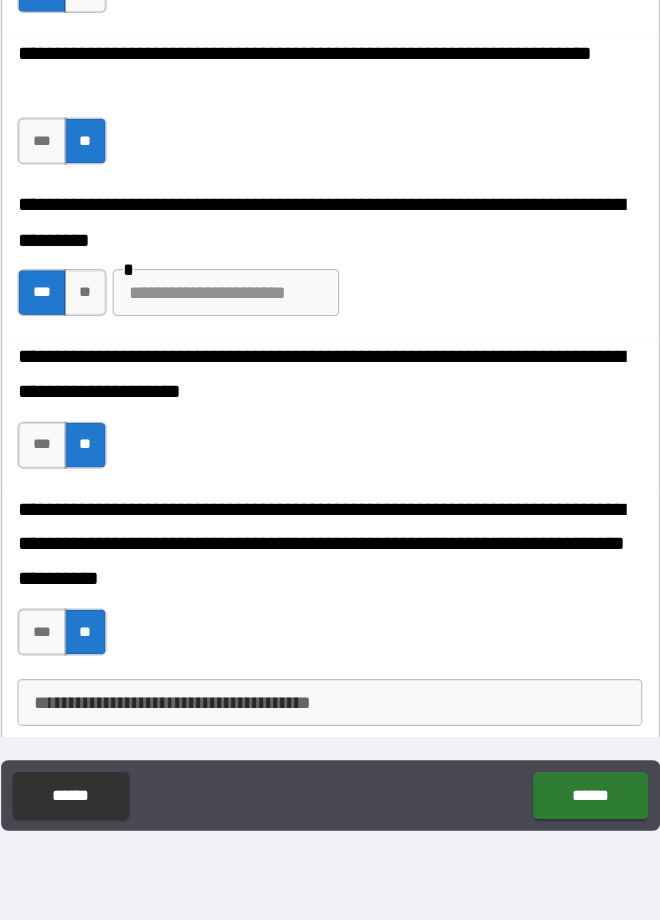 click at bounding box center [241, 386] 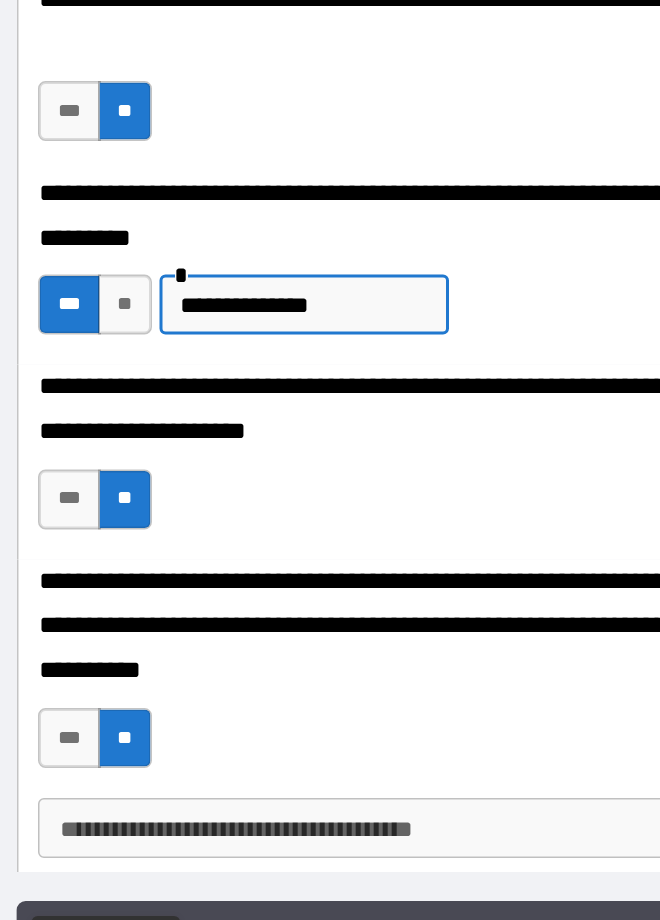 type on "**********" 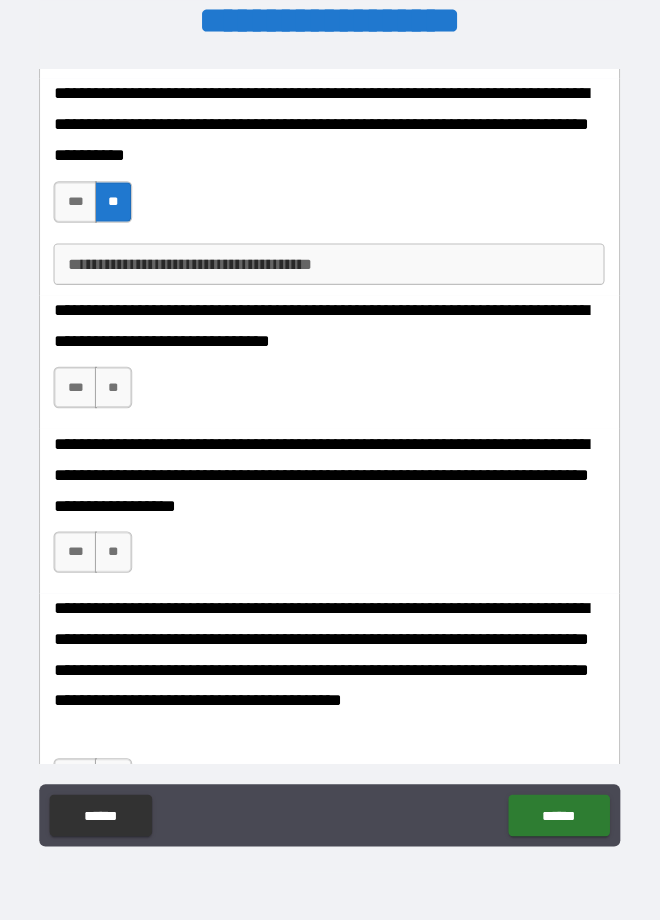 scroll, scrollTop: 4298, scrollLeft: 0, axis: vertical 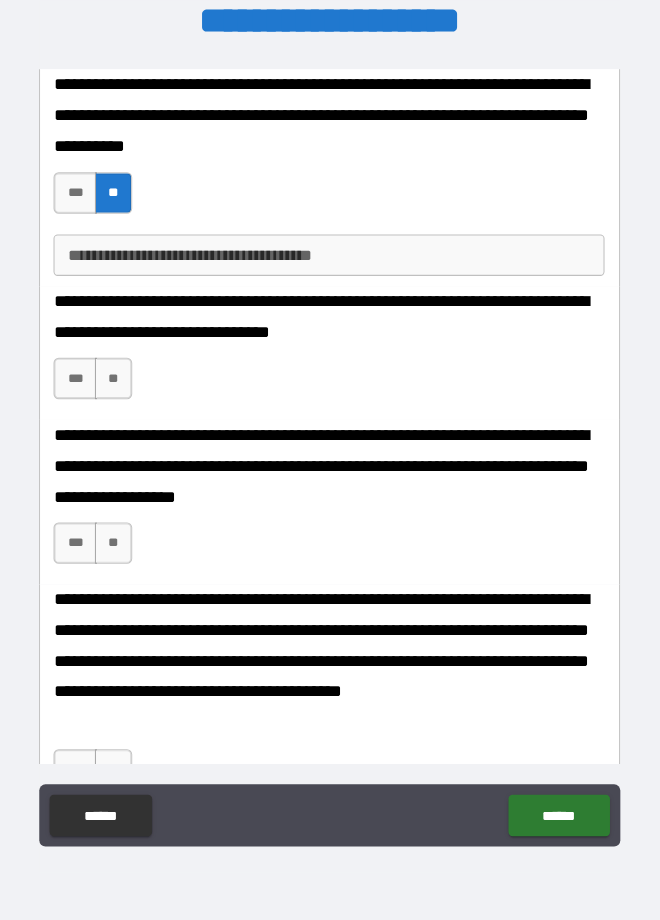 click on "**" at bounding box center (122, 392) 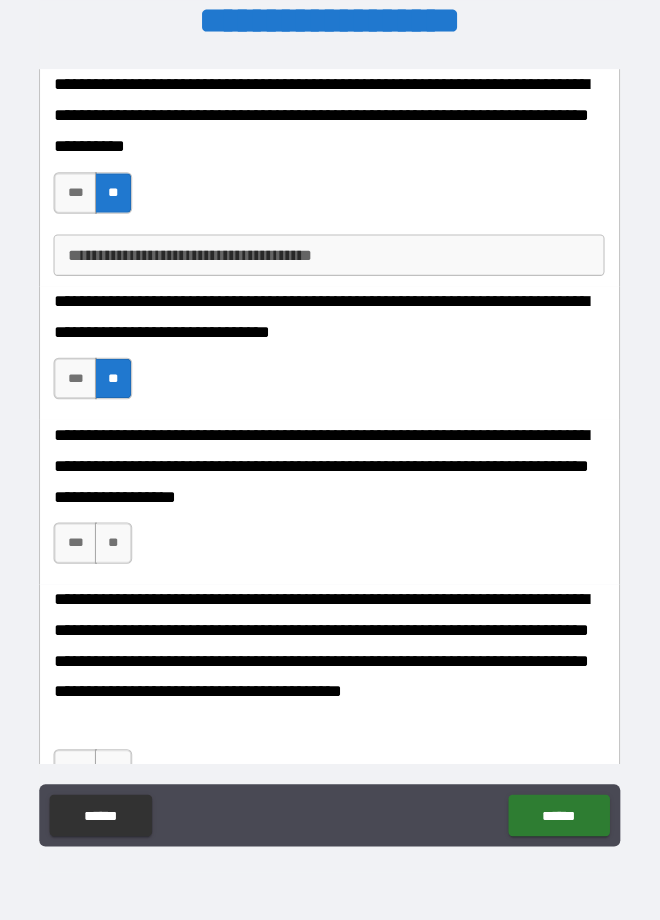 click on "**" at bounding box center [122, 551] 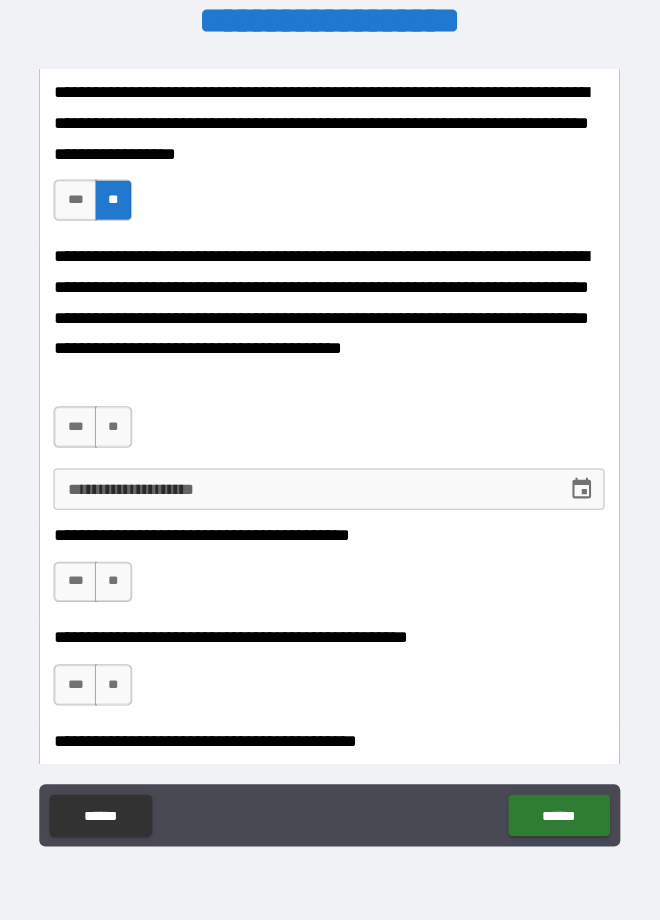 scroll, scrollTop: 4636, scrollLeft: 0, axis: vertical 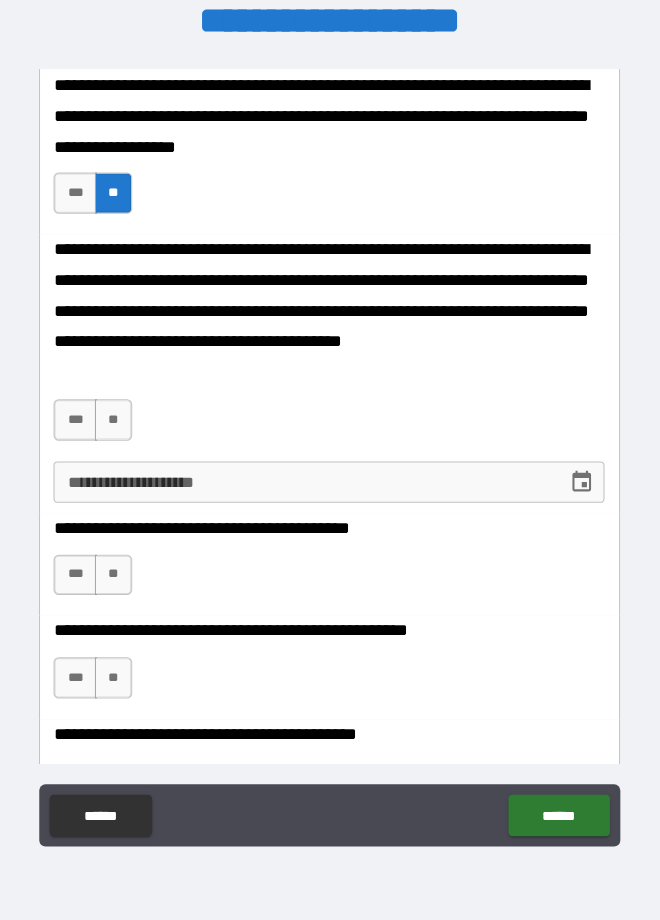 click on "**" at bounding box center [122, 432] 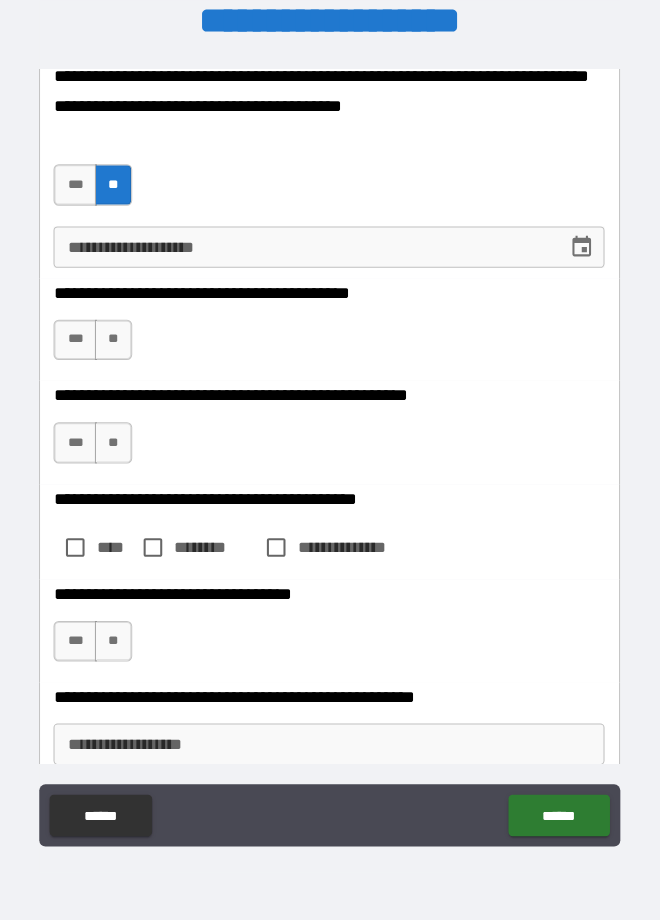 scroll, scrollTop: 4865, scrollLeft: 0, axis: vertical 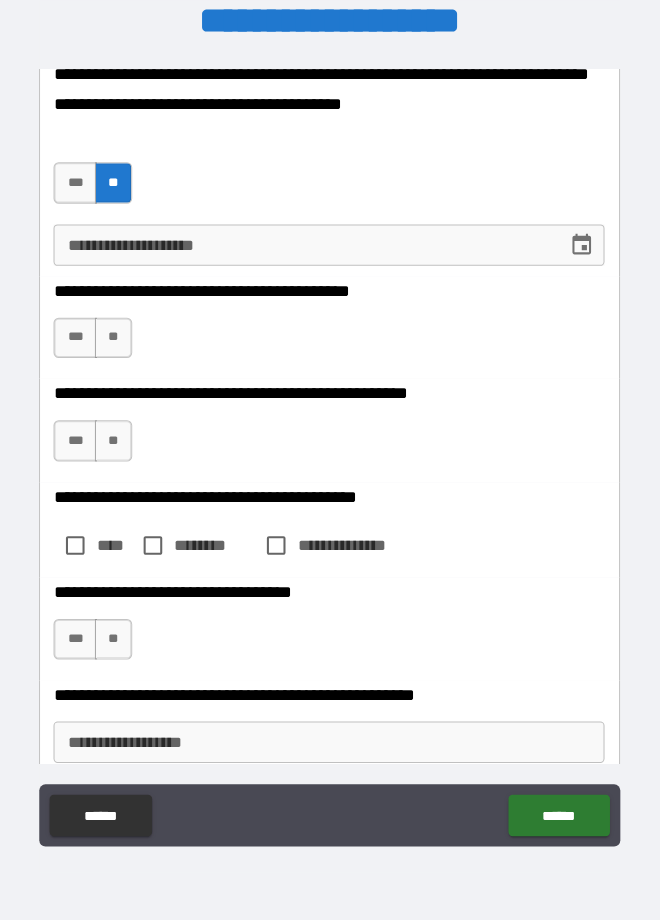 click on "**" at bounding box center [122, 353] 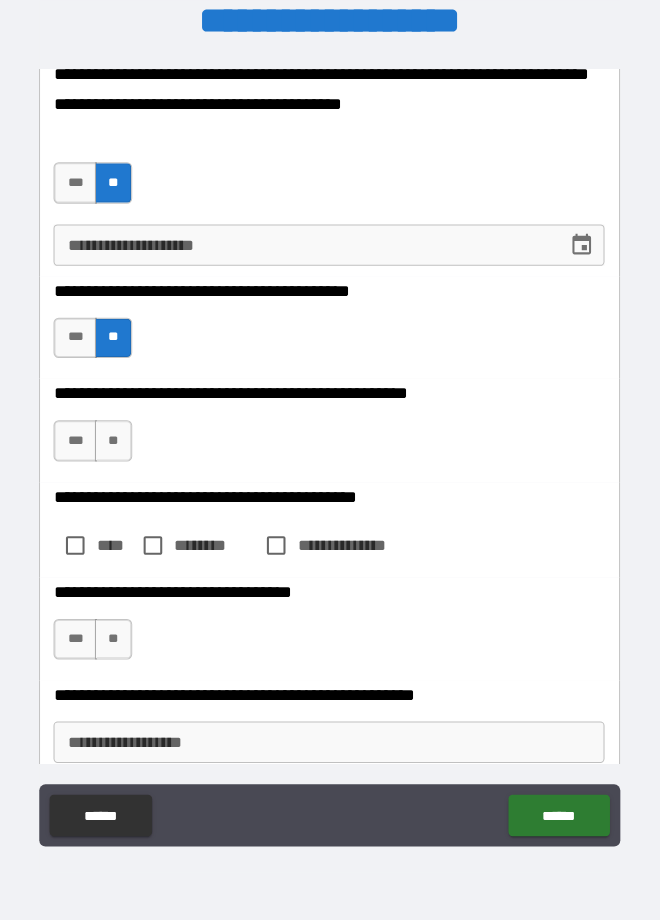click on "**" at bounding box center [122, 452] 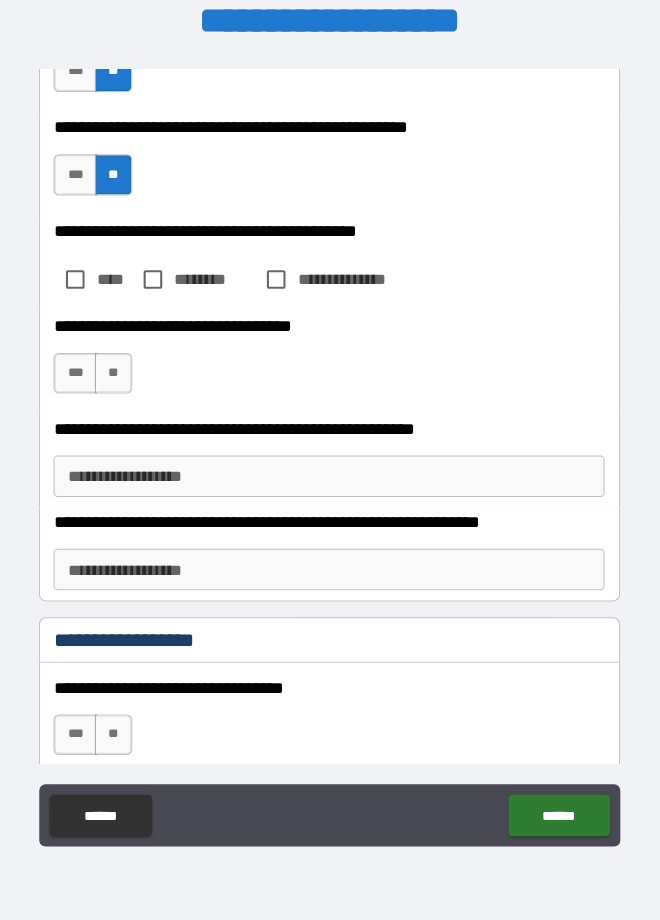 scroll, scrollTop: 5125, scrollLeft: 0, axis: vertical 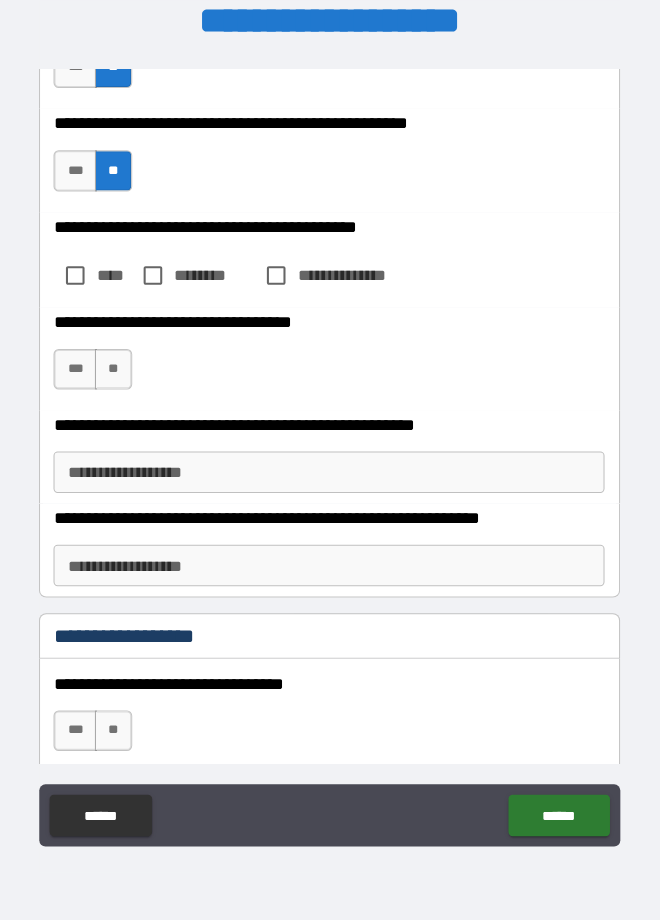 click on "**" at bounding box center (122, 384) 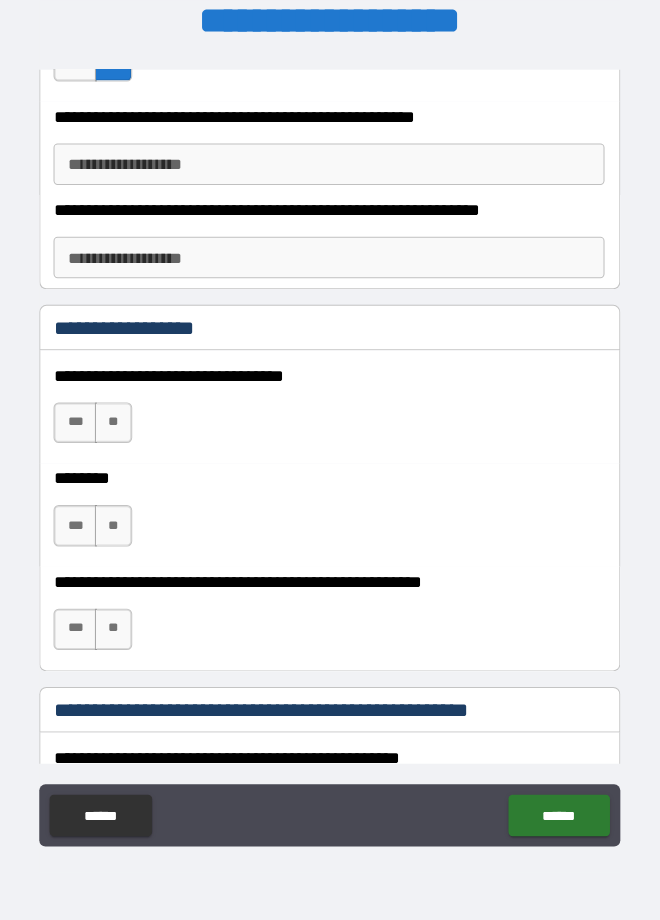 scroll, scrollTop: 5475, scrollLeft: 0, axis: vertical 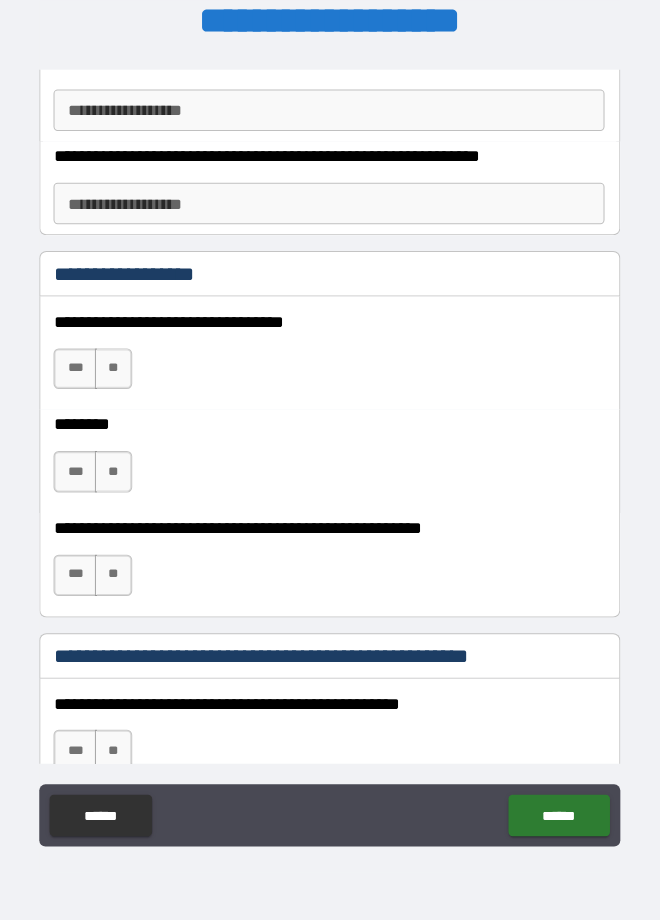 click on "**" at bounding box center [122, 383] 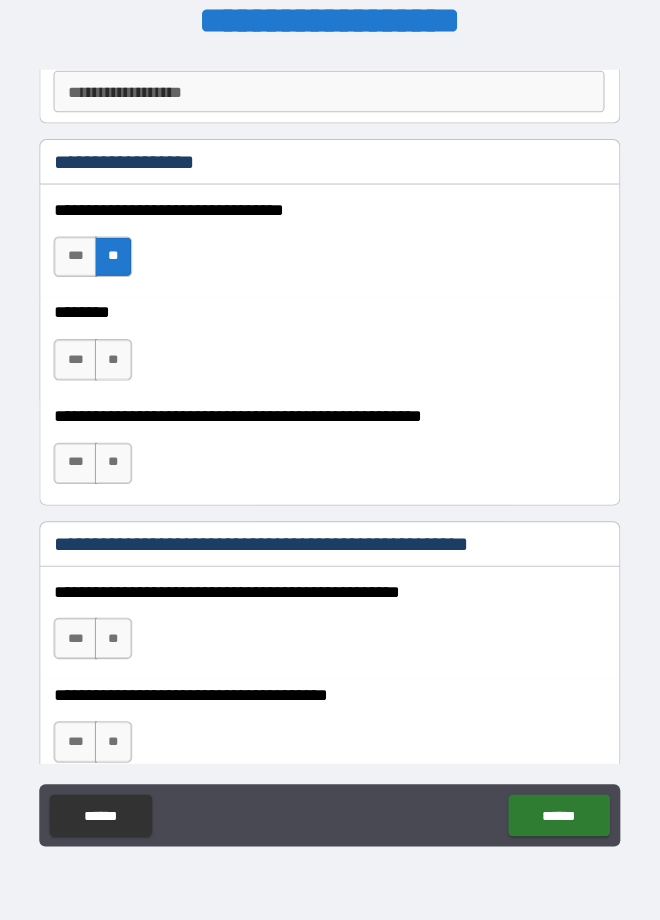 scroll, scrollTop: 5625, scrollLeft: 0, axis: vertical 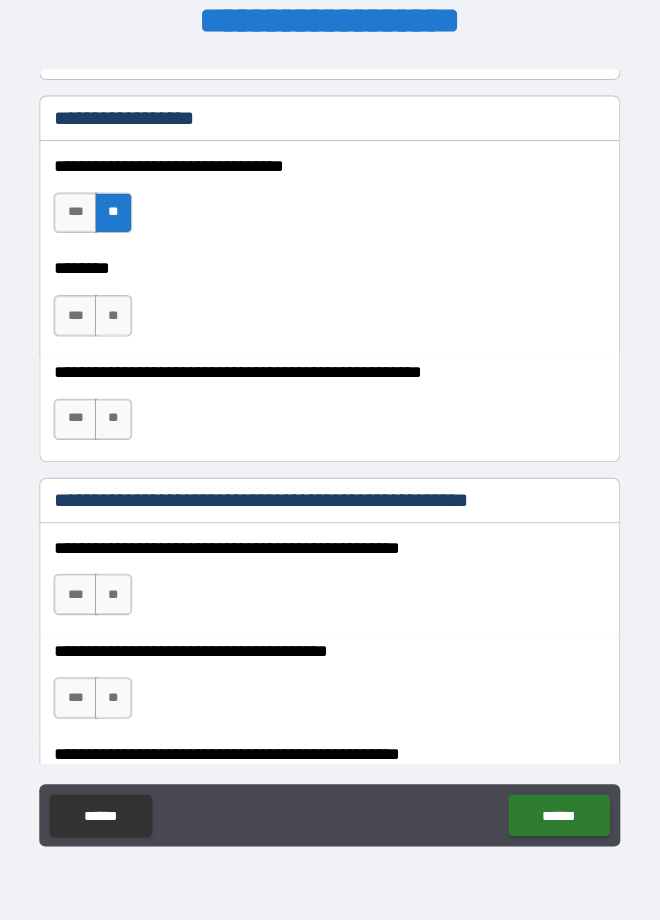 click on "**" at bounding box center [122, 332] 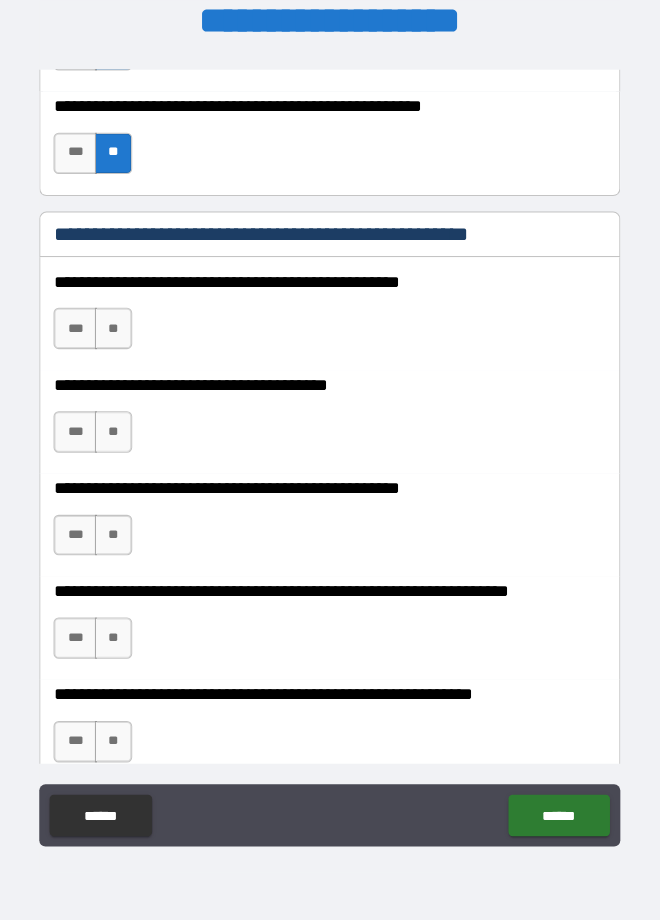 scroll, scrollTop: 5882, scrollLeft: 0, axis: vertical 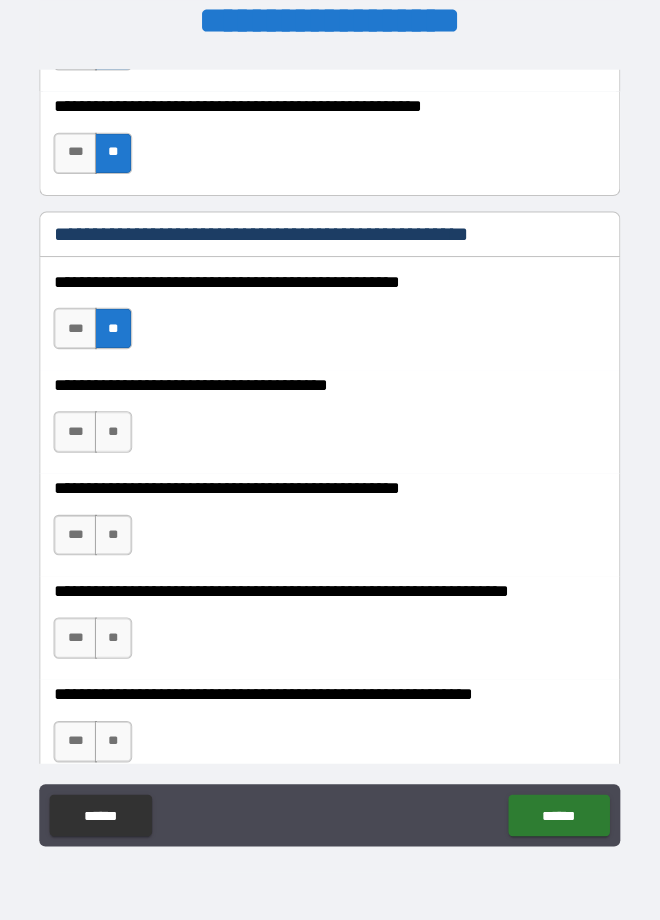 click on "**" at bounding box center [122, 444] 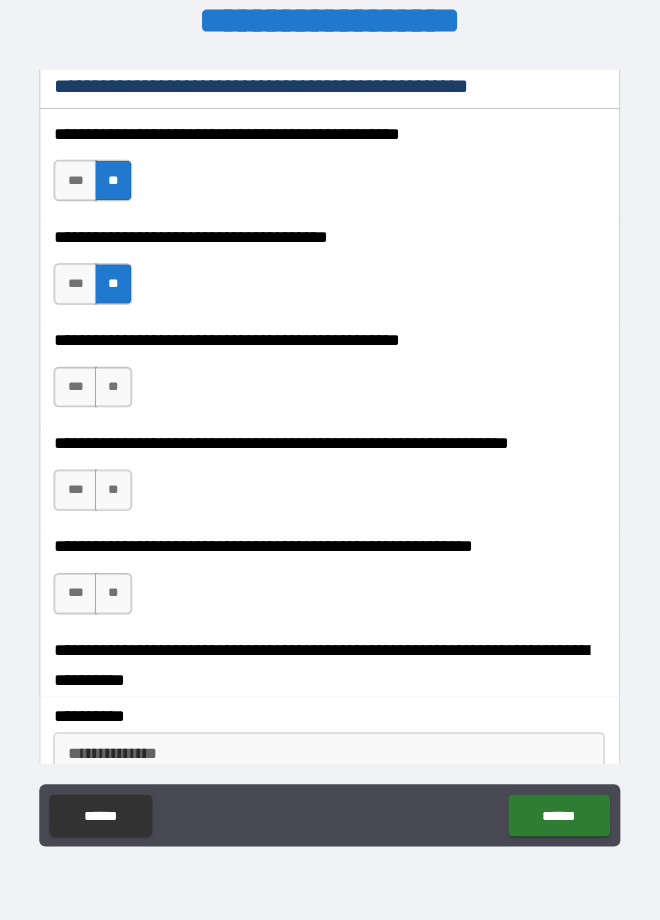 scroll, scrollTop: 6027, scrollLeft: 0, axis: vertical 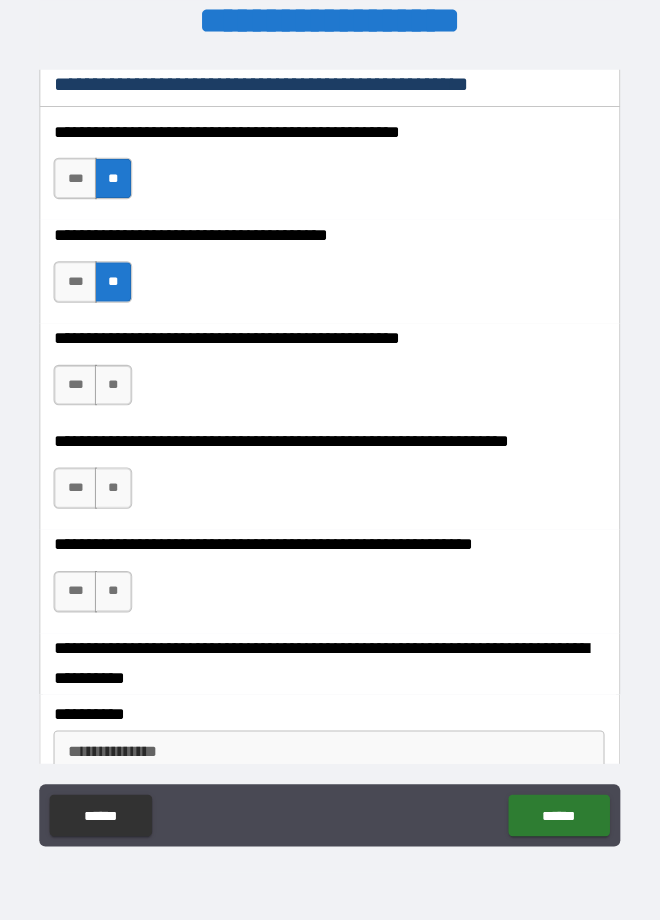 click on "**" at bounding box center (122, 399) 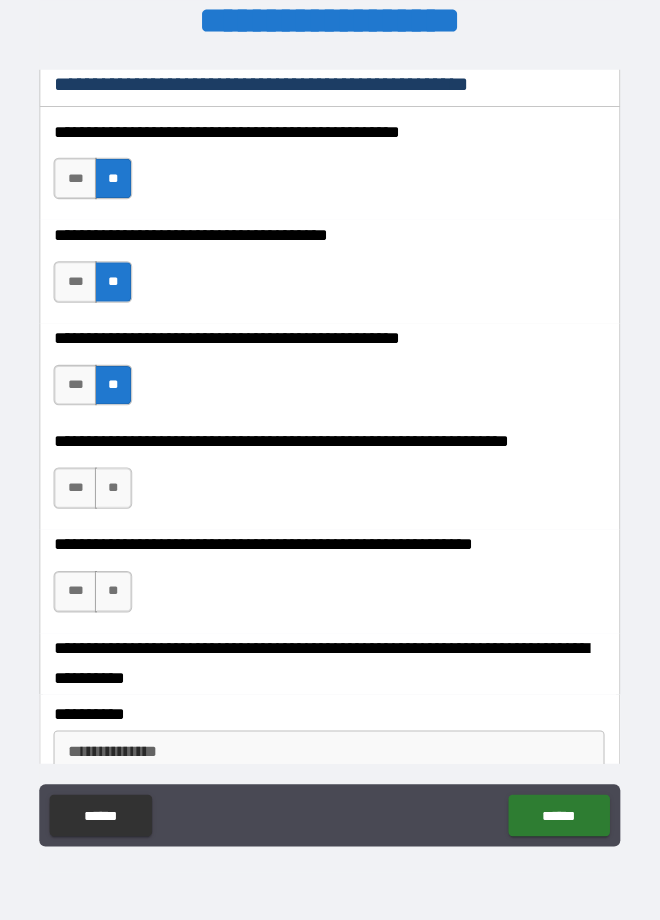 click on "***" at bounding box center [84, 498] 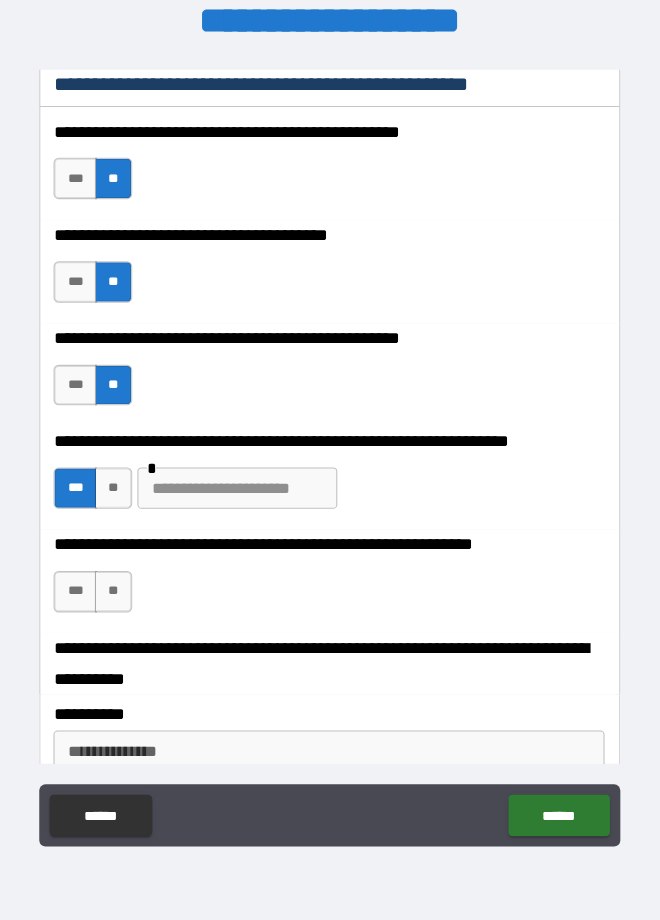 type on "*" 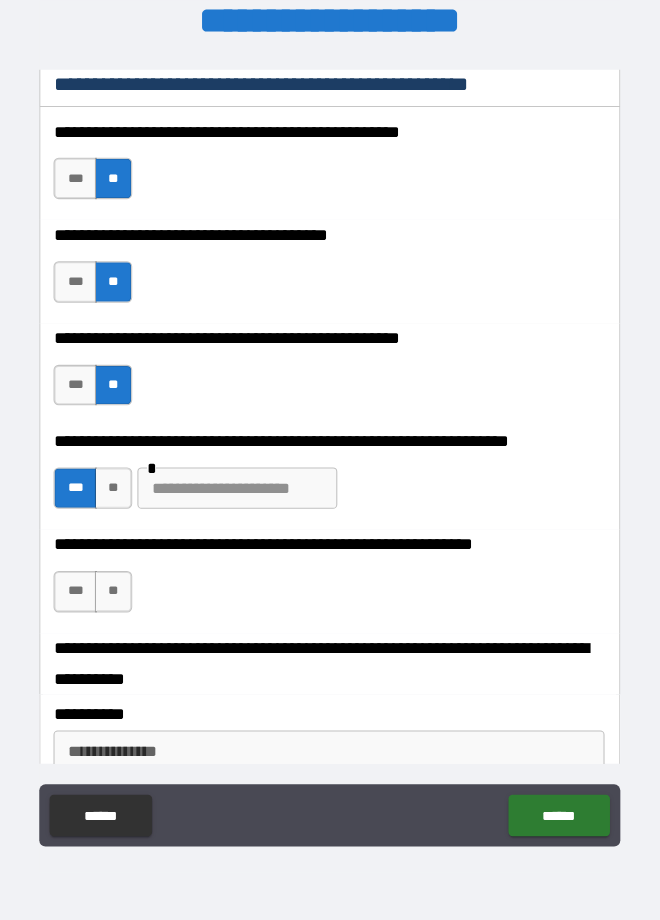 click at bounding box center [241, 498] 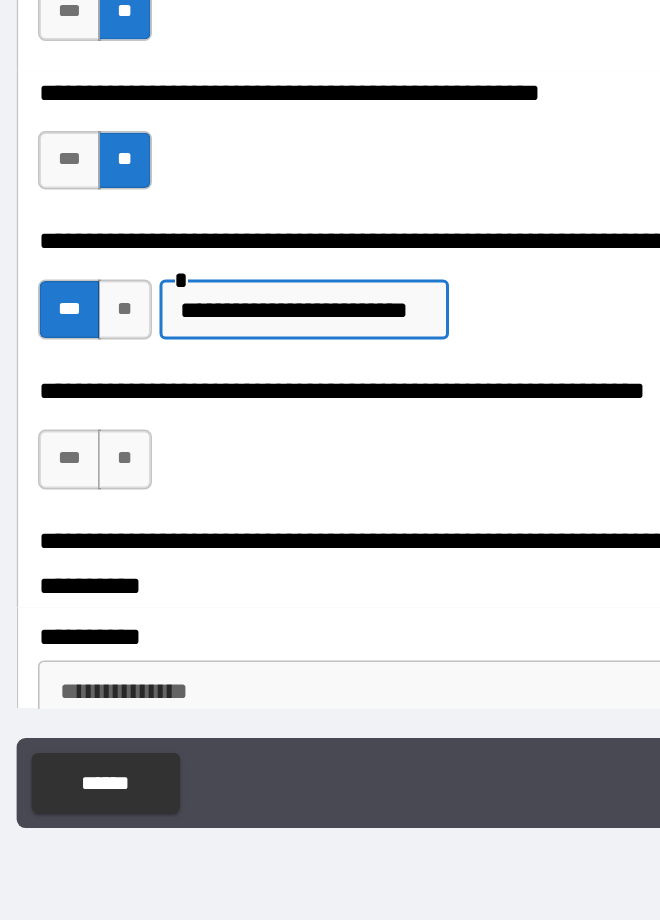 type on "**********" 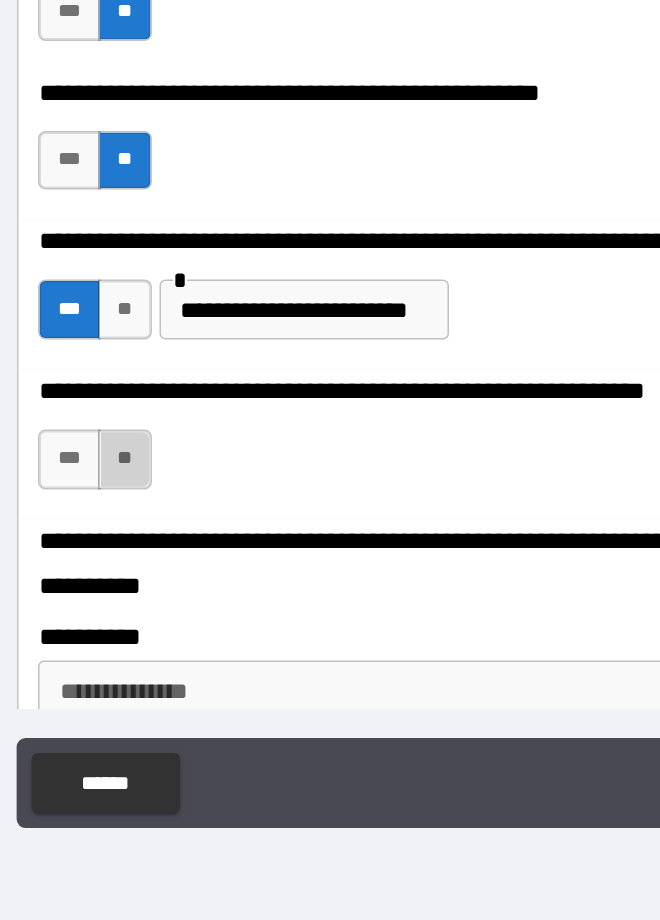 click on "**" at bounding box center [122, 598] 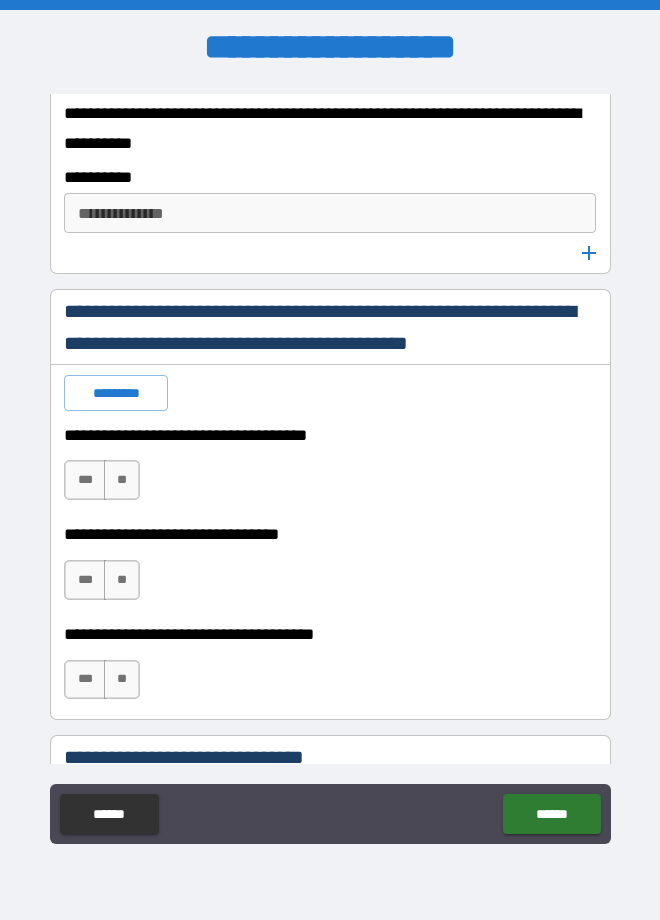 scroll, scrollTop: 6588, scrollLeft: 0, axis: vertical 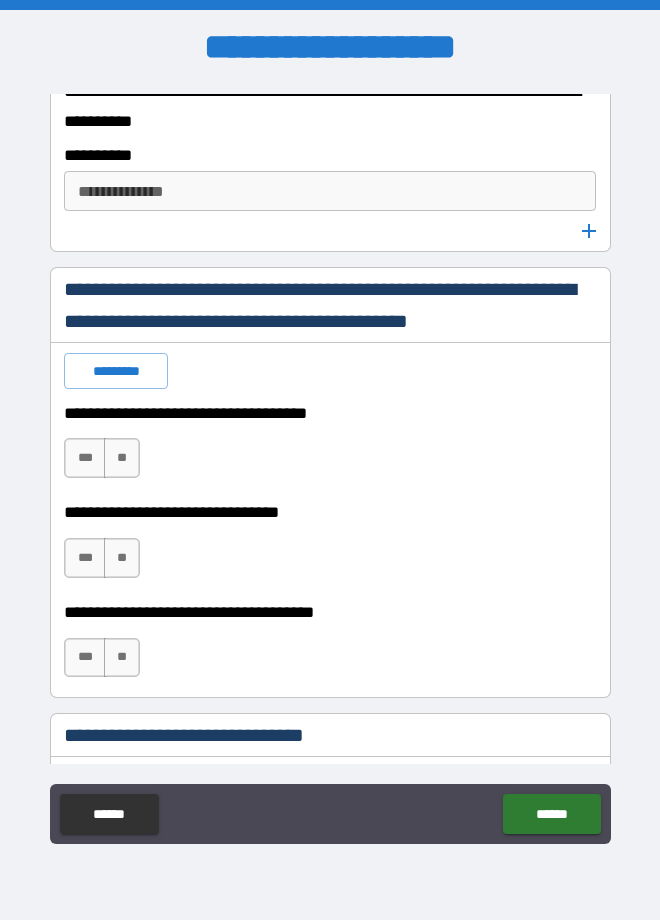 click on "**" at bounding box center [122, 458] 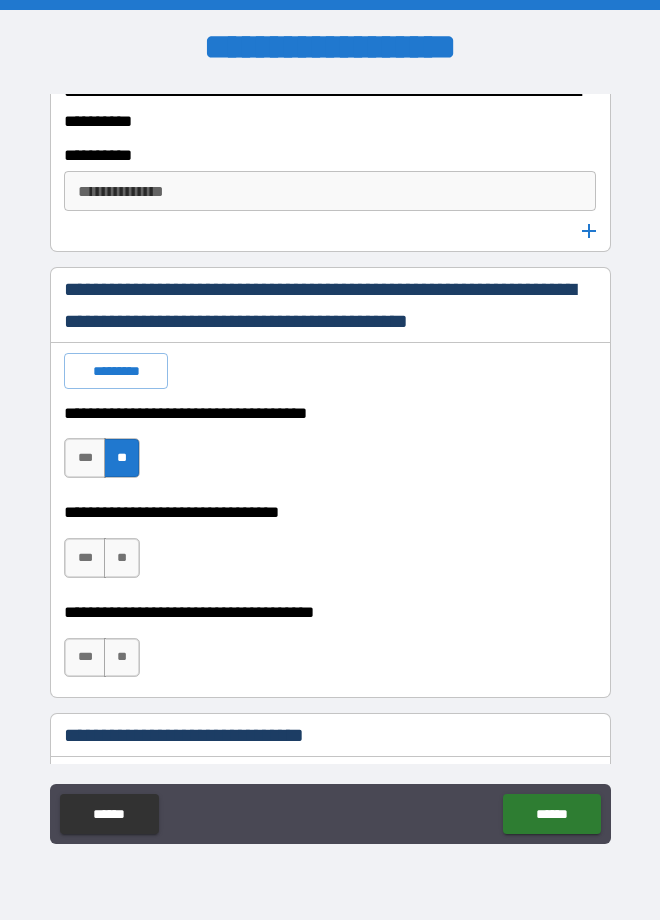 click on "**" at bounding box center [122, 558] 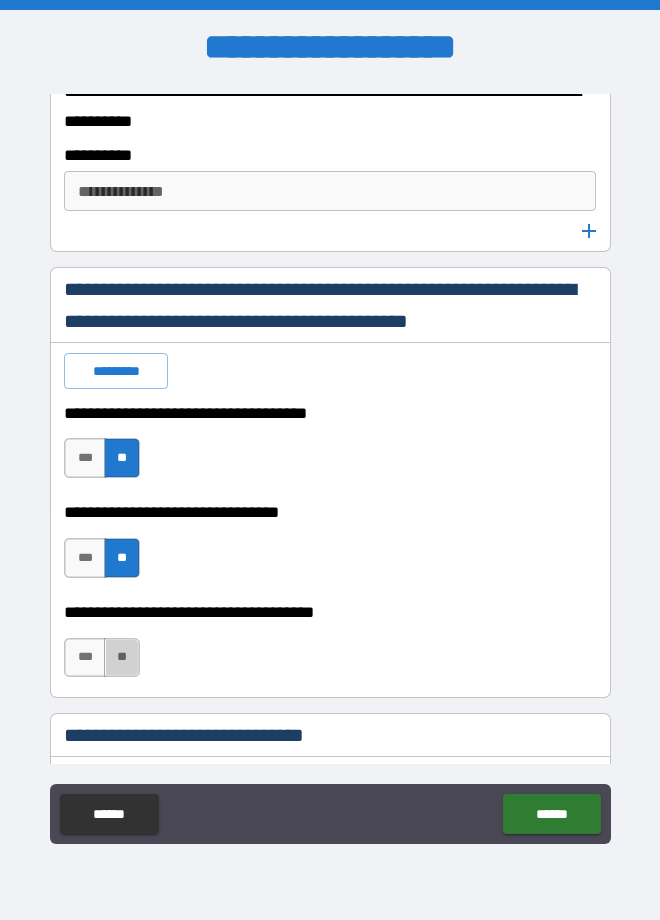 click on "**" at bounding box center [122, 658] 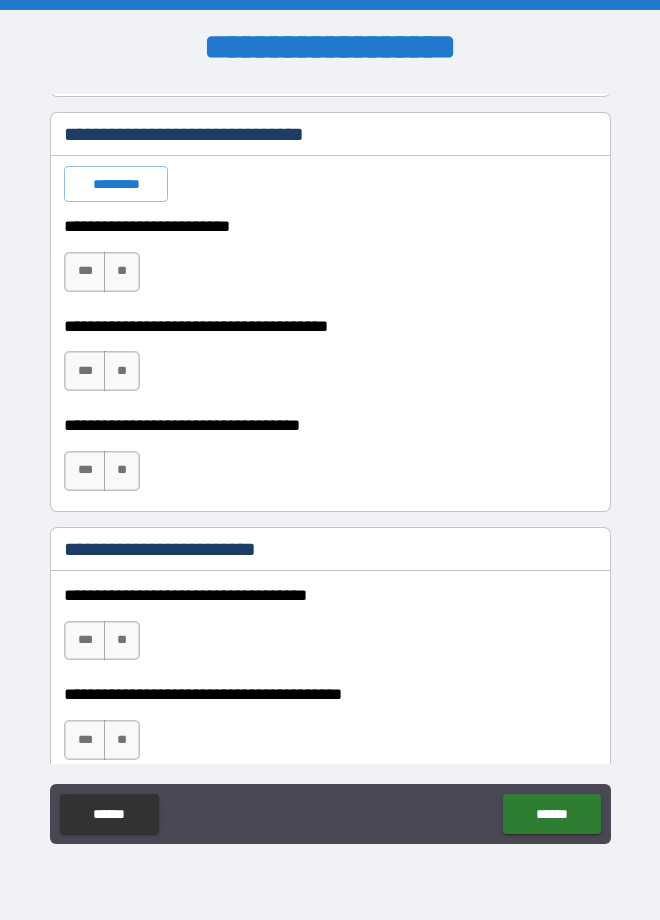 scroll, scrollTop: 7191, scrollLeft: 0, axis: vertical 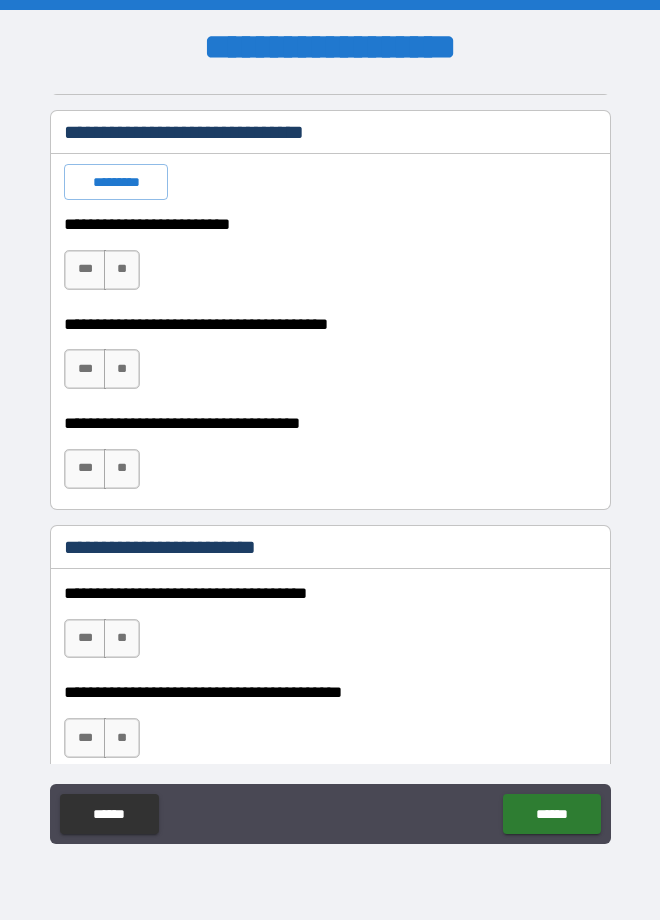 click on "**" at bounding box center [122, 270] 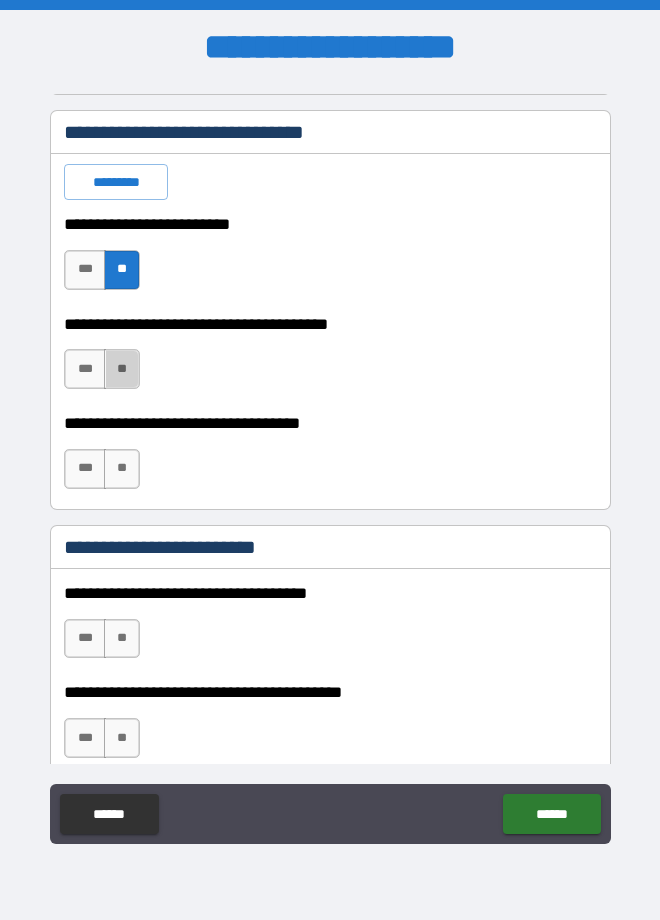 click on "**" at bounding box center (122, 369) 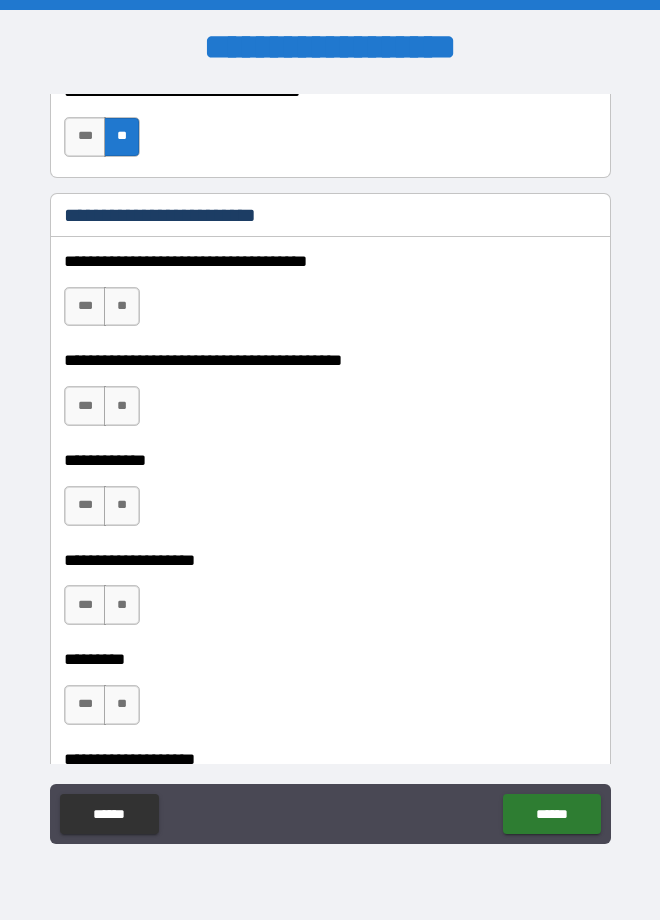 scroll, scrollTop: 7530, scrollLeft: 0, axis: vertical 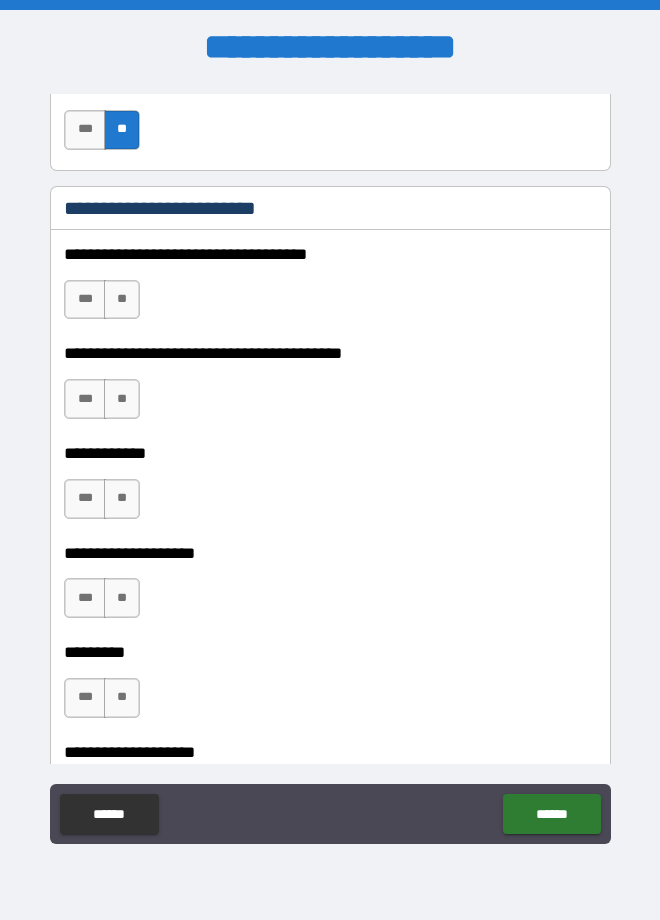 click on "**" at bounding box center (122, 300) 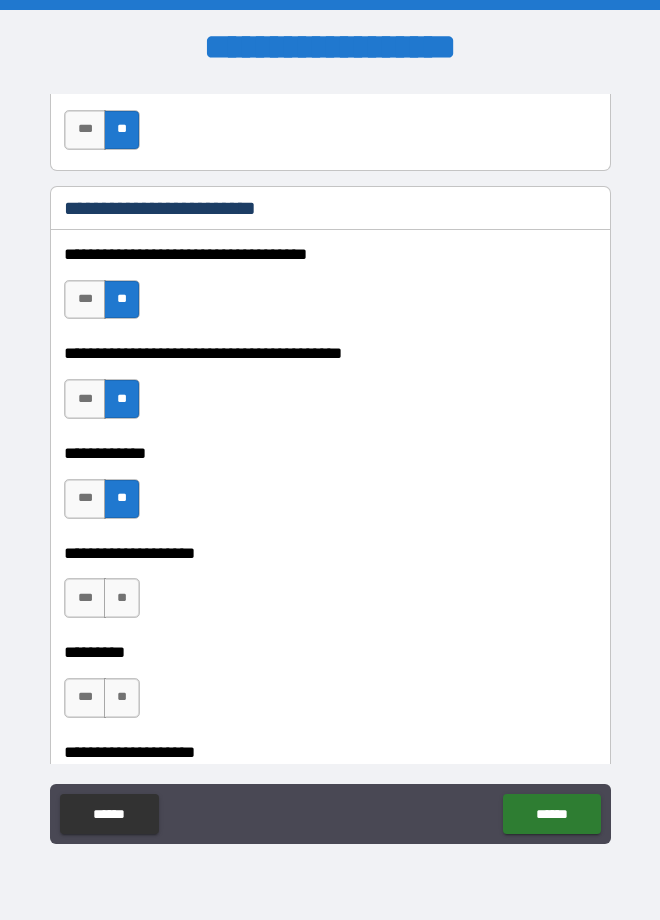 click on "**" at bounding box center [122, 598] 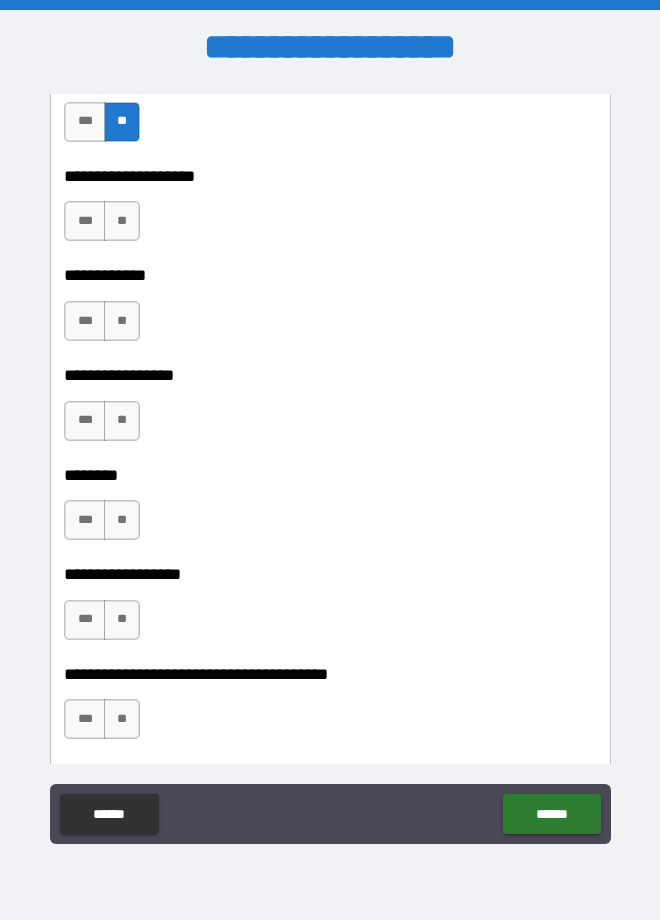 scroll, scrollTop: 8111, scrollLeft: 0, axis: vertical 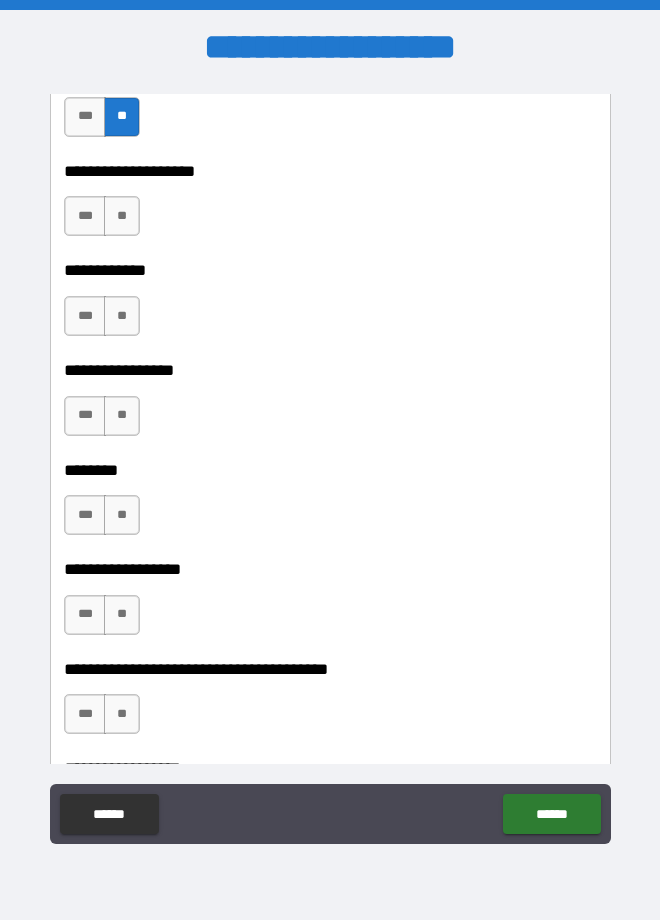 click on "**" at bounding box center [122, 216] 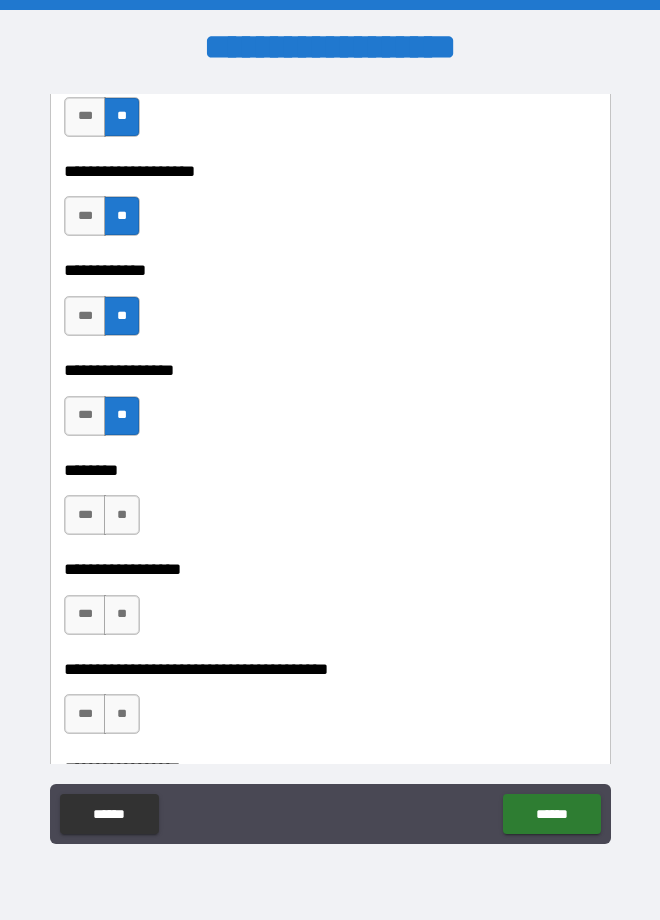 click on "**" at bounding box center [122, 515] 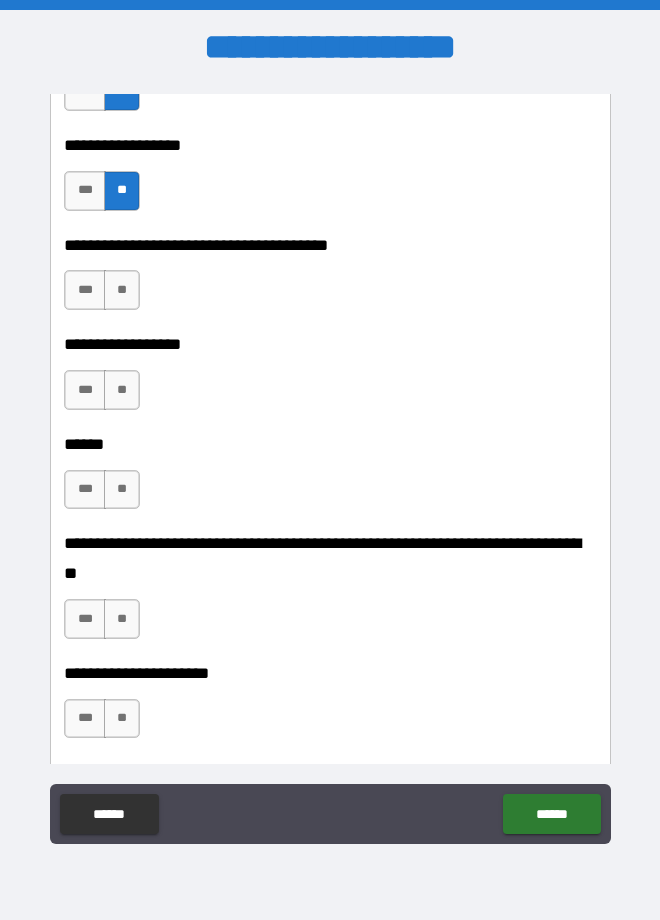 scroll, scrollTop: 8539, scrollLeft: 0, axis: vertical 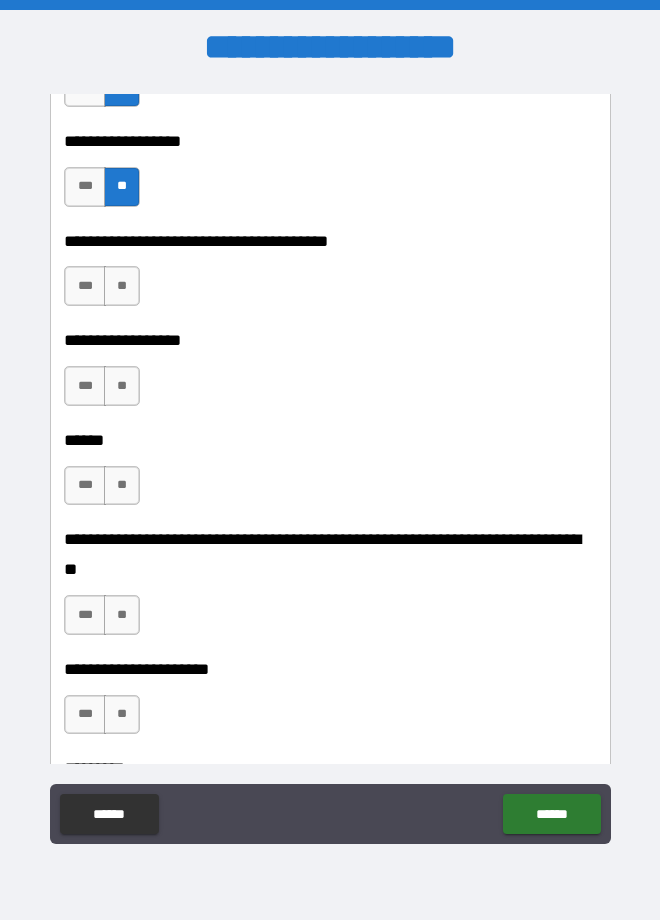click on "***" at bounding box center (84, 286) 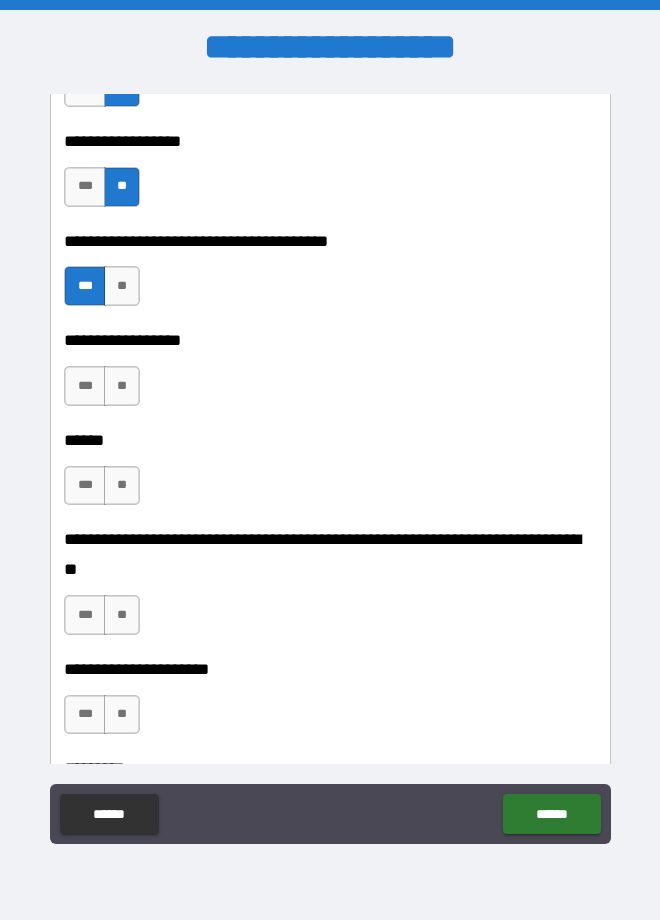 click on "**" at bounding box center (122, 386) 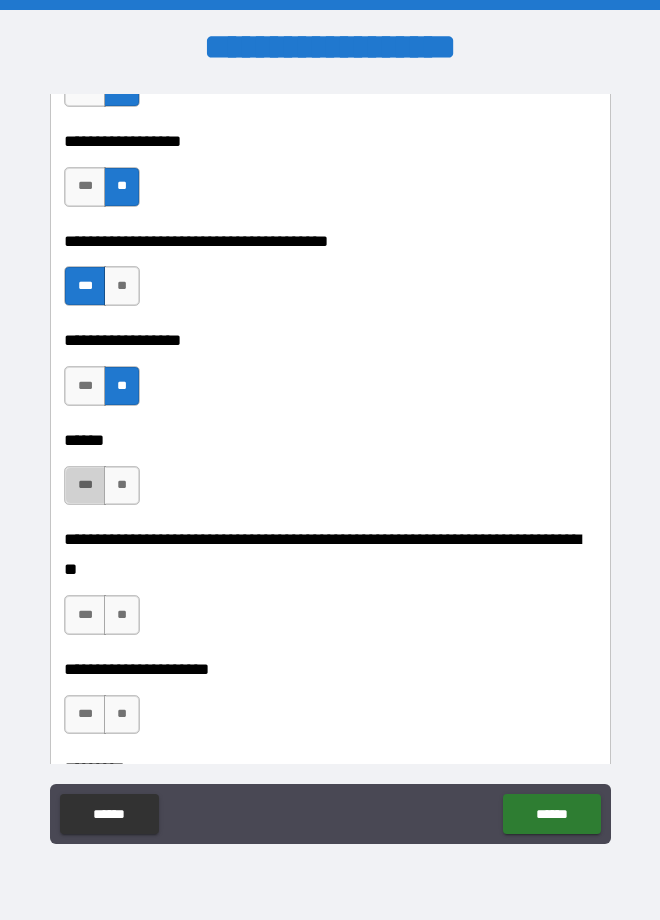 click on "***" at bounding box center (84, 486) 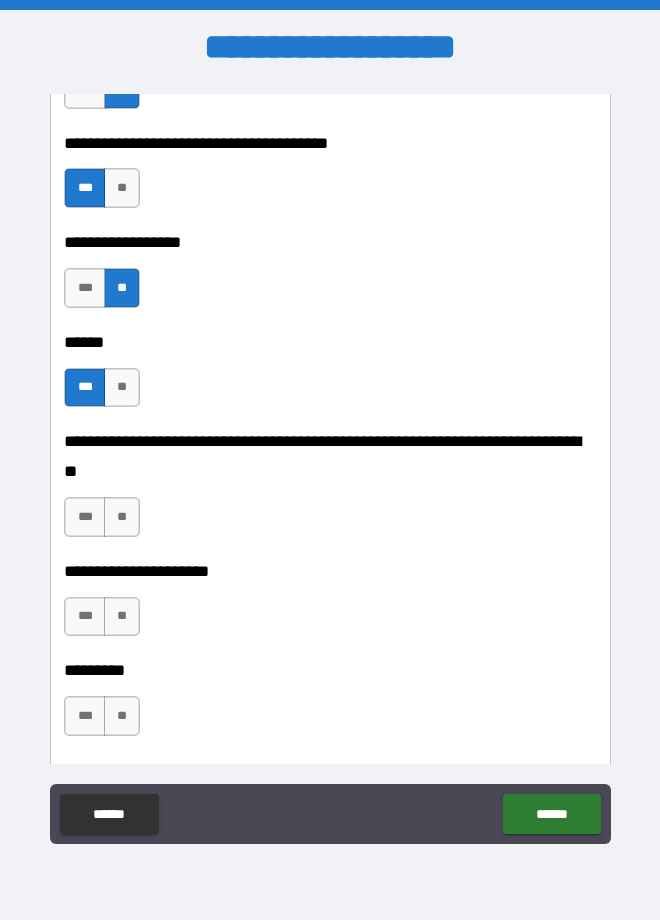 scroll, scrollTop: 8644, scrollLeft: 0, axis: vertical 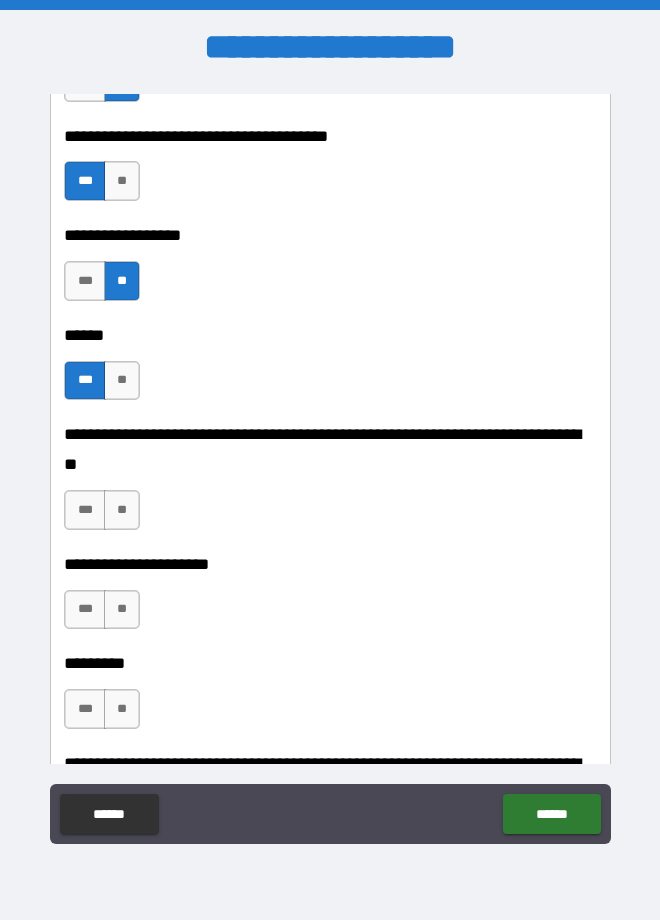 click on "**" at bounding box center [122, 510] 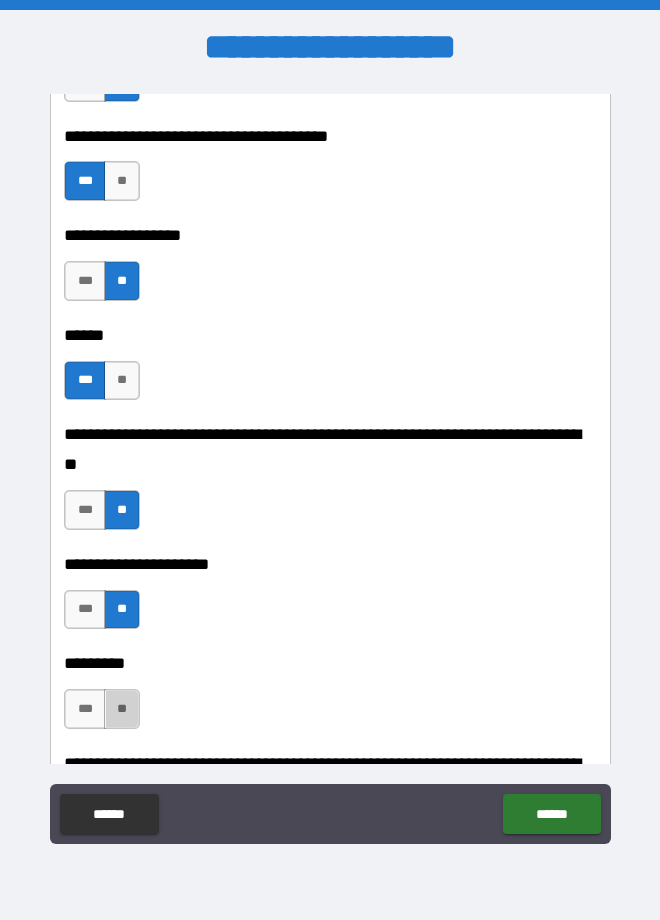 click on "**" at bounding box center (122, 709) 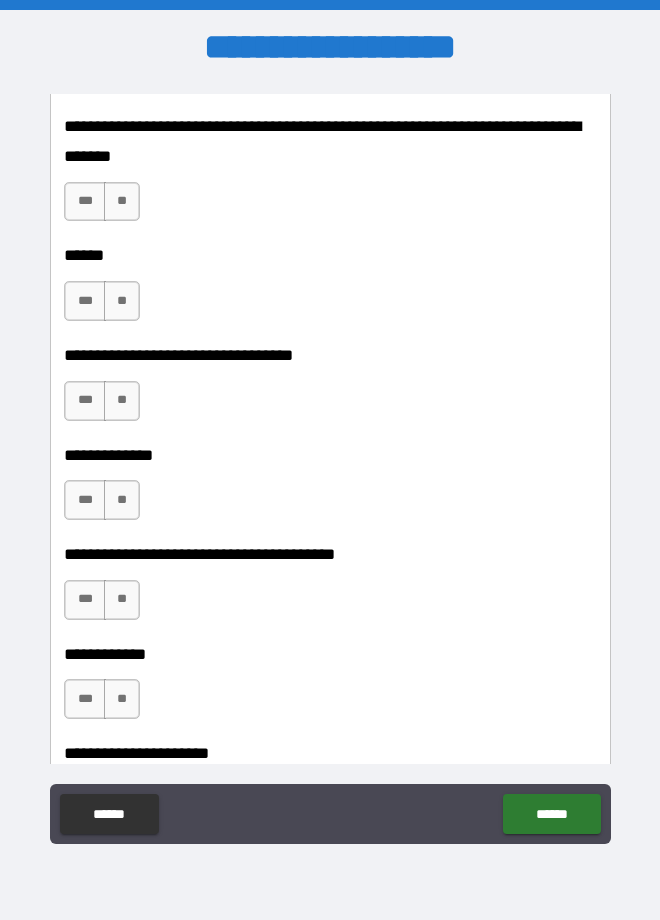 scroll, scrollTop: 9265, scrollLeft: 0, axis: vertical 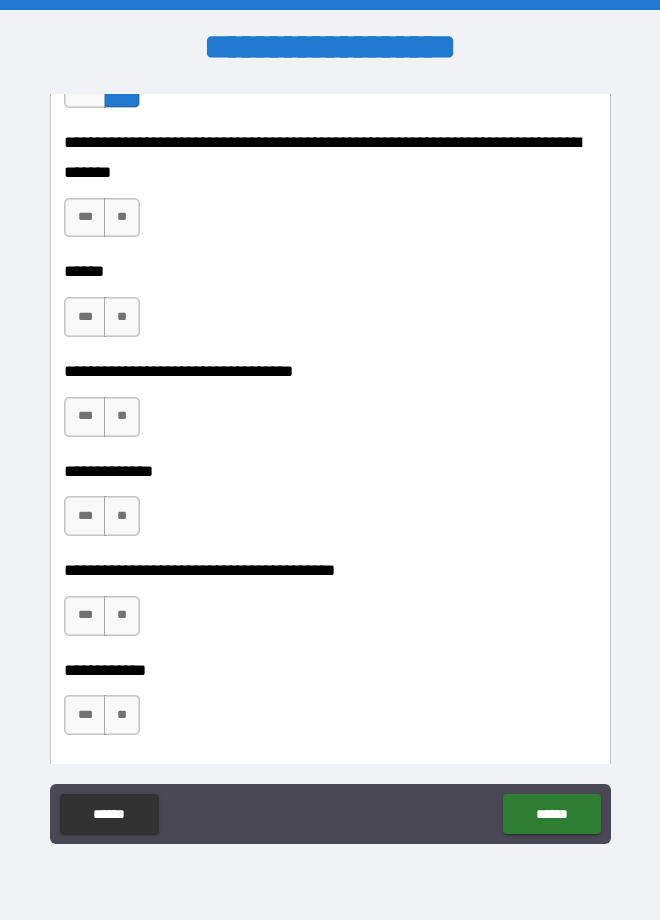 click on "**" at bounding box center (122, 218) 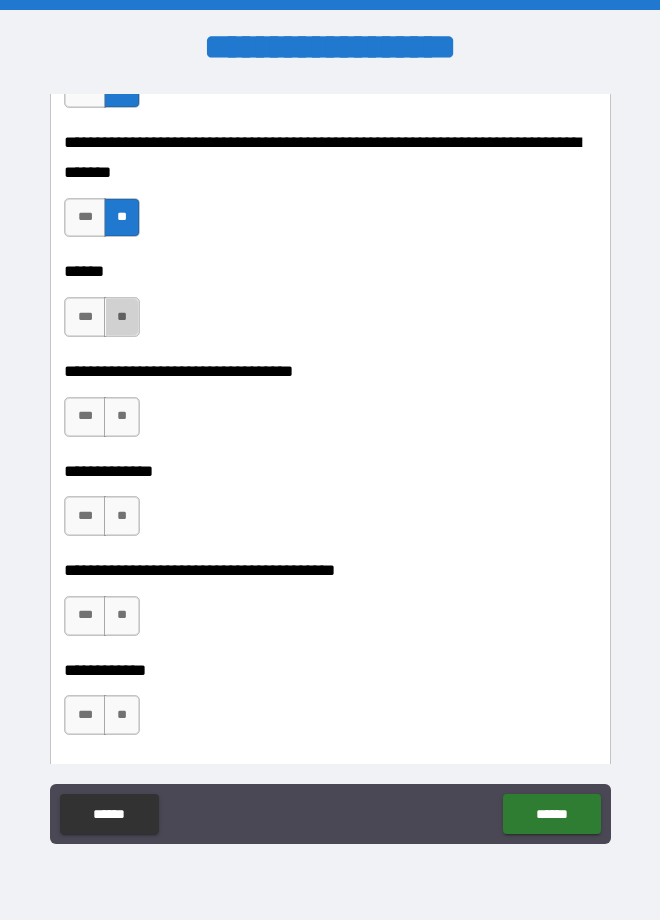 click on "**" at bounding box center (122, 317) 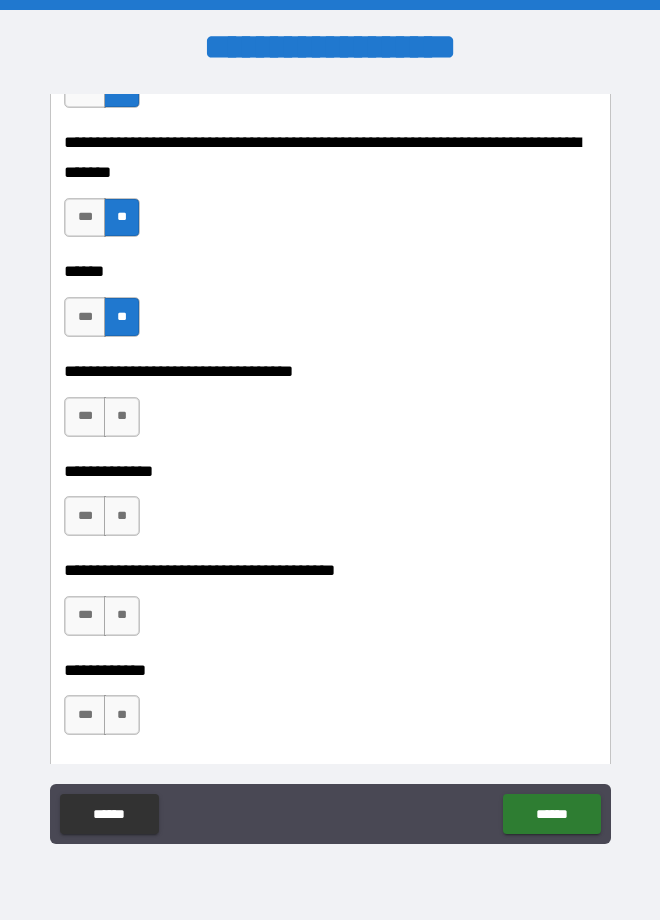 click on "**" at bounding box center [122, 417] 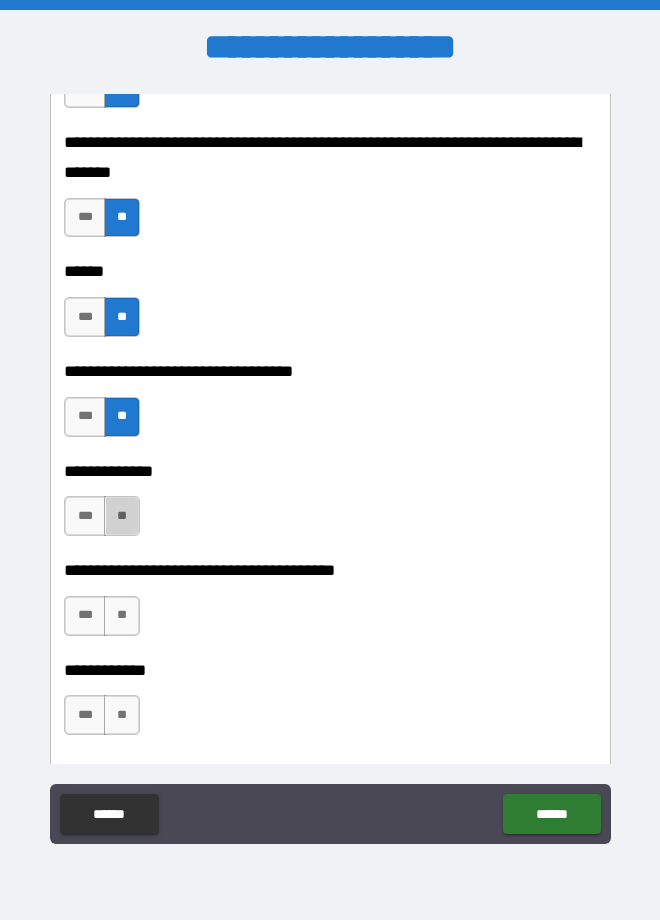 click on "**" at bounding box center (122, 516) 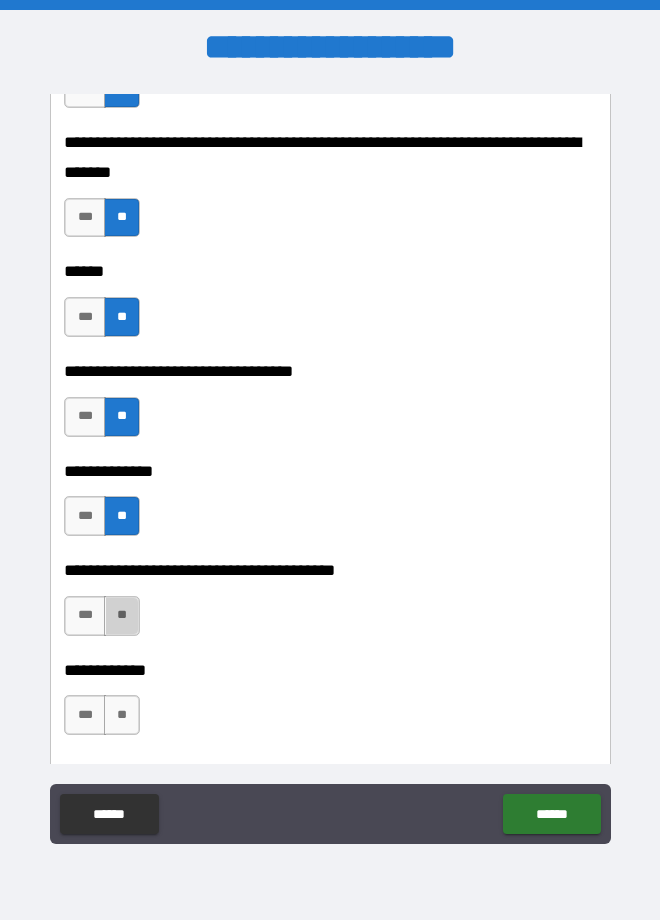 click on "**" at bounding box center (122, 616) 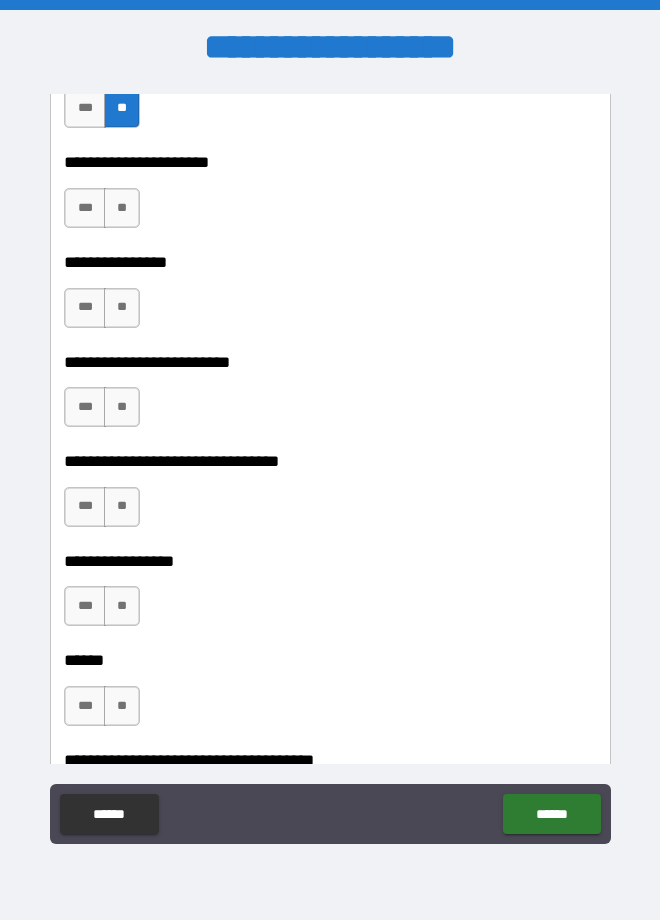 scroll, scrollTop: 9877, scrollLeft: 0, axis: vertical 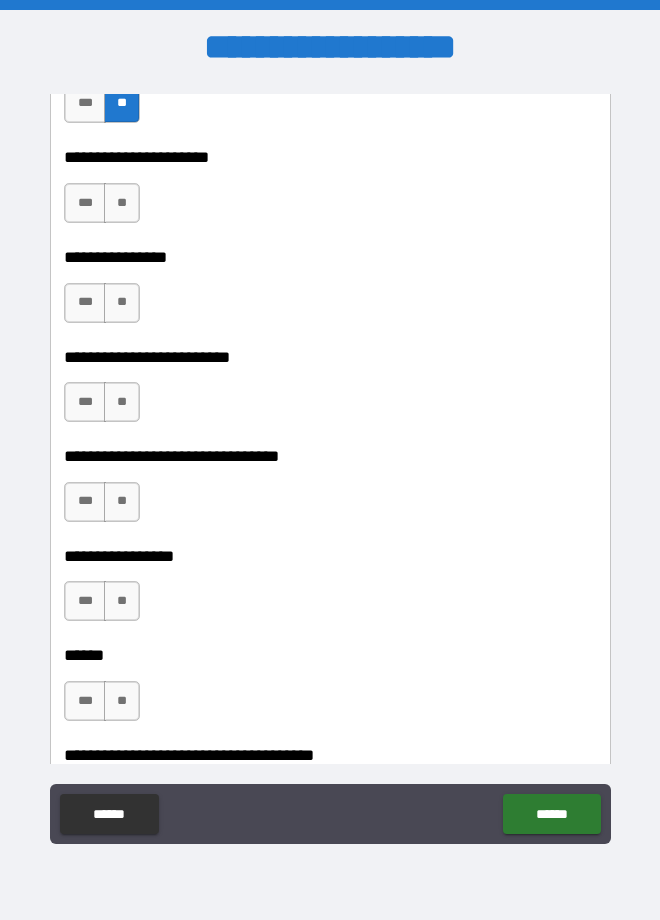 click on "**" at bounding box center [122, 203] 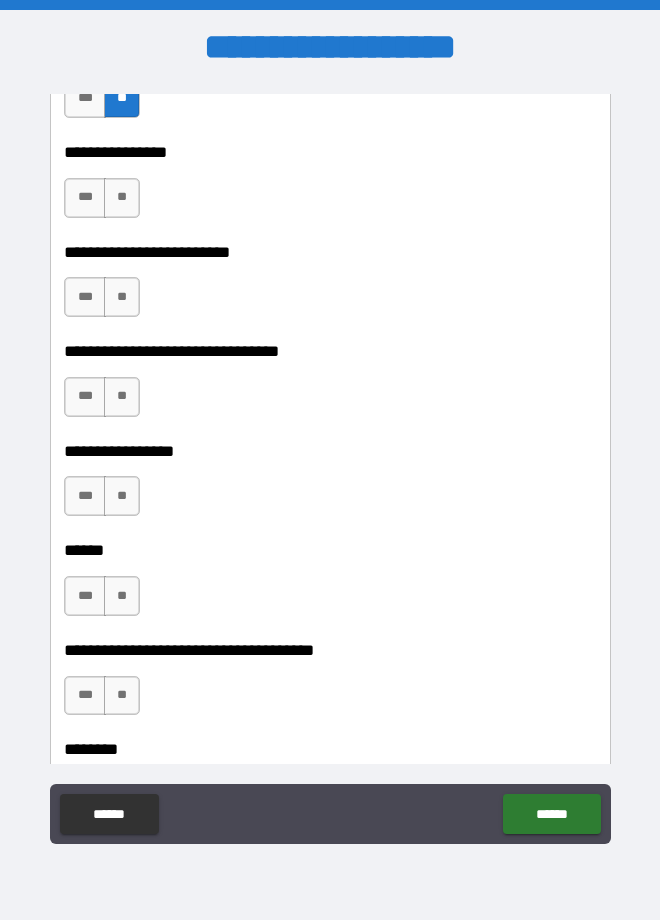 scroll, scrollTop: 9986, scrollLeft: 0, axis: vertical 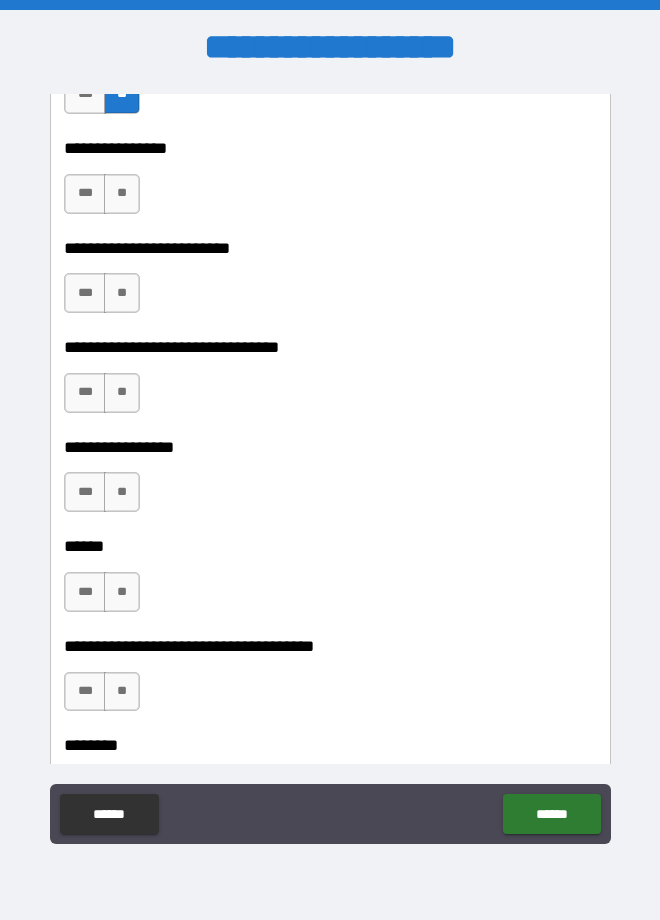 click on "**" at bounding box center (122, 194) 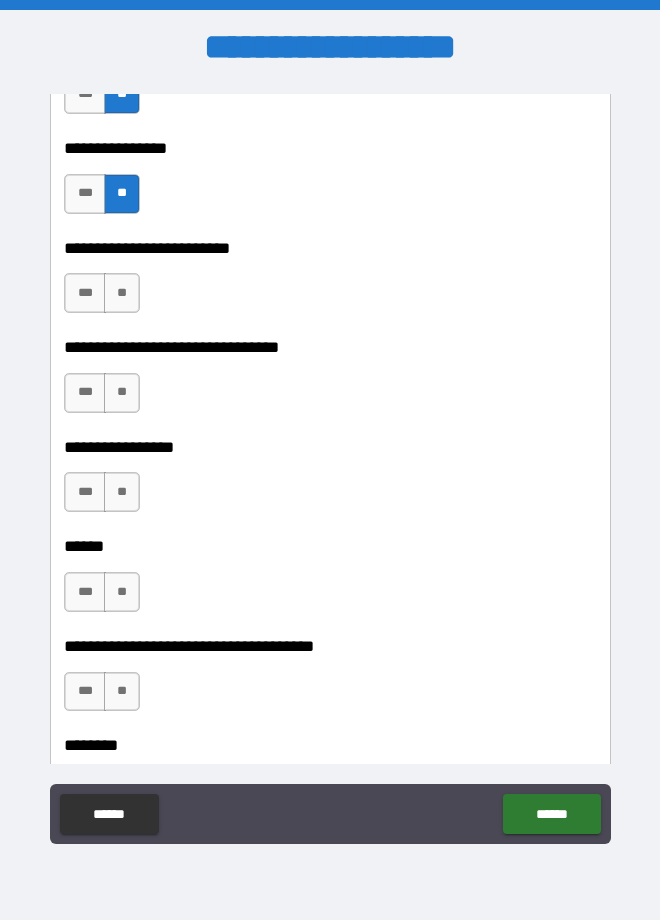 click on "**" at bounding box center [122, 293] 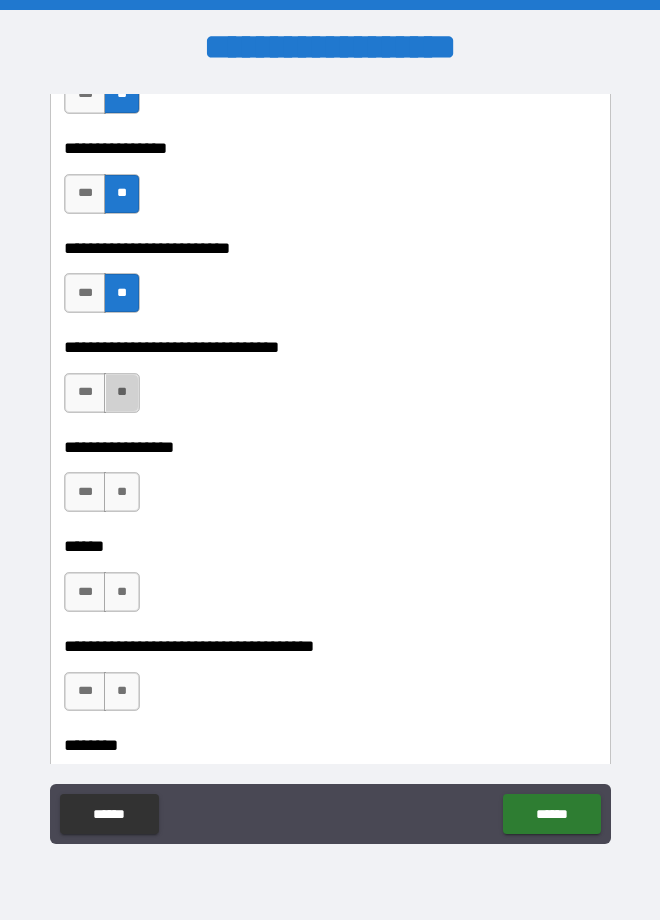 click on "**" at bounding box center [122, 393] 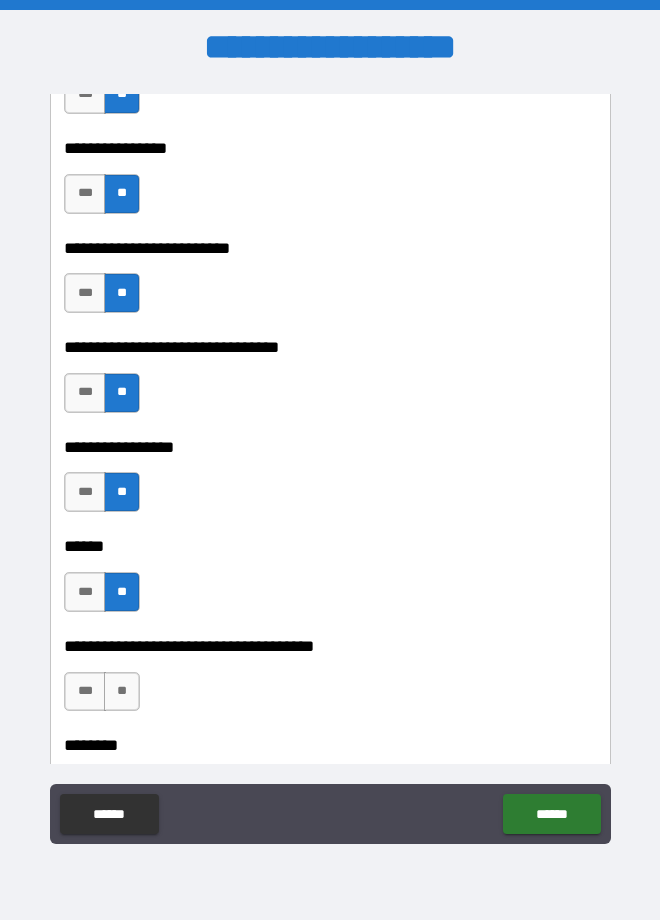 click on "**" at bounding box center (122, 692) 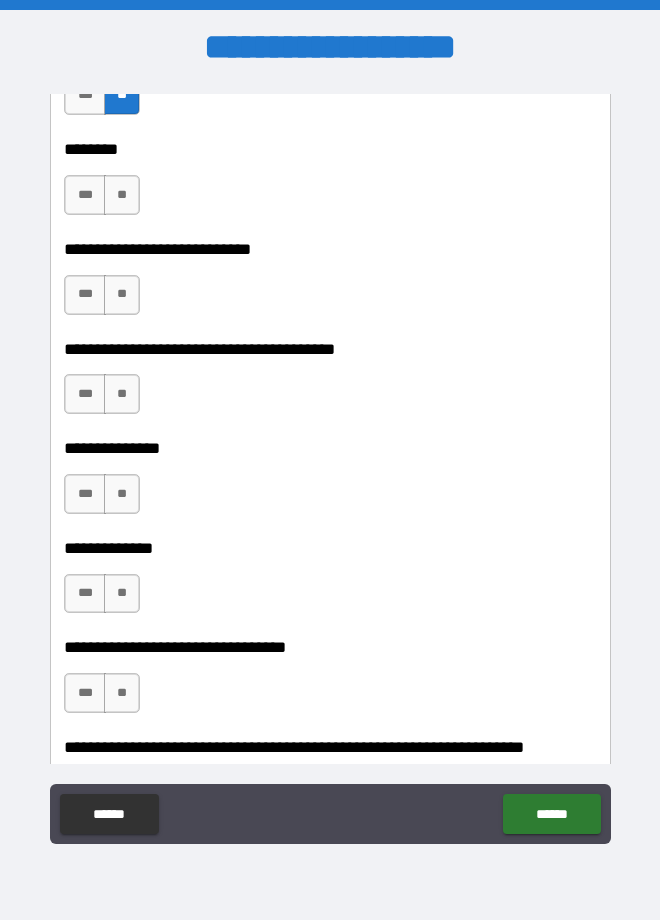 scroll, scrollTop: 10591, scrollLeft: 0, axis: vertical 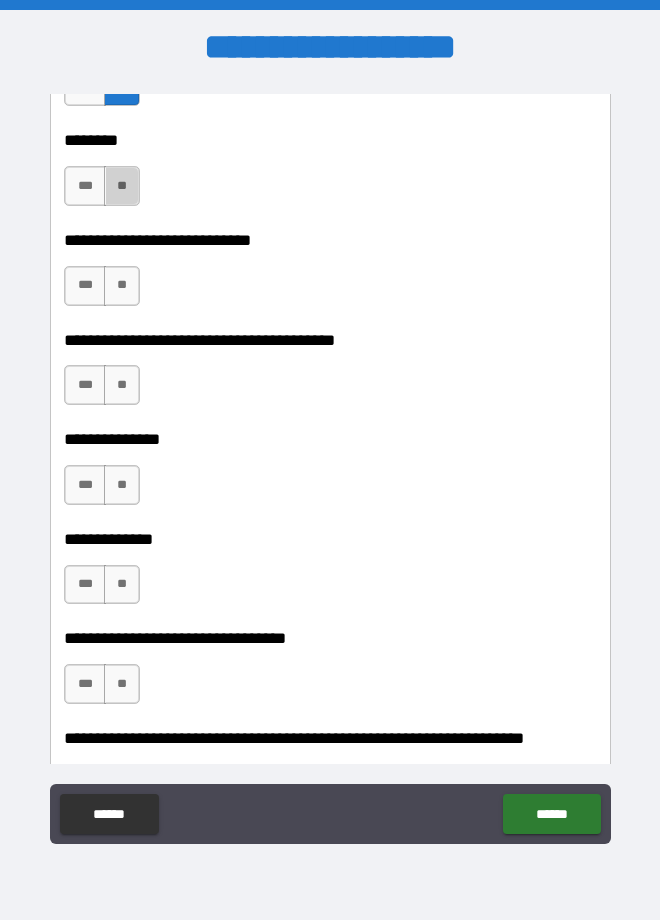 click on "**" at bounding box center [122, 186] 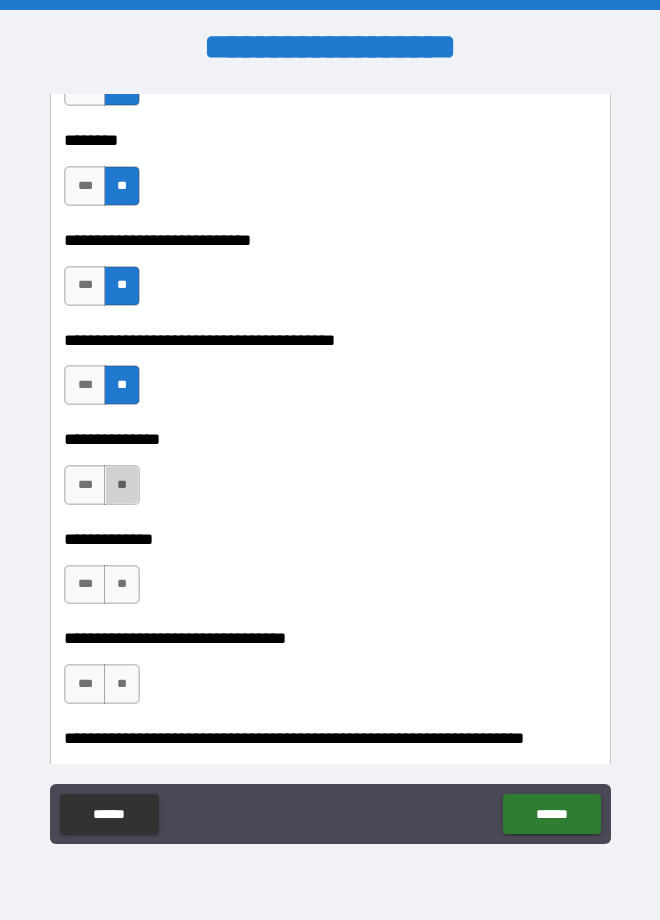 click on "**" at bounding box center [122, 485] 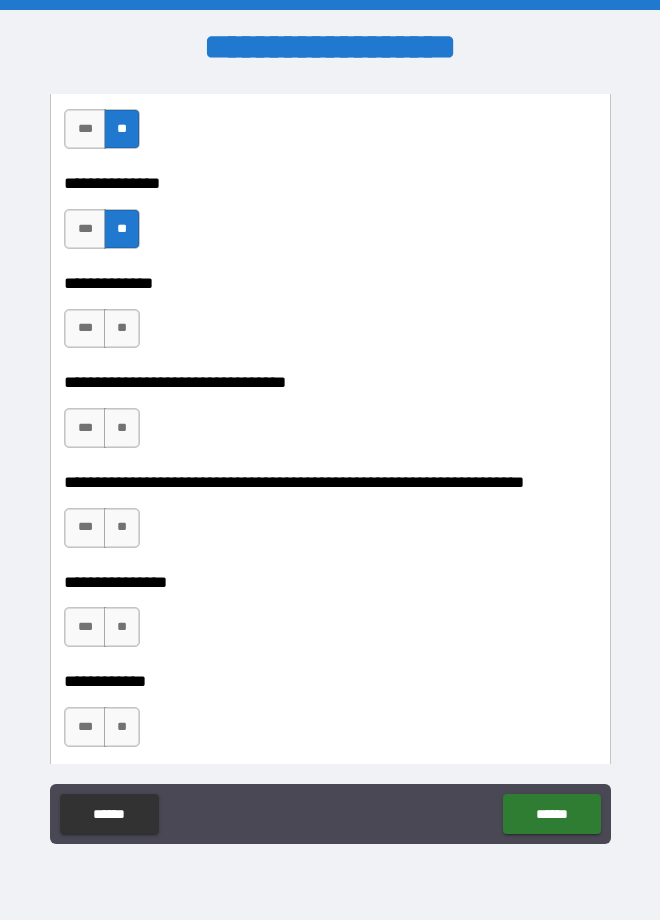 scroll, scrollTop: 10852, scrollLeft: 0, axis: vertical 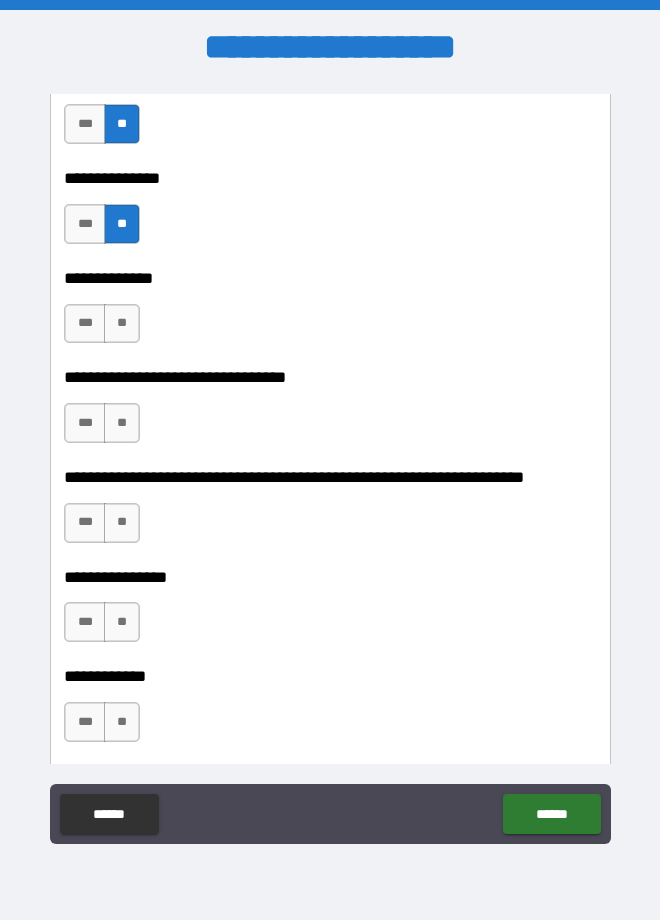 click on "**" at bounding box center (122, 324) 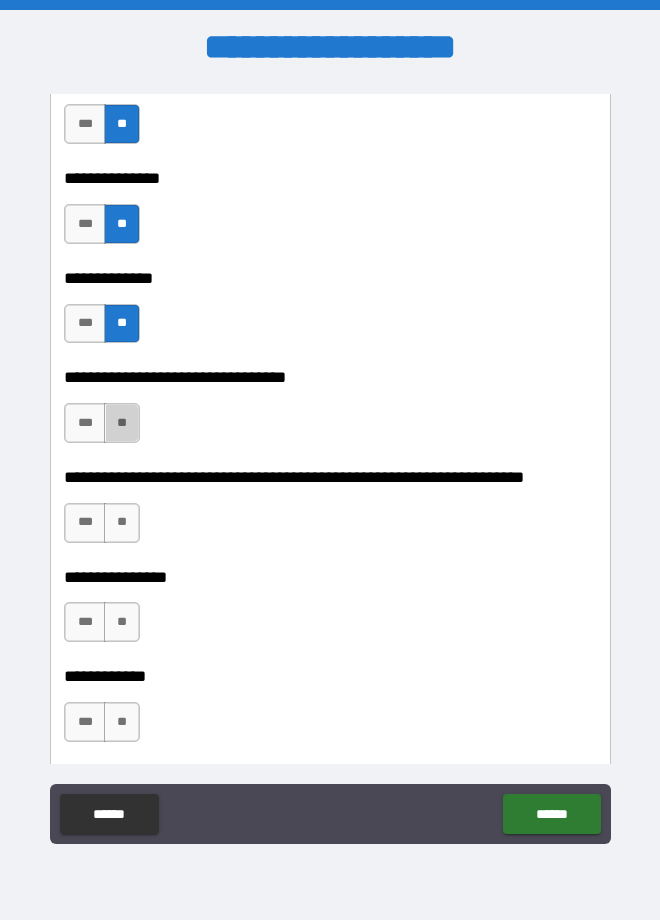 click on "**" at bounding box center [122, 423] 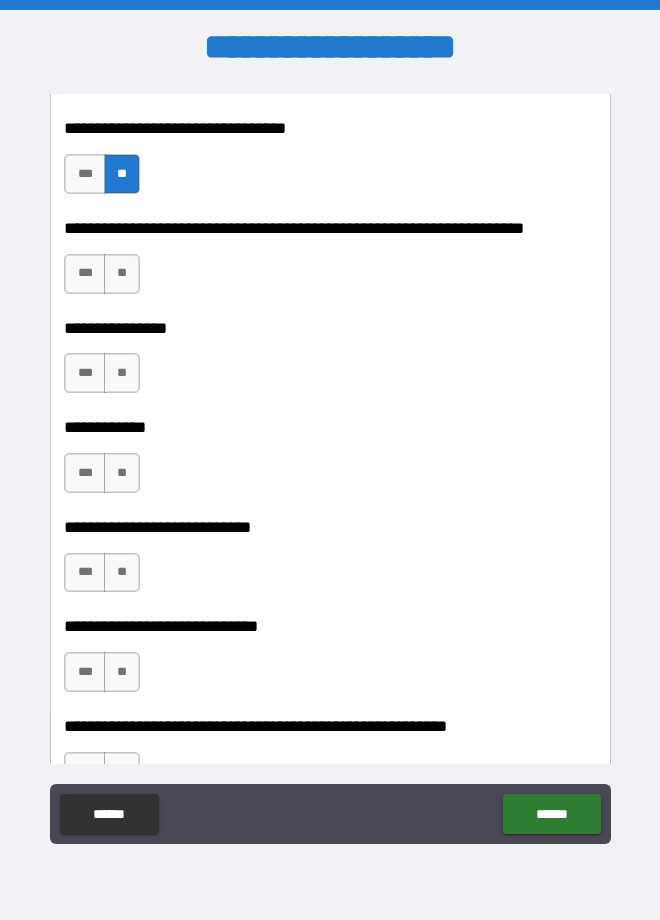 scroll, scrollTop: 11104, scrollLeft: 0, axis: vertical 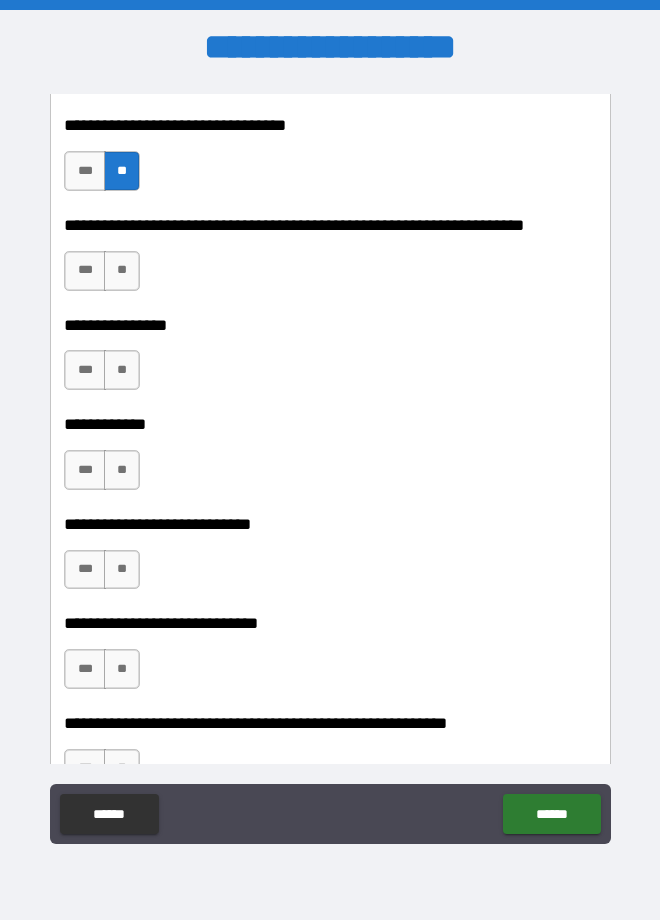 click on "**" at bounding box center (122, 271) 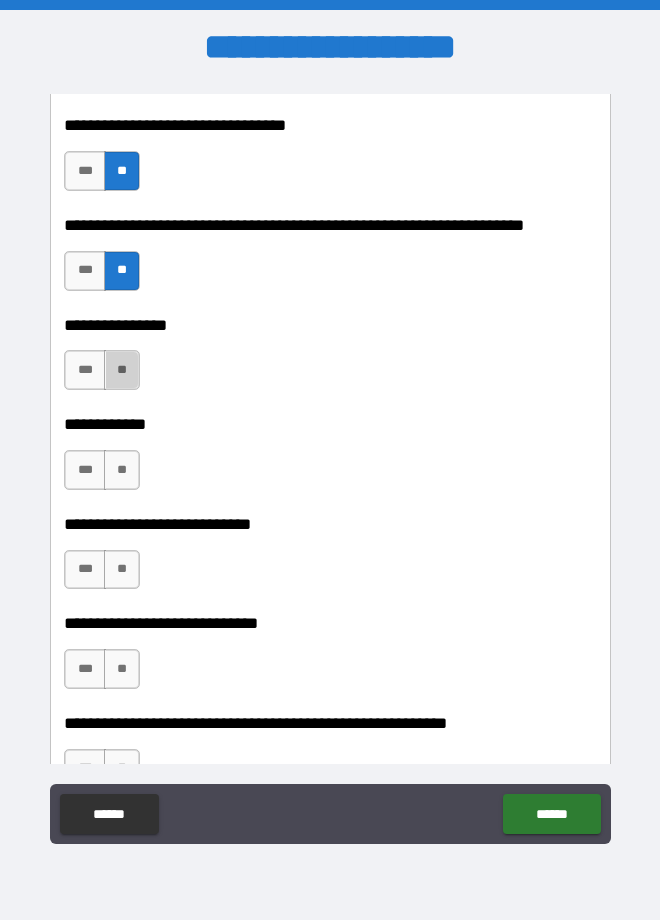 click on "**" at bounding box center [122, 370] 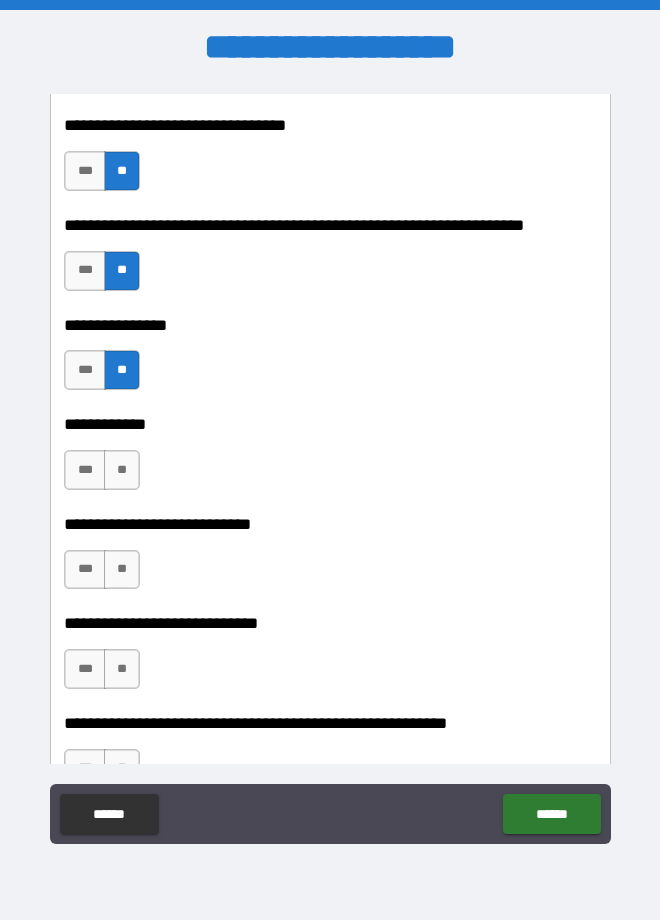 click on "**" at bounding box center [122, 470] 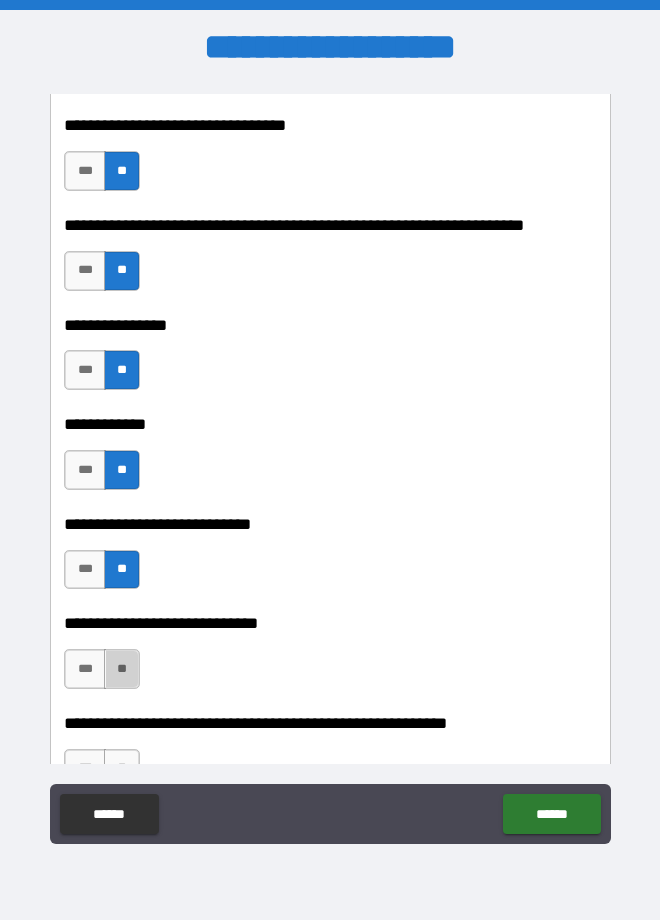 click on "**" at bounding box center (122, 669) 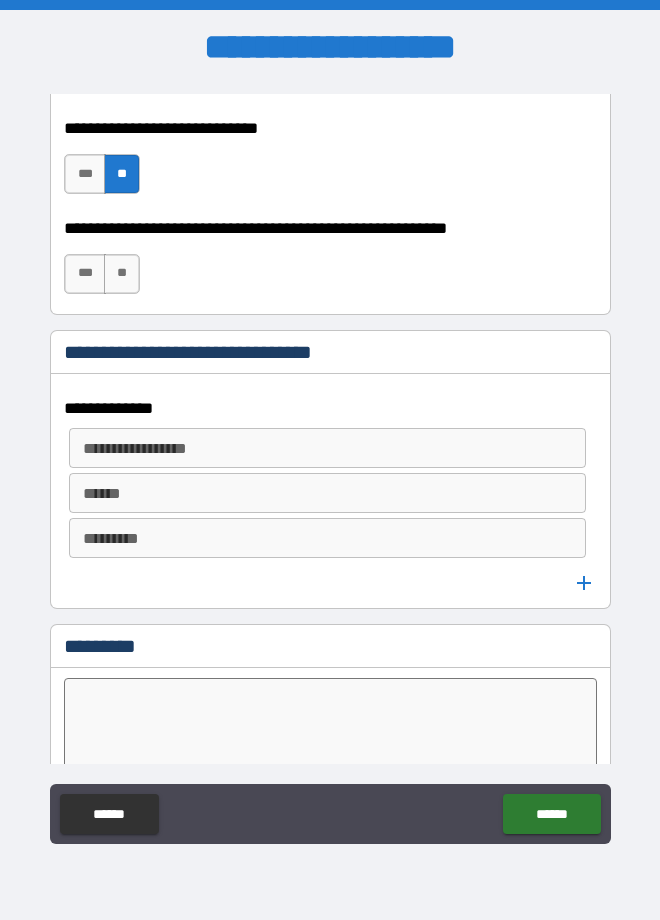 scroll, scrollTop: 11608, scrollLeft: 0, axis: vertical 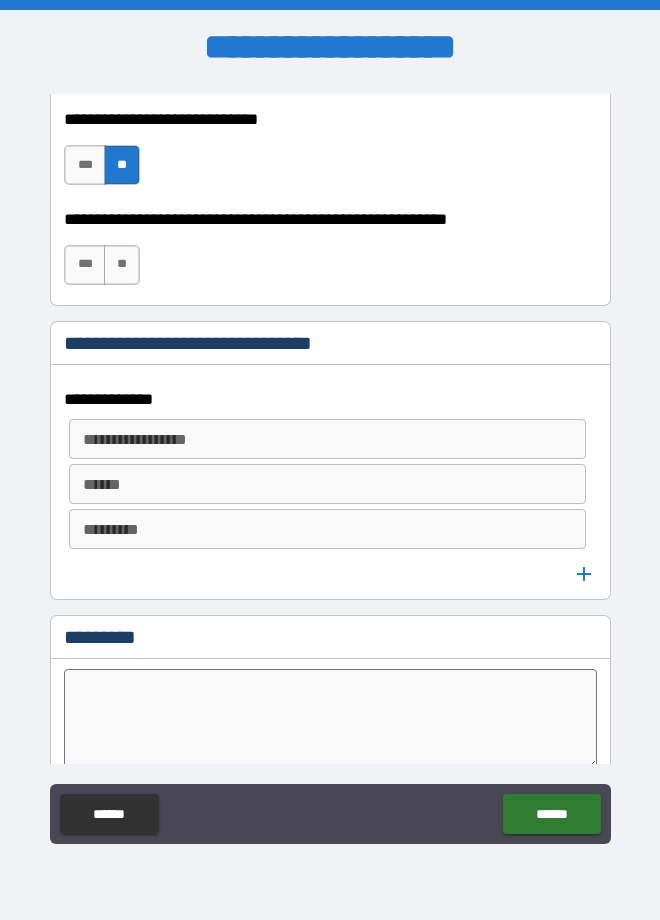click on "**" at bounding box center (122, 265) 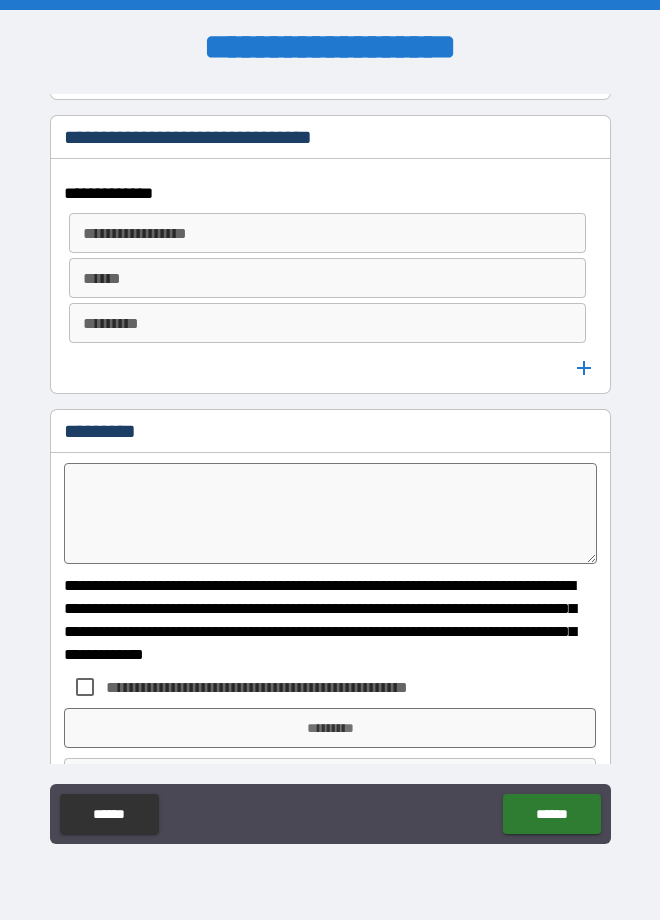 scroll, scrollTop: 11866, scrollLeft: 0, axis: vertical 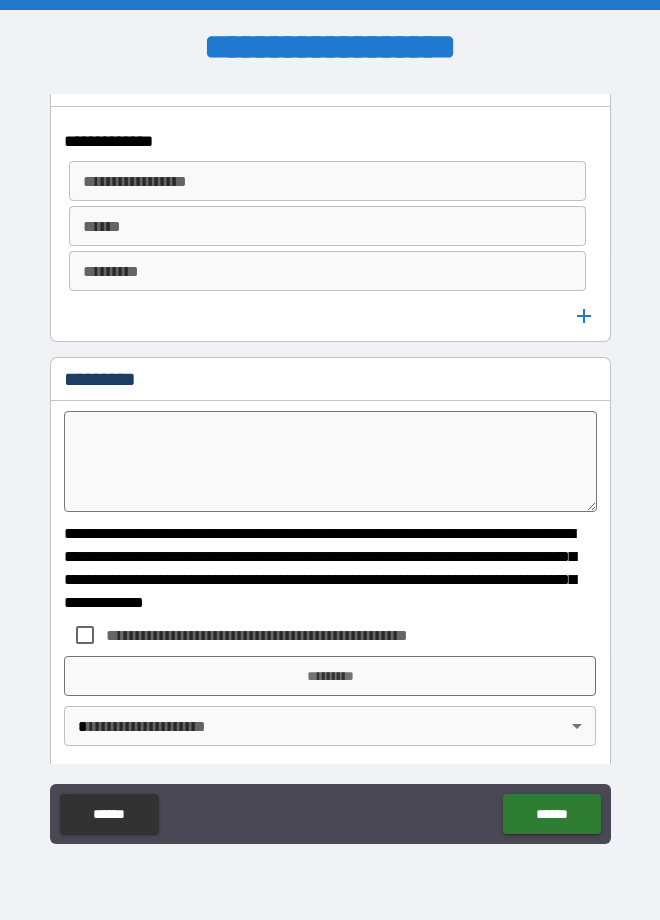 click on "**********" at bounding box center (290, 635) 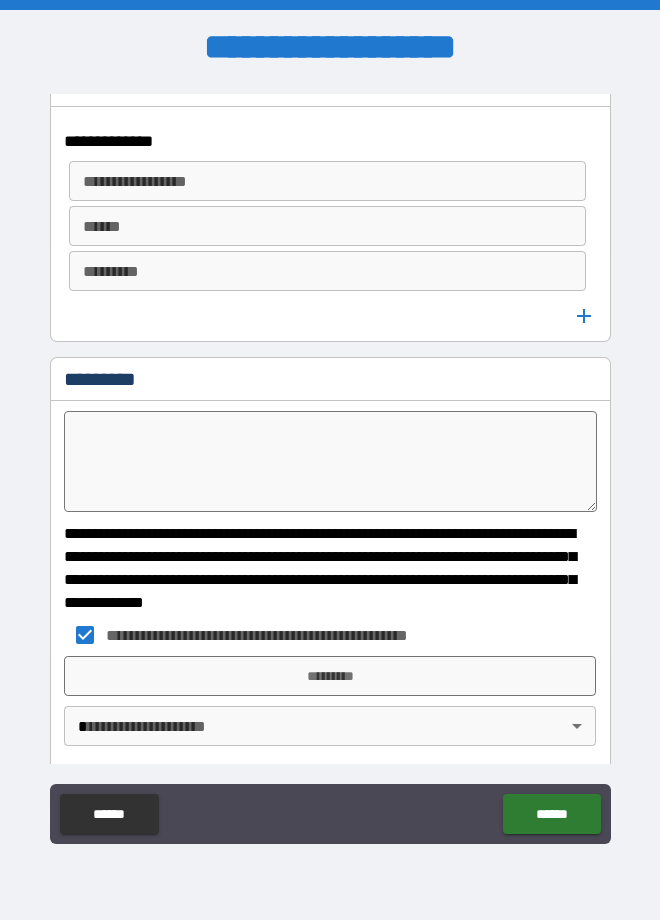click on "*********" at bounding box center [330, 676] 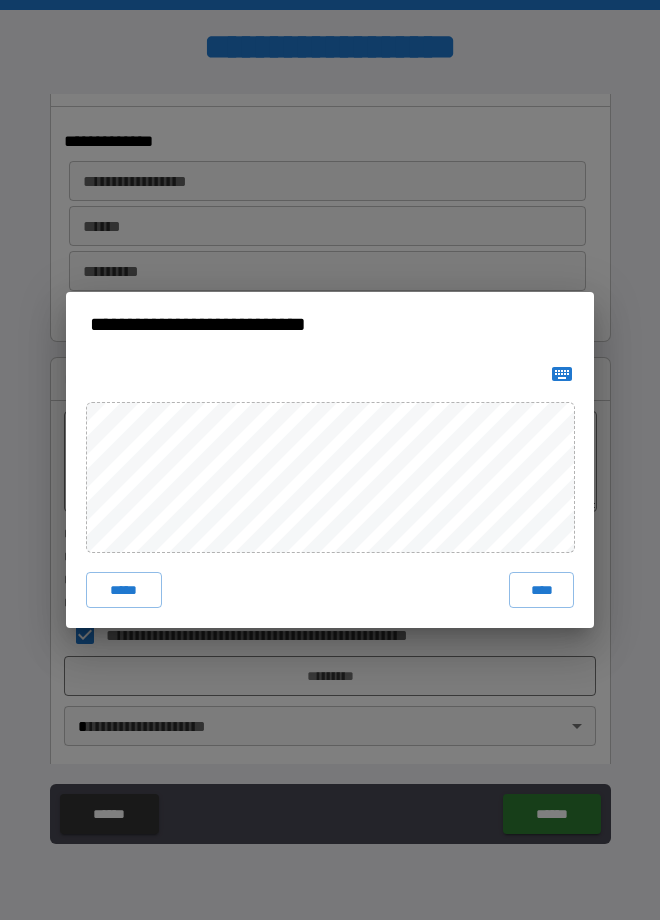 click on "*****" at bounding box center (124, 590) 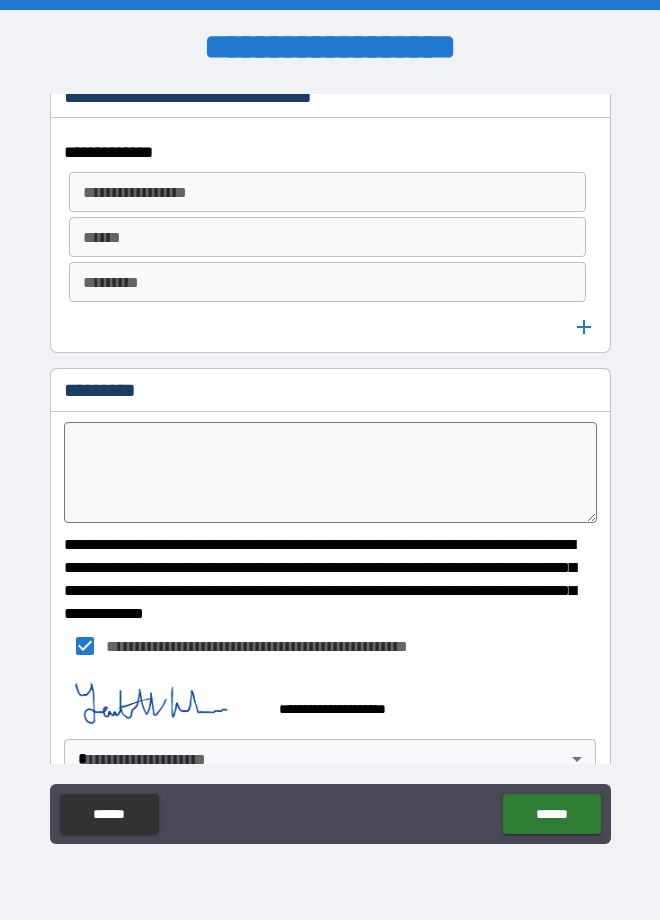 scroll, scrollTop: 11887, scrollLeft: 0, axis: vertical 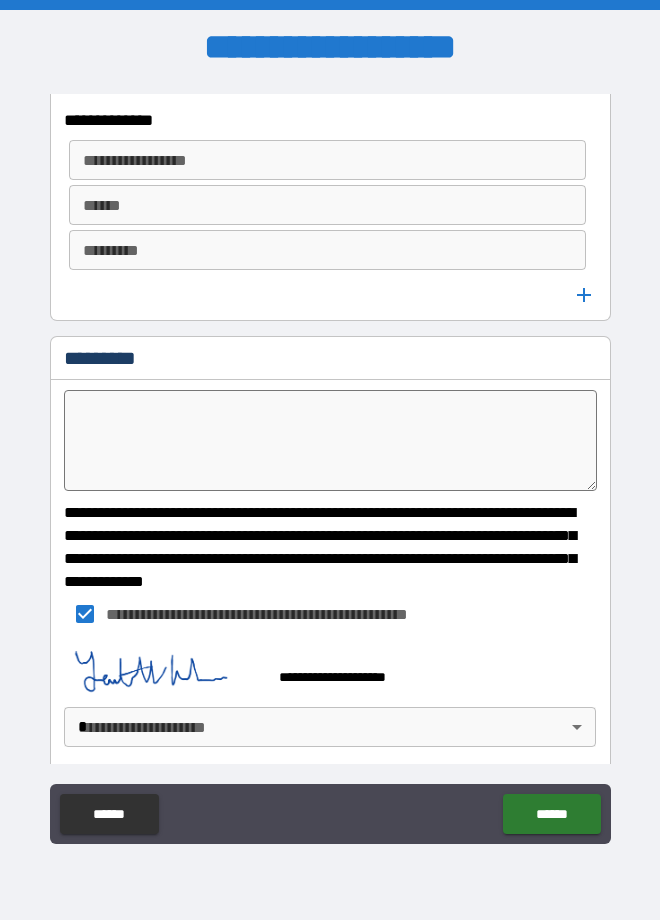 click on "**********" at bounding box center [330, 460] 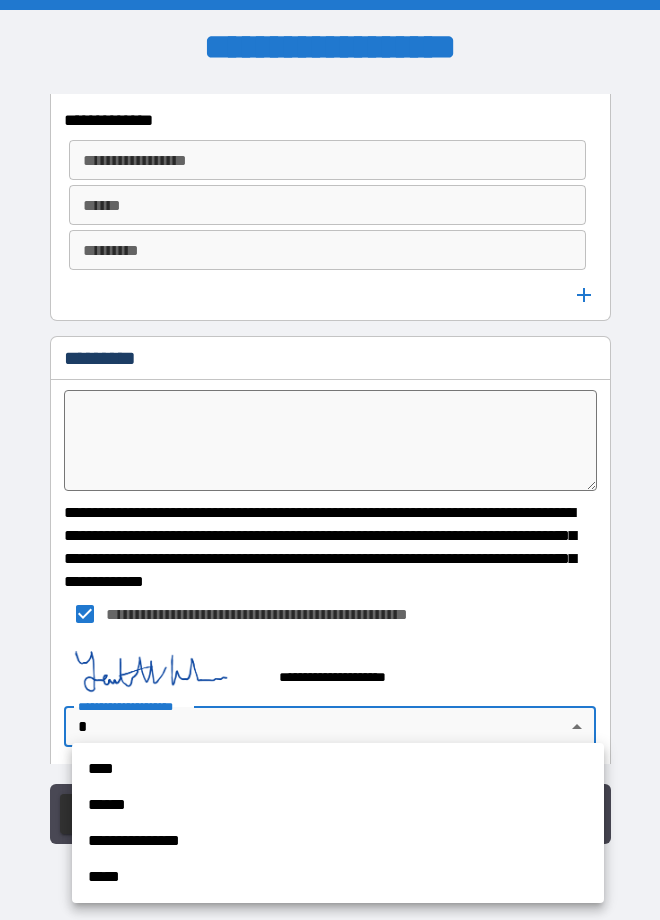 click on "****" at bounding box center (338, 769) 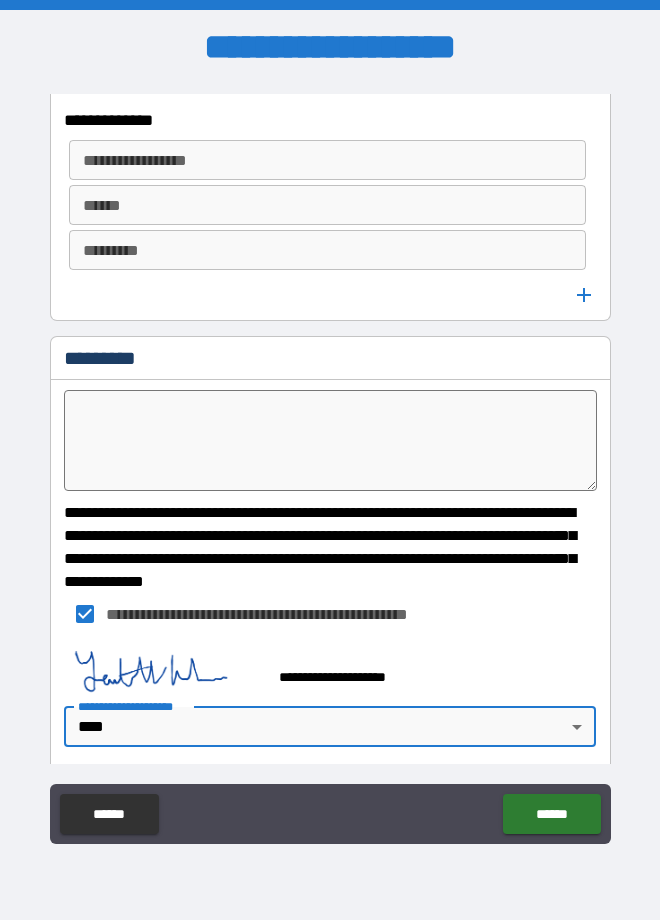 type on "*" 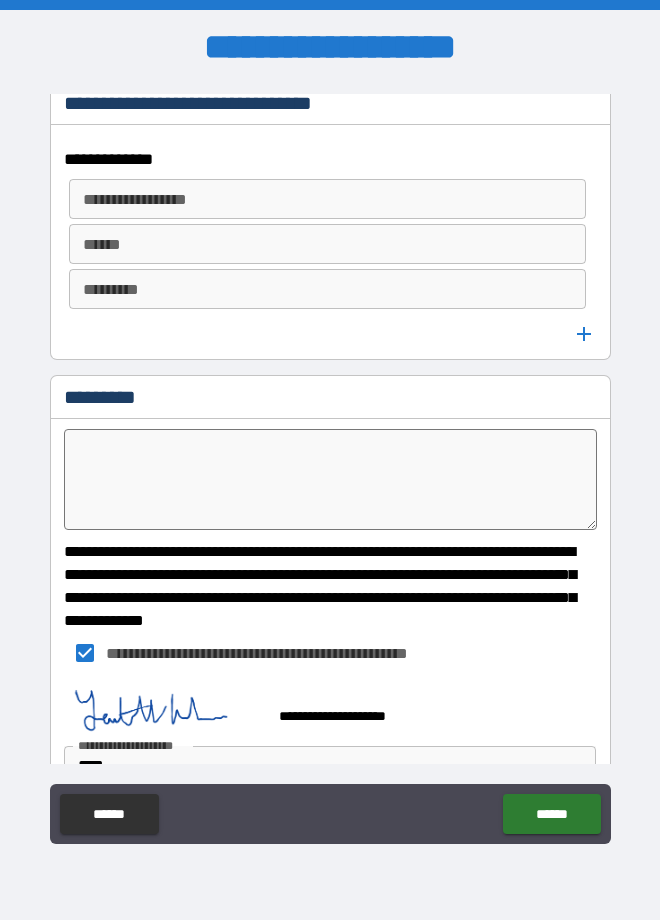 scroll, scrollTop: 11885, scrollLeft: 0, axis: vertical 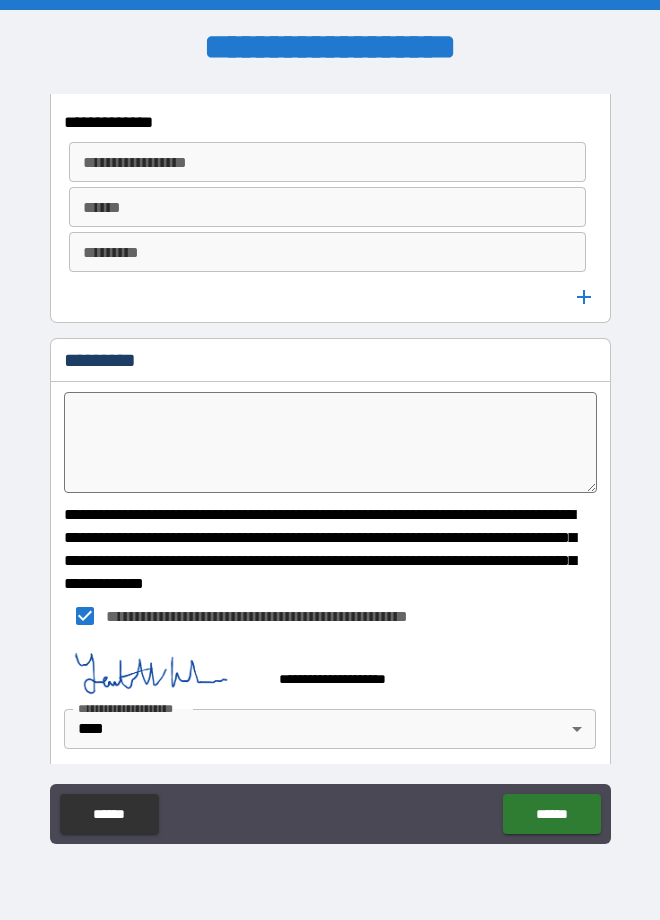 click at bounding box center (330, 442) 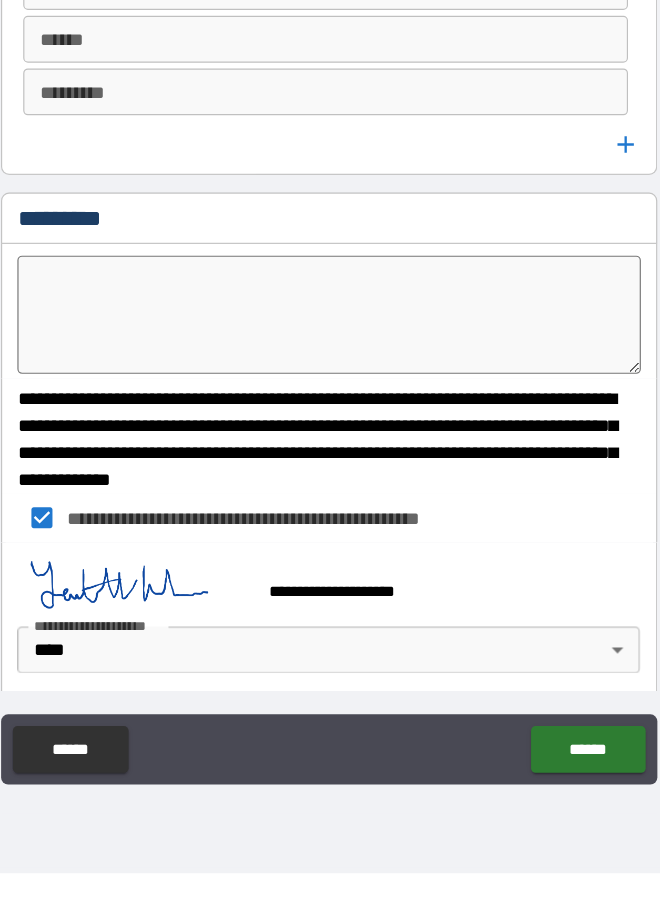 scroll, scrollTop: 11884, scrollLeft: 0, axis: vertical 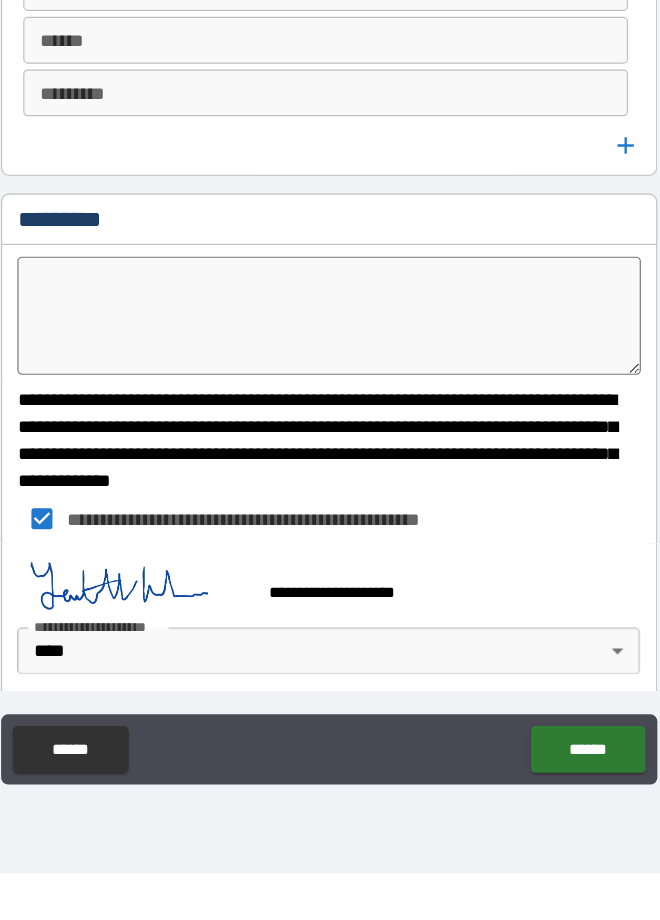 click on "**********" at bounding box center [330, 669] 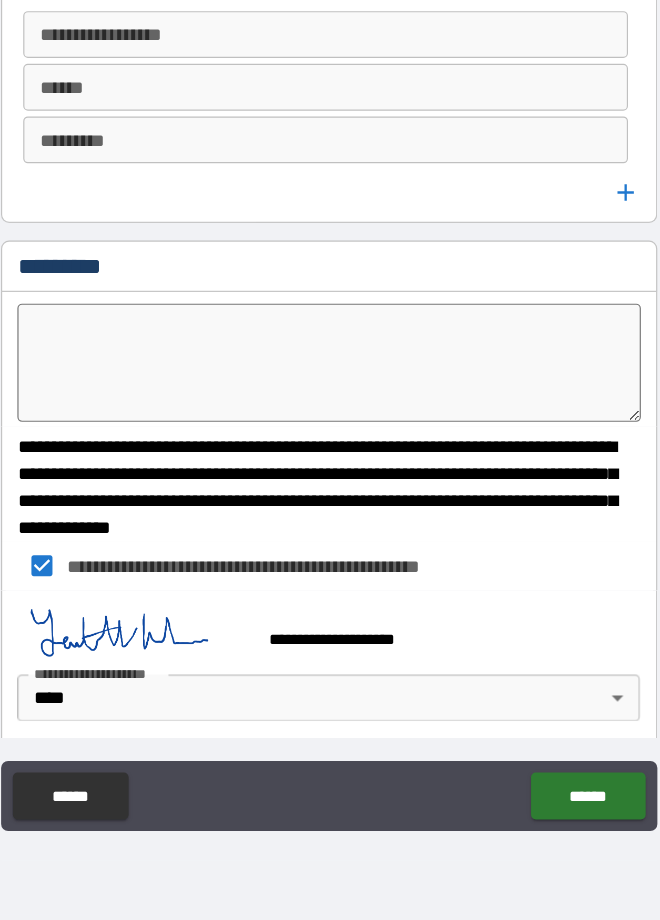 click on "******" at bounding box center [551, 814] 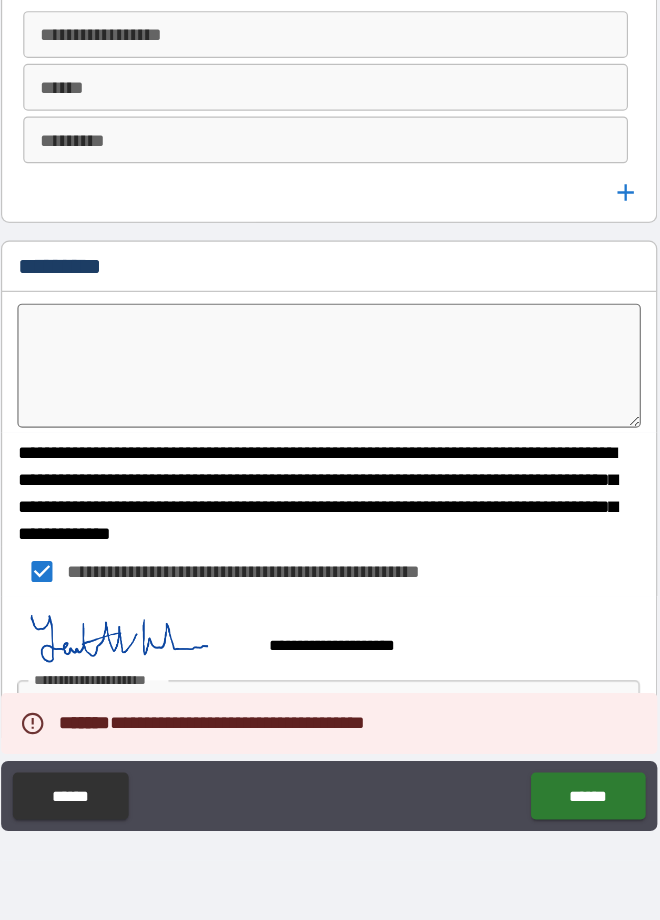 type on "*" 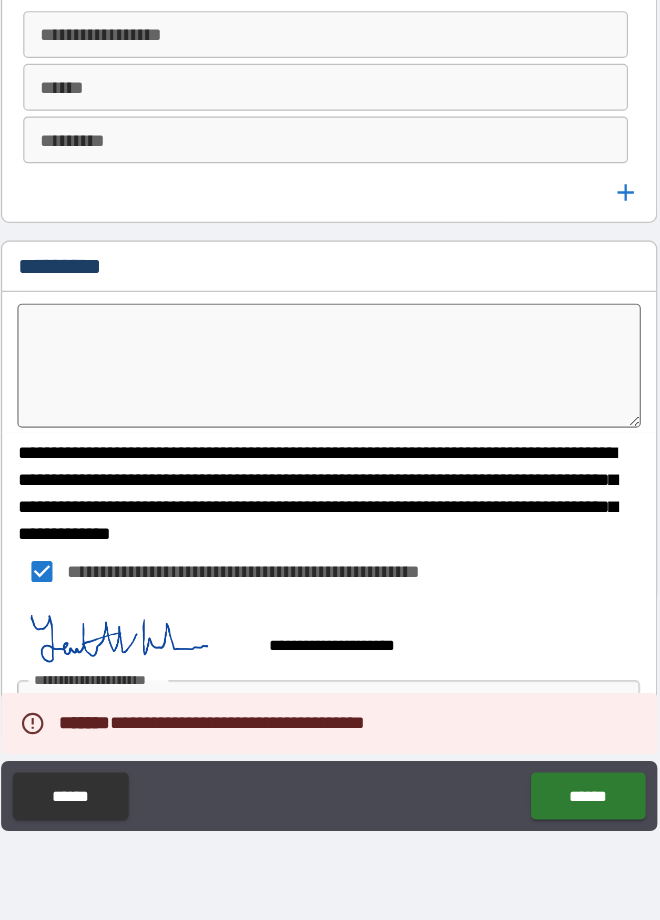 click on "**********" at bounding box center [330, 712] 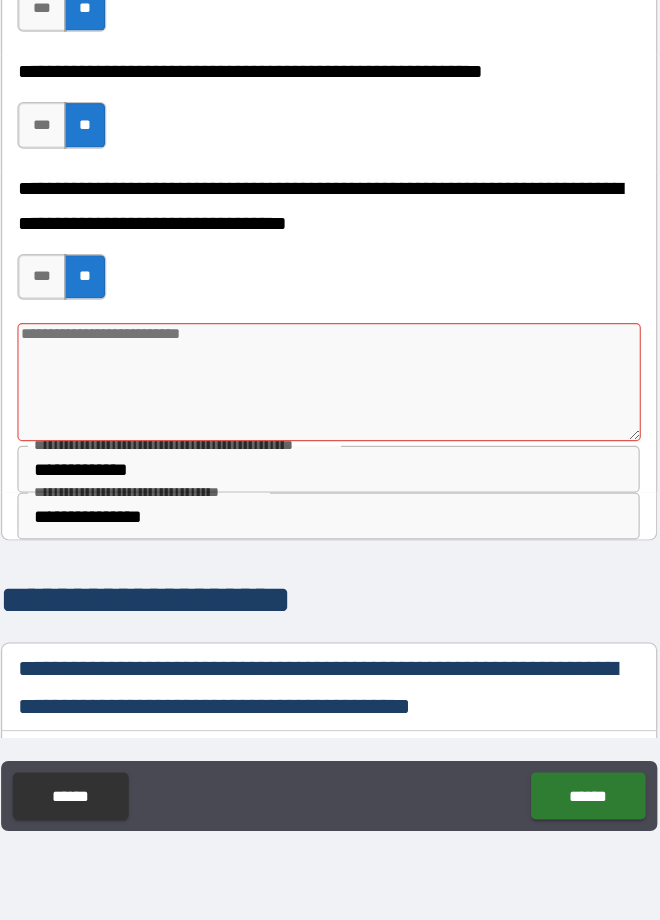 scroll, scrollTop: 2618, scrollLeft: 0, axis: vertical 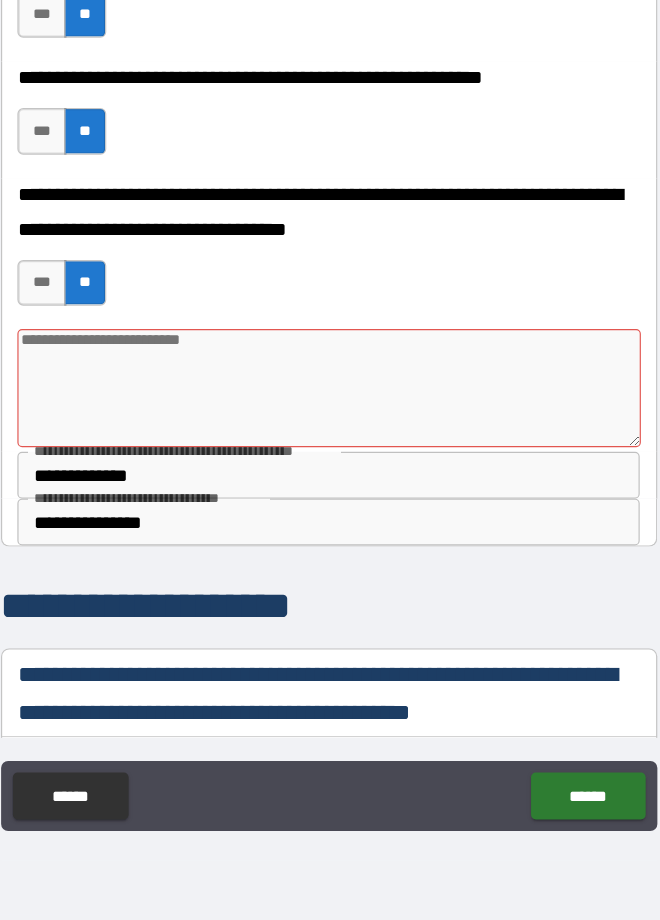 click at bounding box center (330, 465) 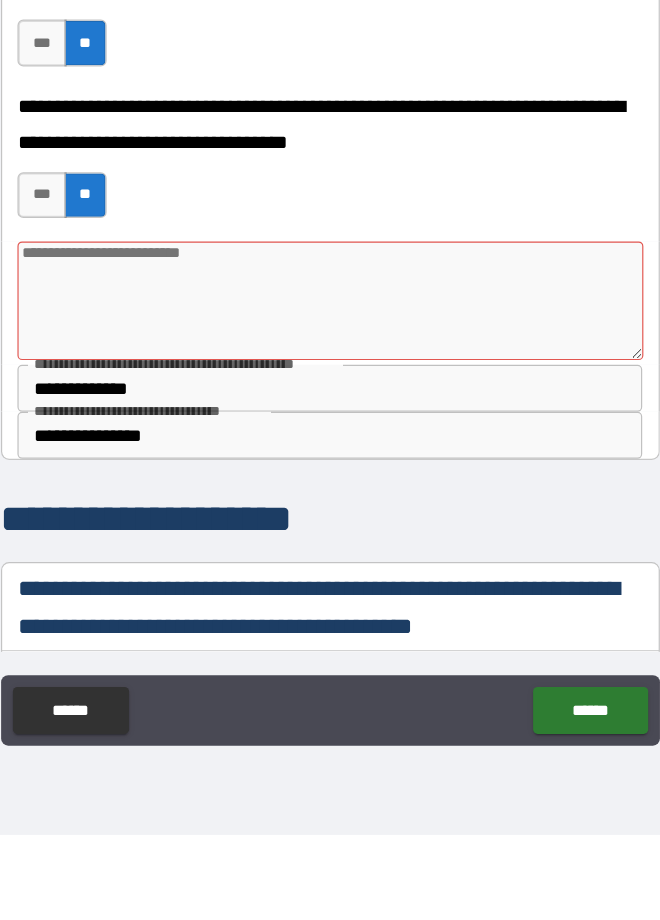 type on "*" 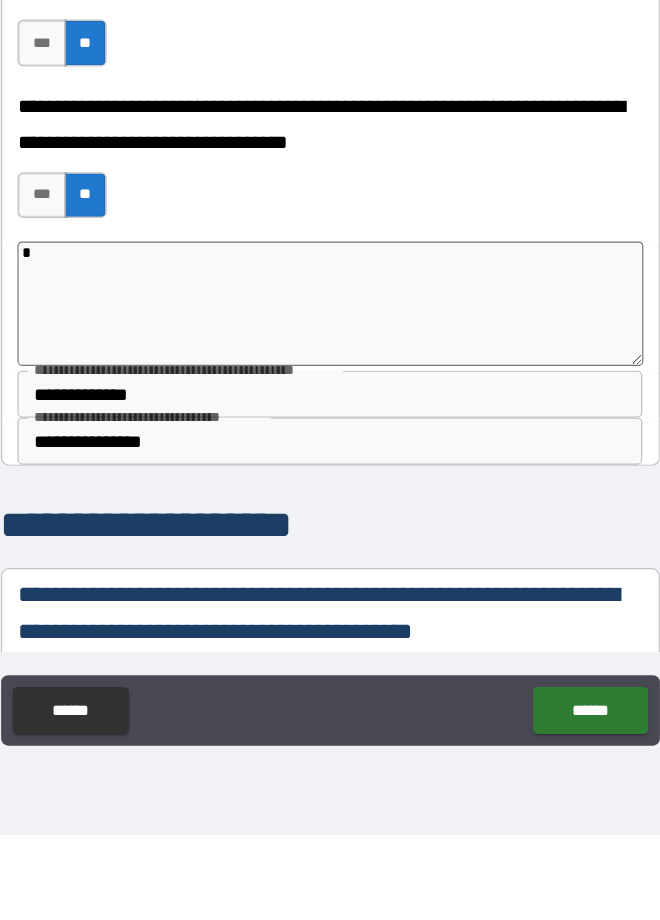 type on "*" 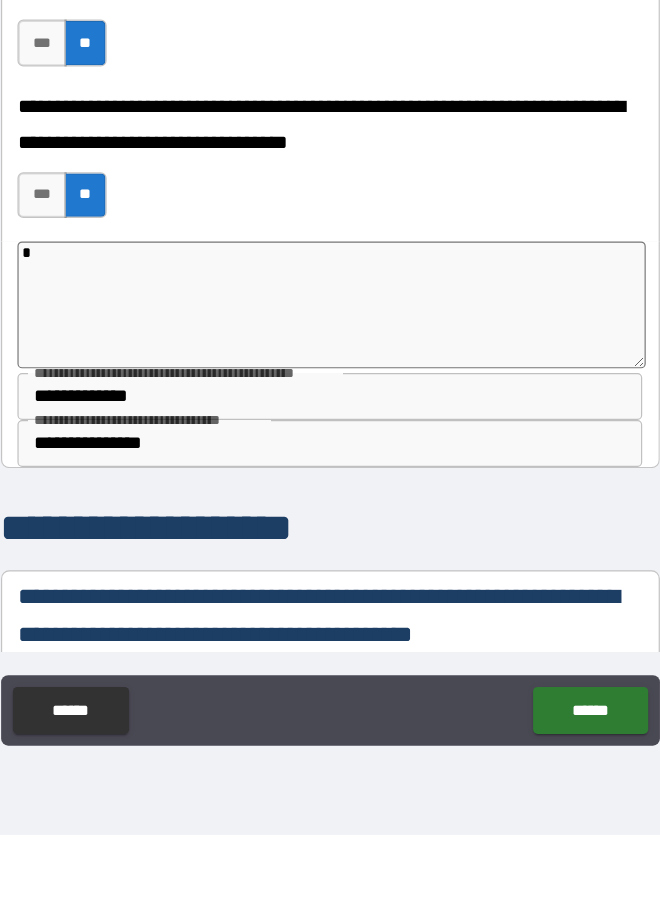 type on "**" 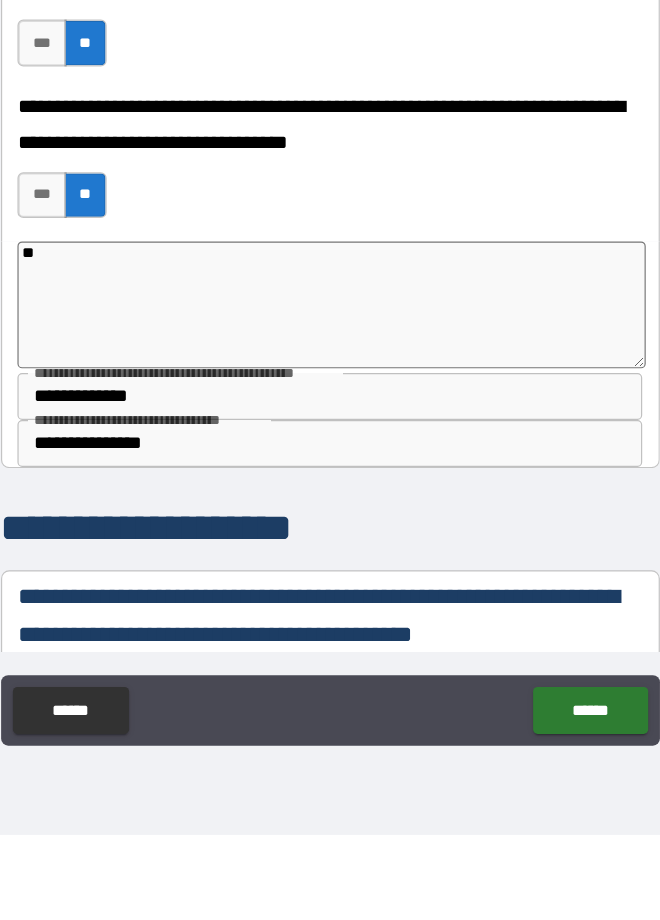 type on "*" 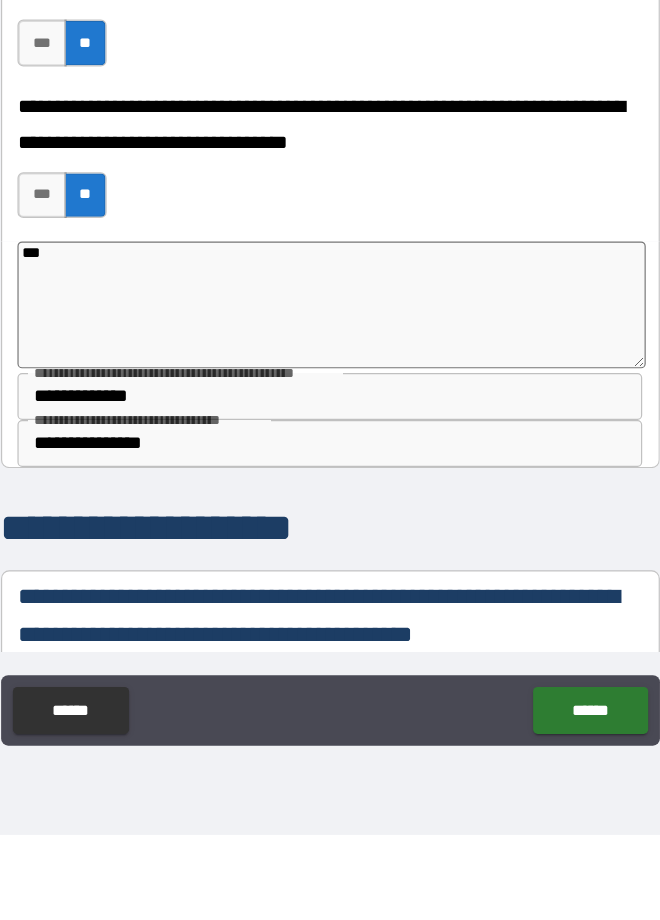 type on "*" 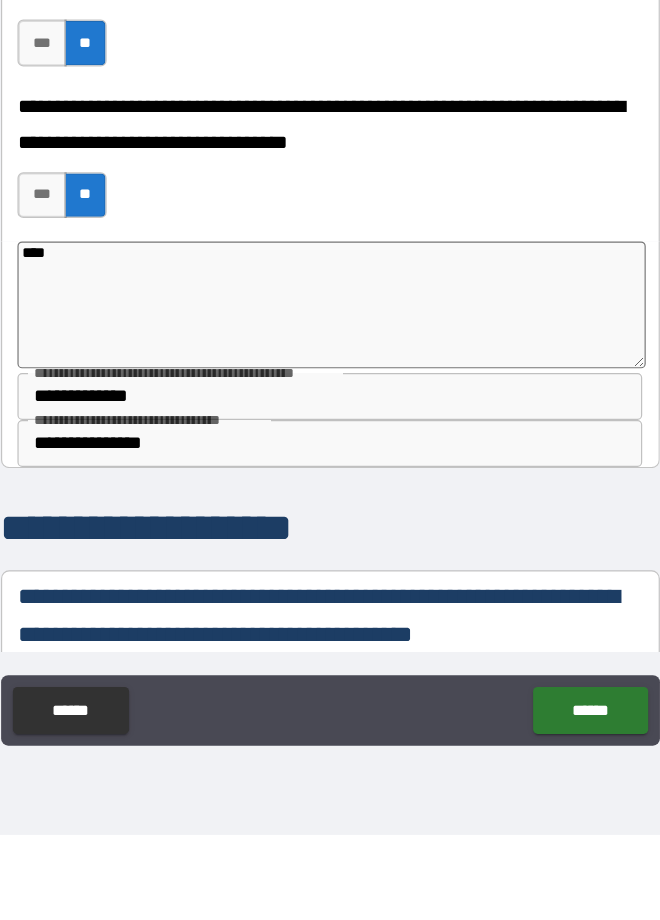type on "*" 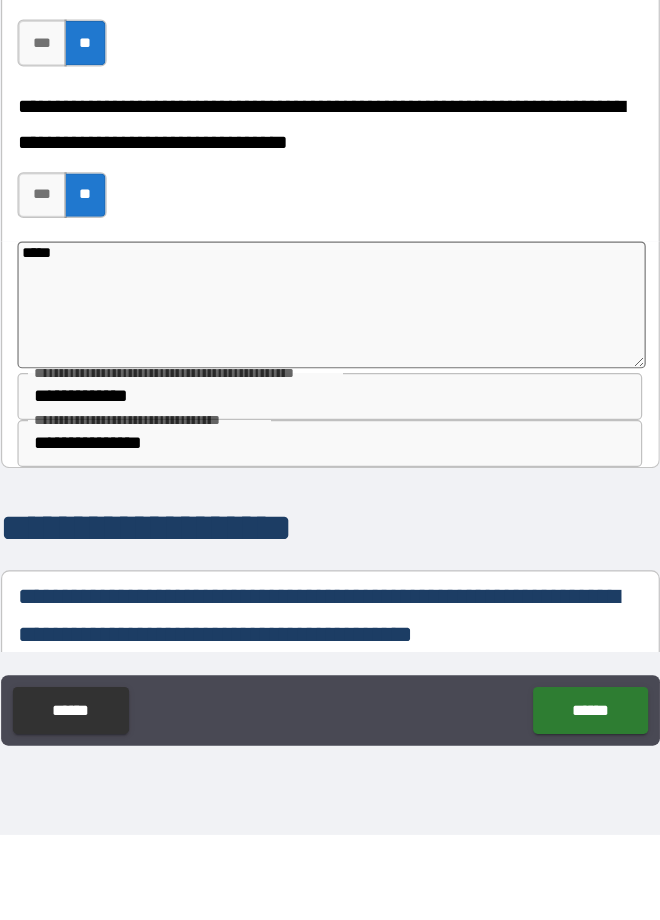 type on "*" 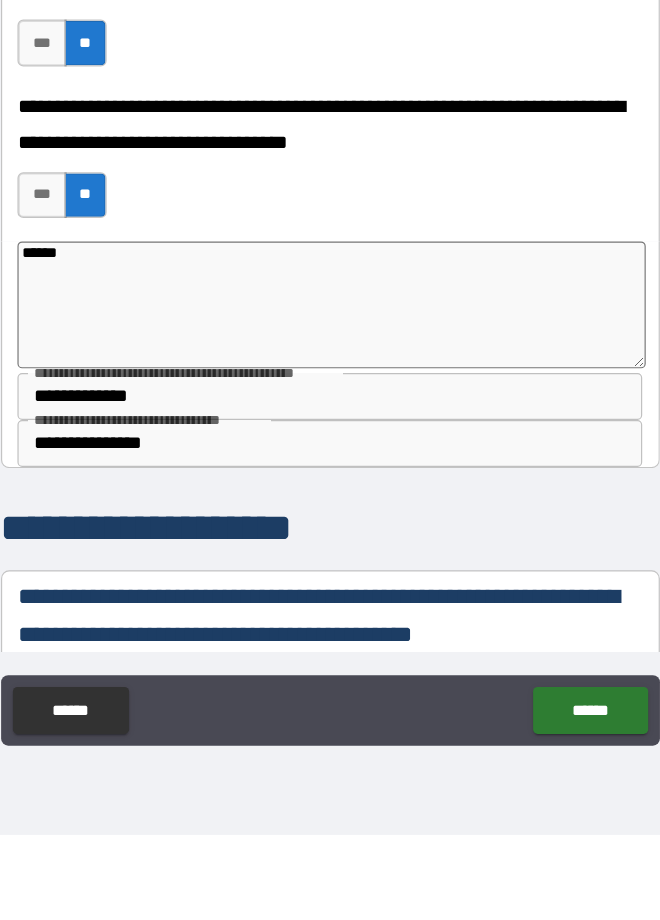 type on "*" 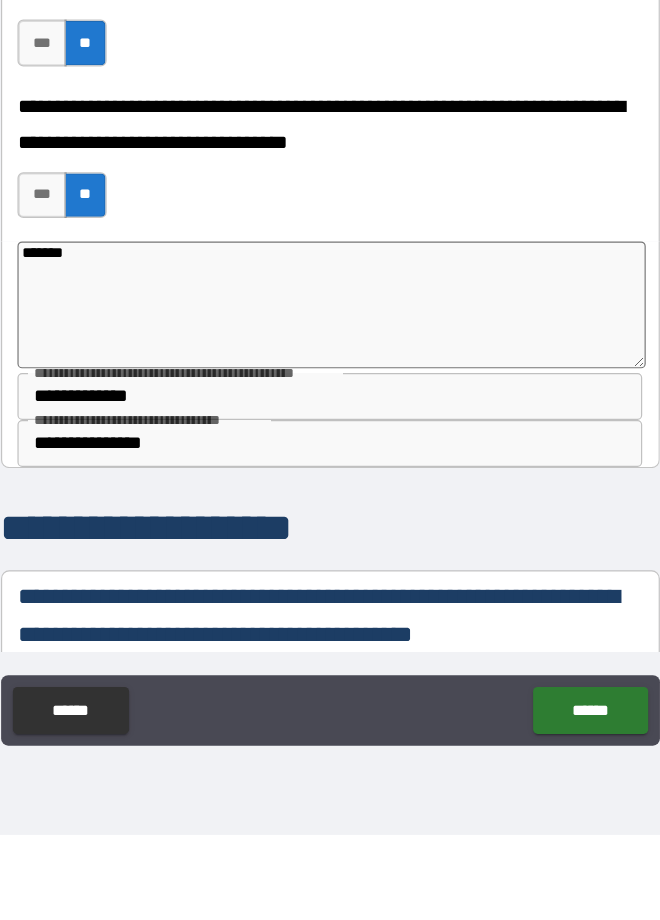 type on "*" 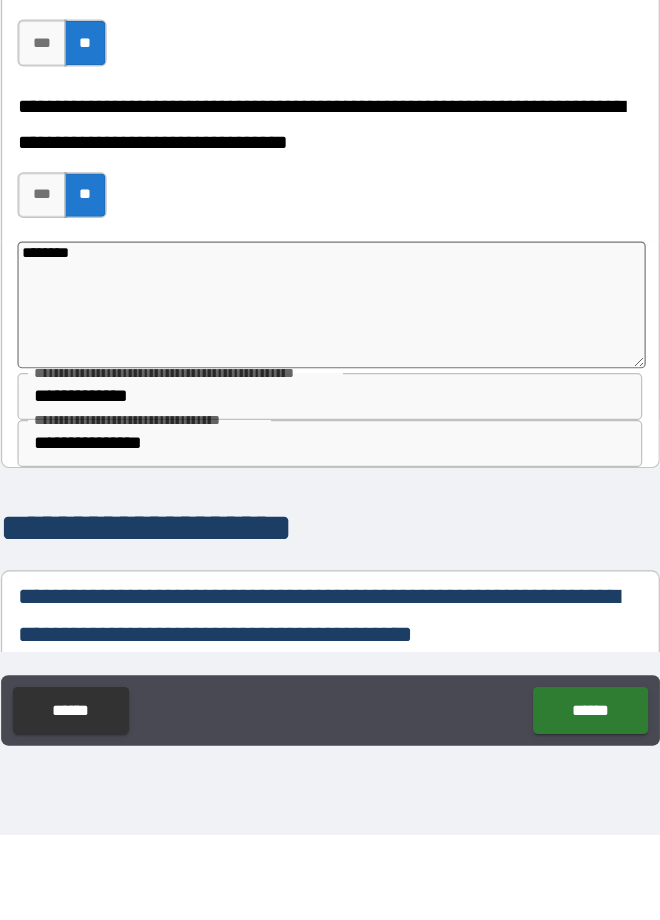 type on "*" 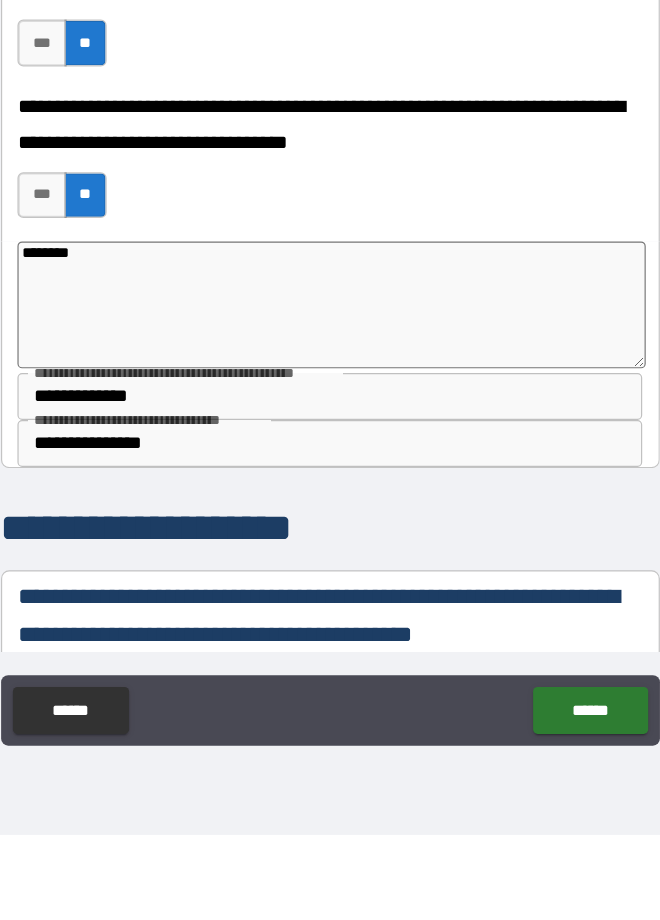 type on "*********" 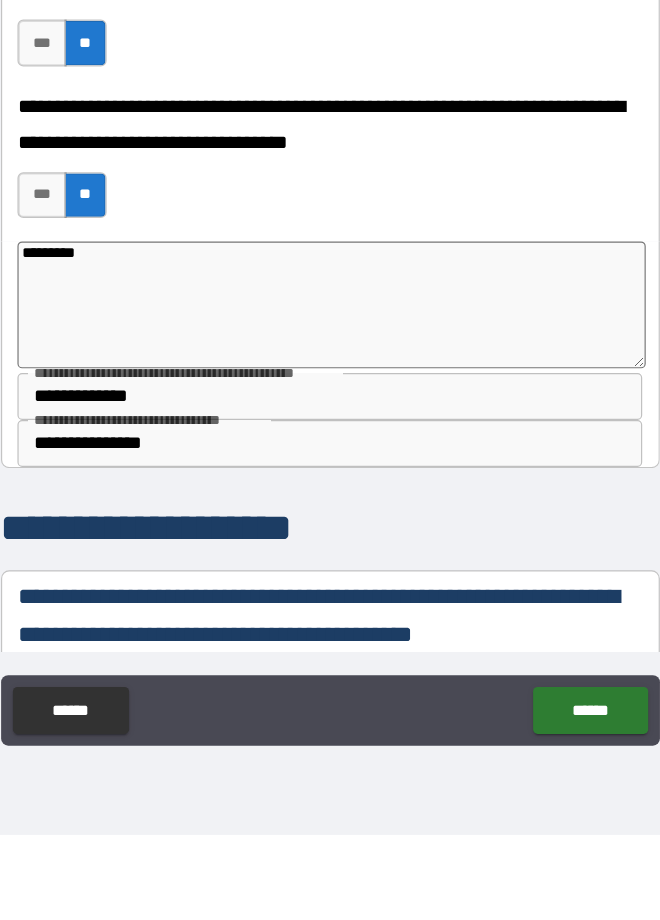 type on "*" 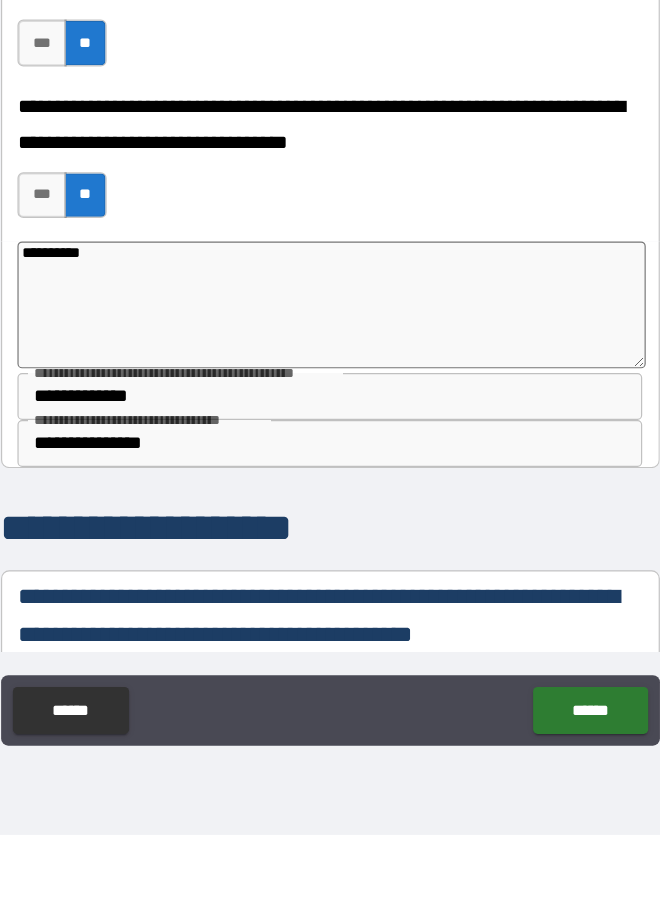 type on "*" 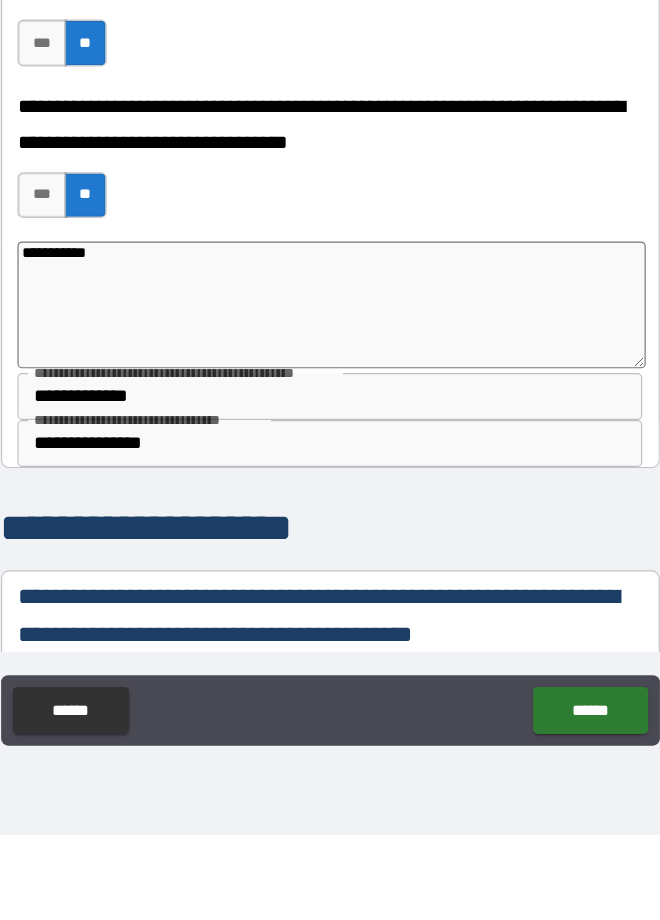 type on "*" 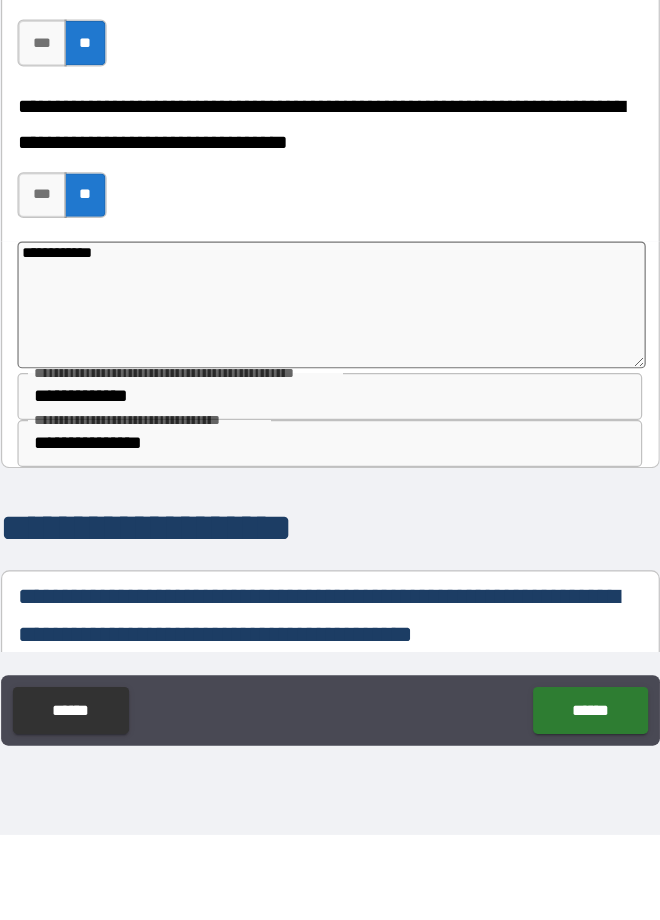 type on "*" 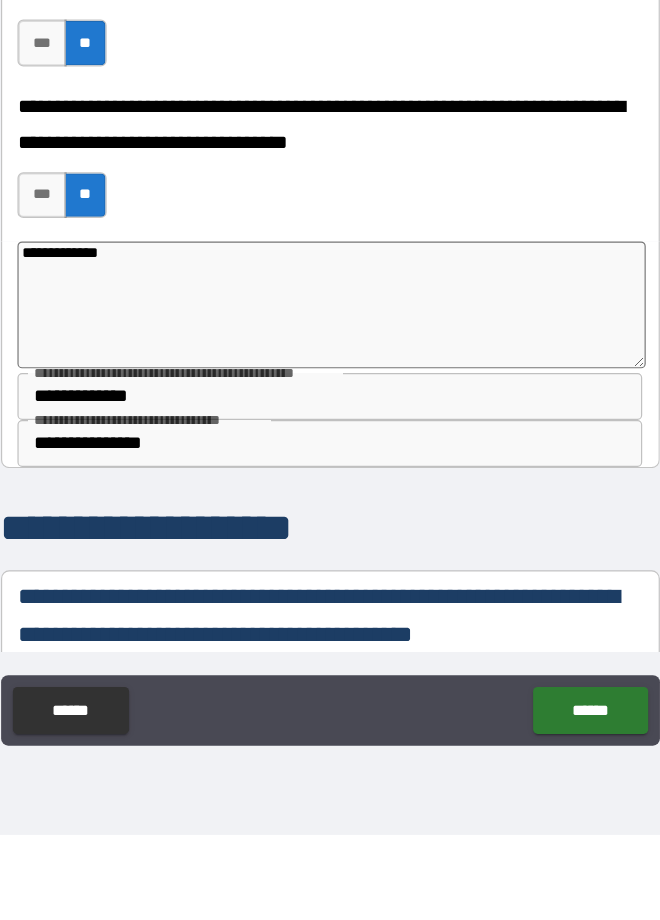 type on "*" 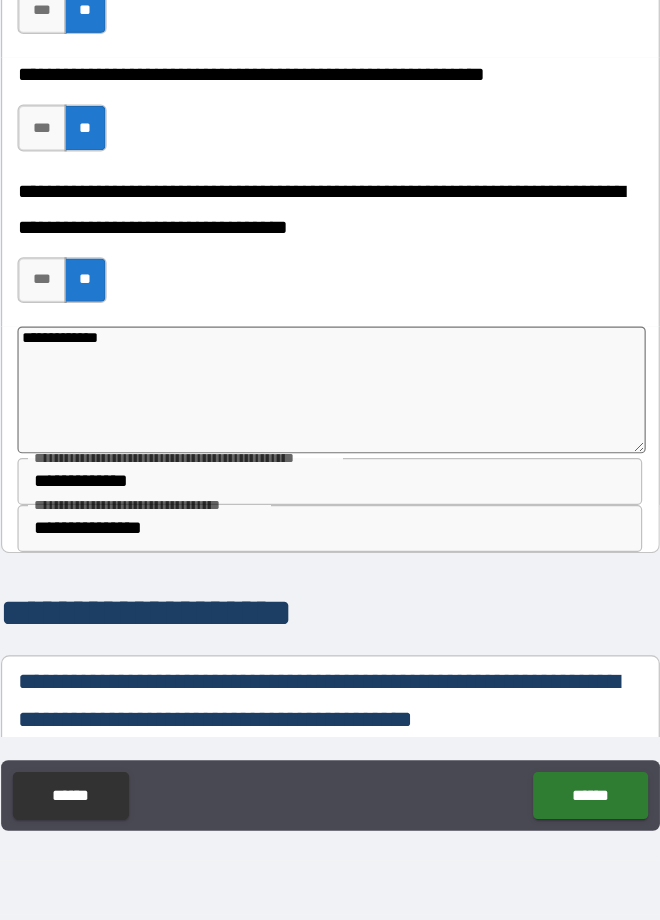 click on "******" at bounding box center [551, 814] 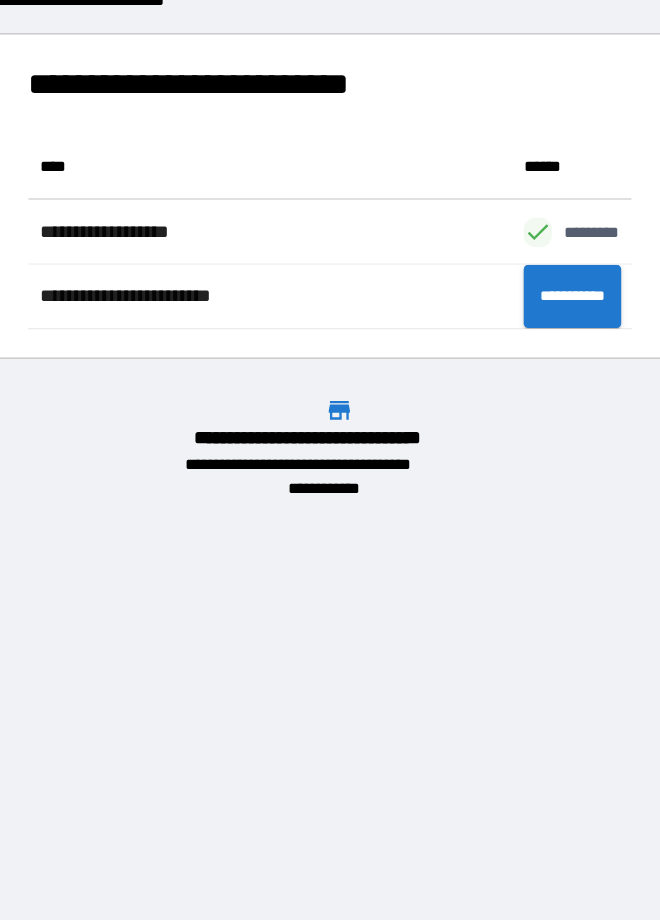 scroll, scrollTop: 166, scrollLeft: 515, axis: both 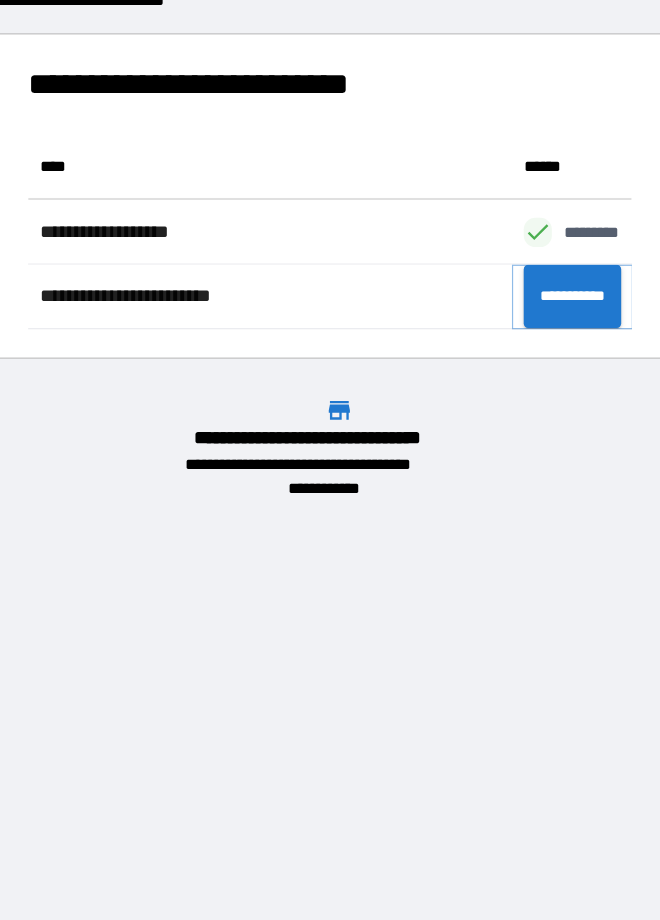 click on "**********" at bounding box center [536, 389] 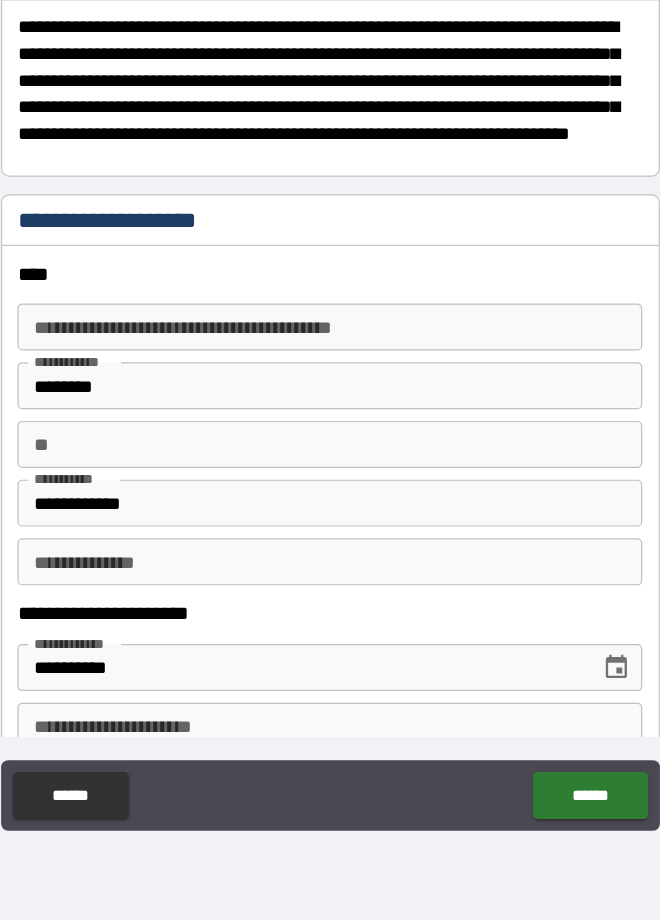 click on "**" at bounding box center [330, 515] 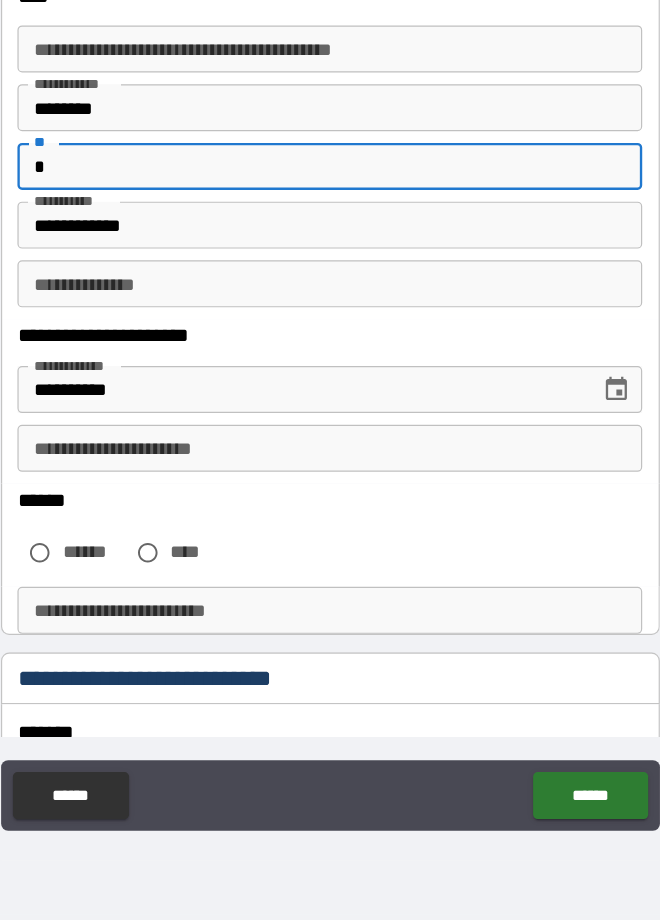 scroll, scrollTop: 251, scrollLeft: 0, axis: vertical 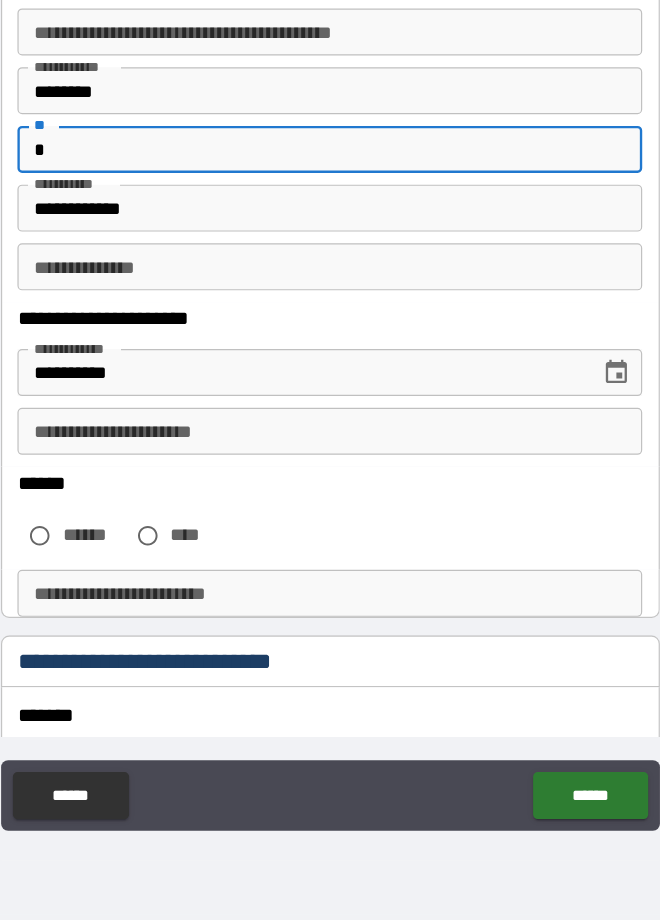 type on "*" 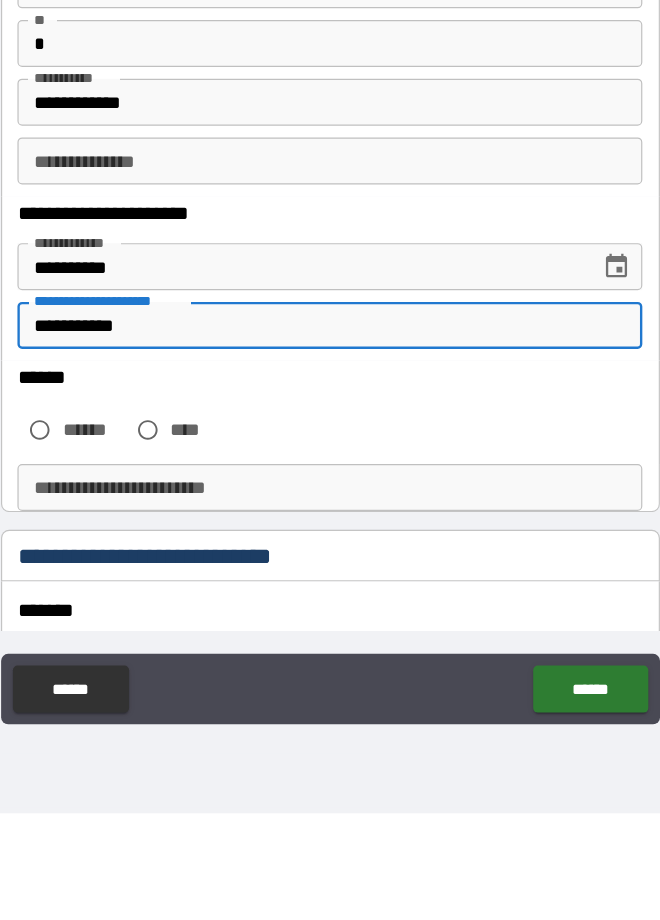 type on "**********" 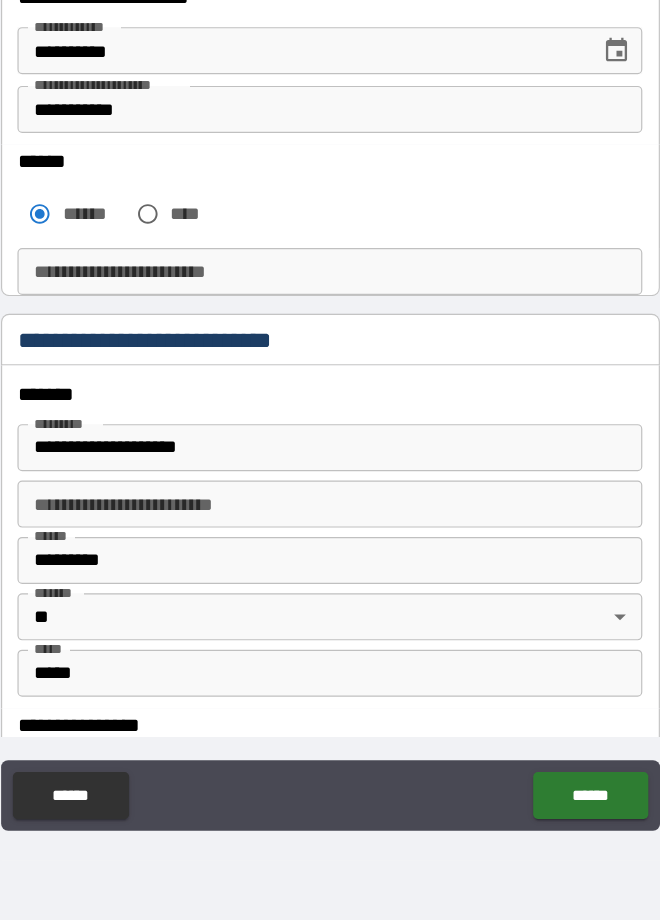 scroll, scrollTop: 534, scrollLeft: 0, axis: vertical 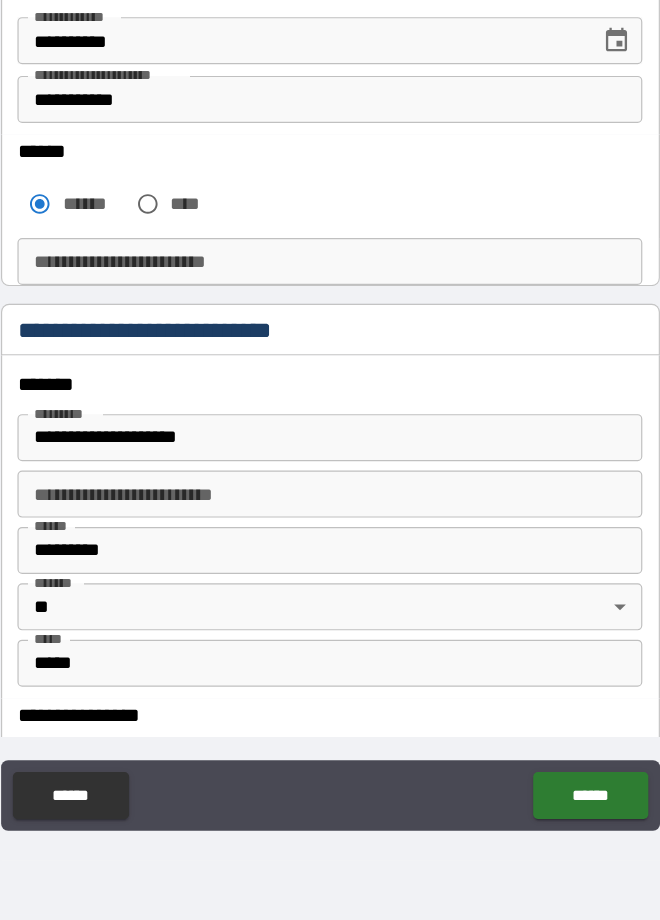 click on "**********" at bounding box center (329, 359) 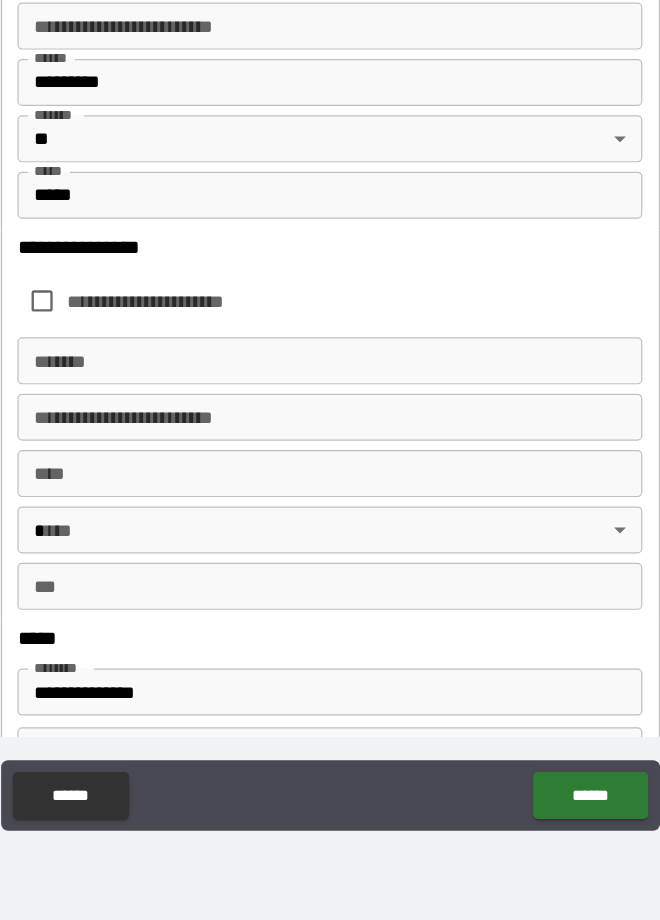scroll, scrollTop: 952, scrollLeft: 0, axis: vertical 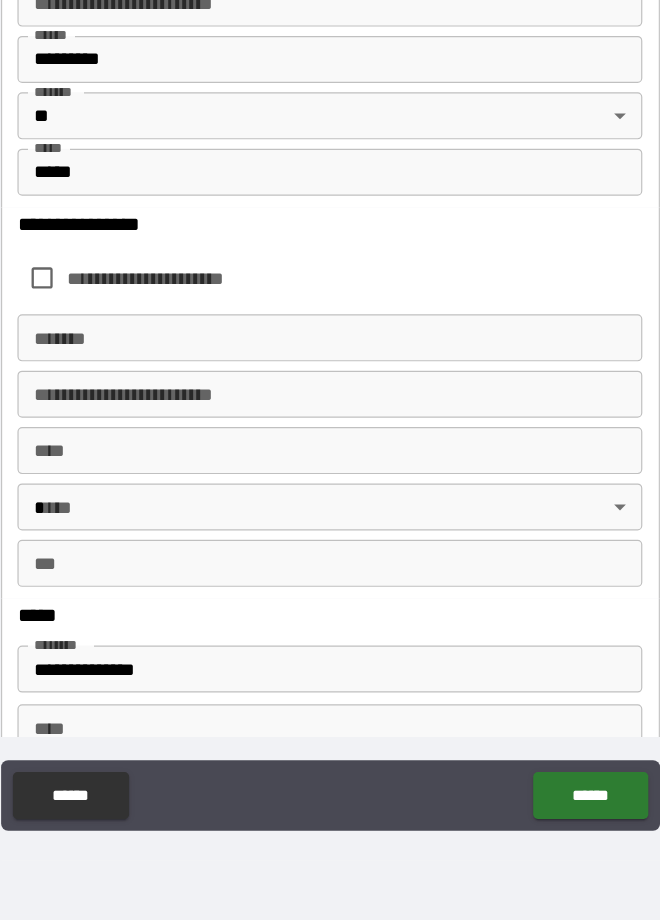 type on "**********" 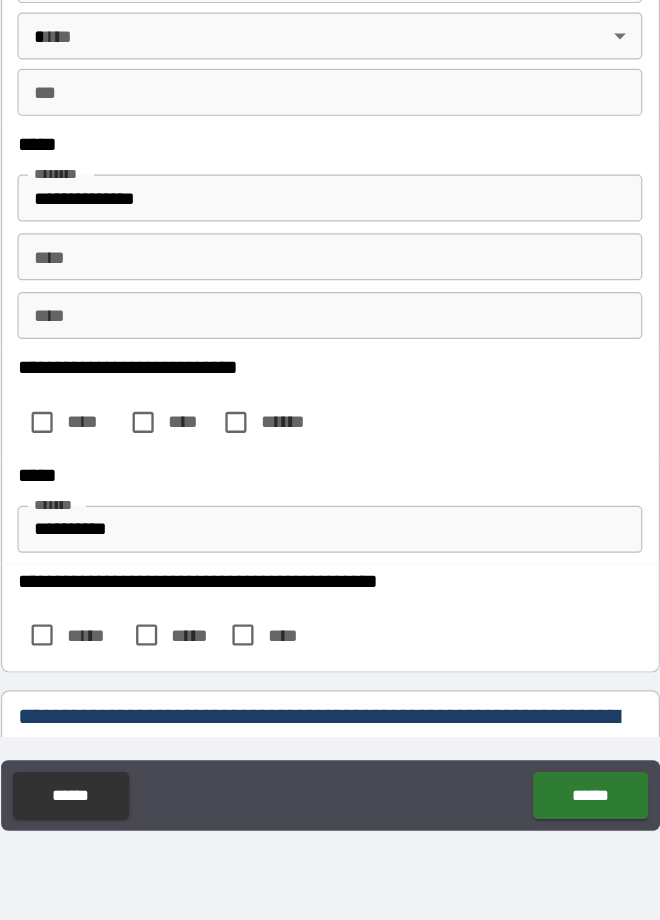 scroll, scrollTop: 1348, scrollLeft: 0, axis: vertical 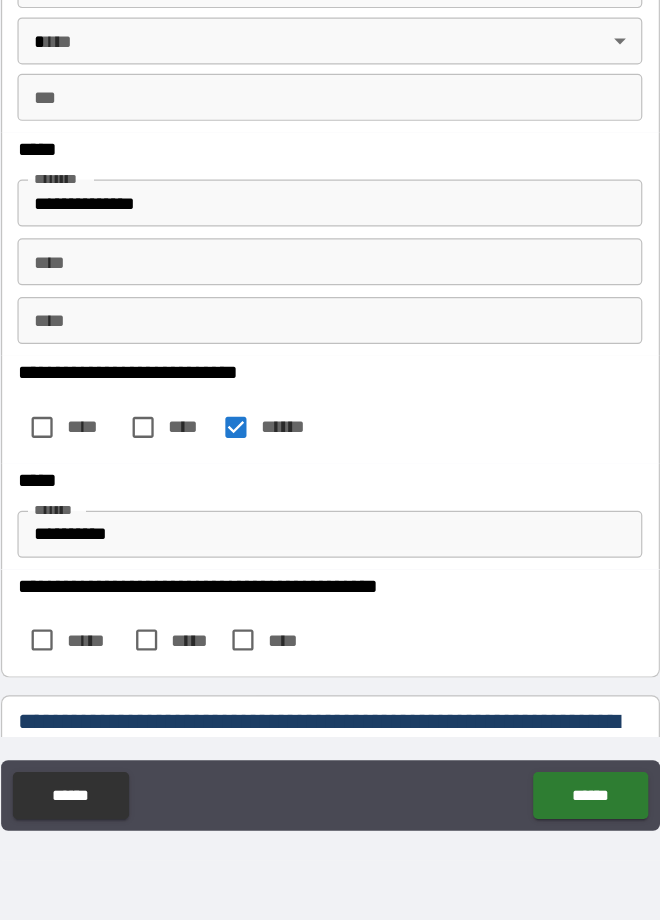 click on "**********" at bounding box center [330, 592] 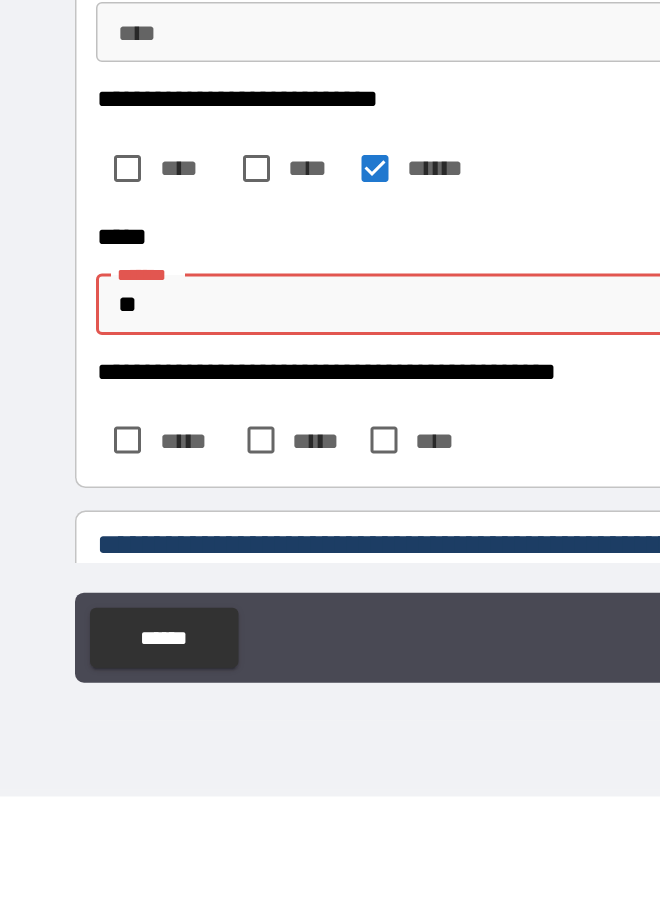 type on "*" 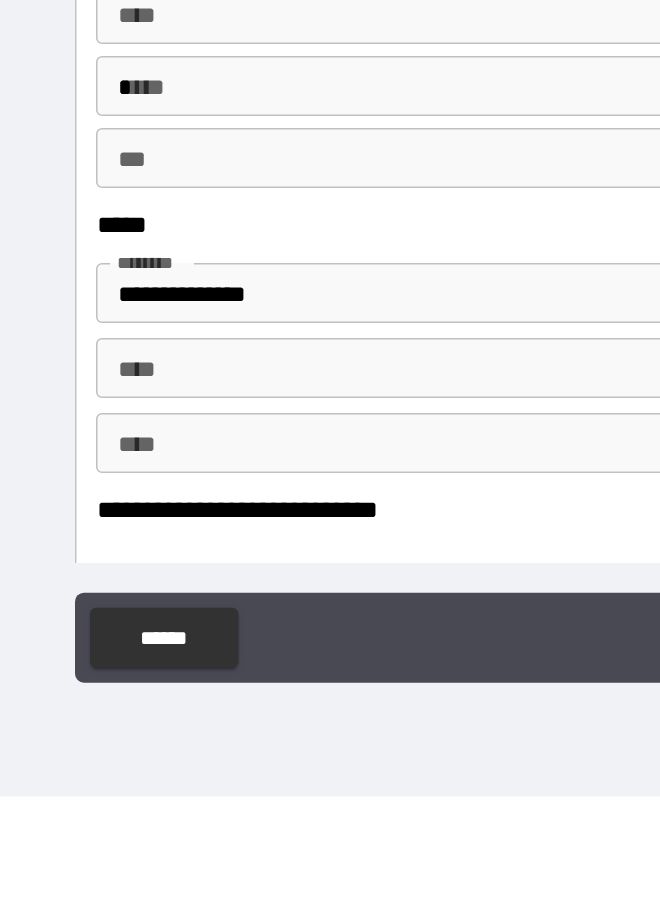 scroll, scrollTop: 1072, scrollLeft: 0, axis: vertical 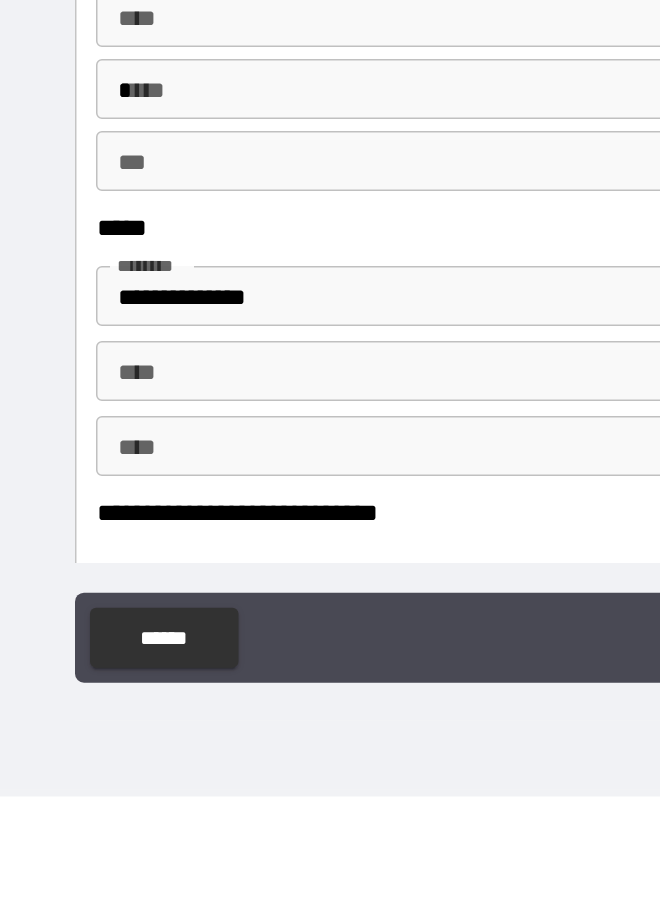 type 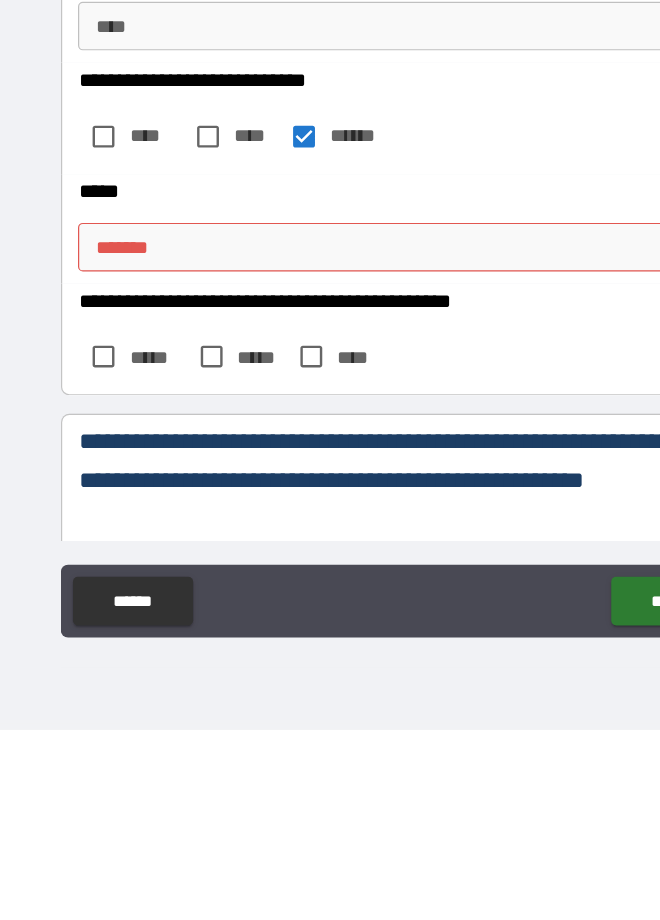 scroll, scrollTop: 1412, scrollLeft: 0, axis: vertical 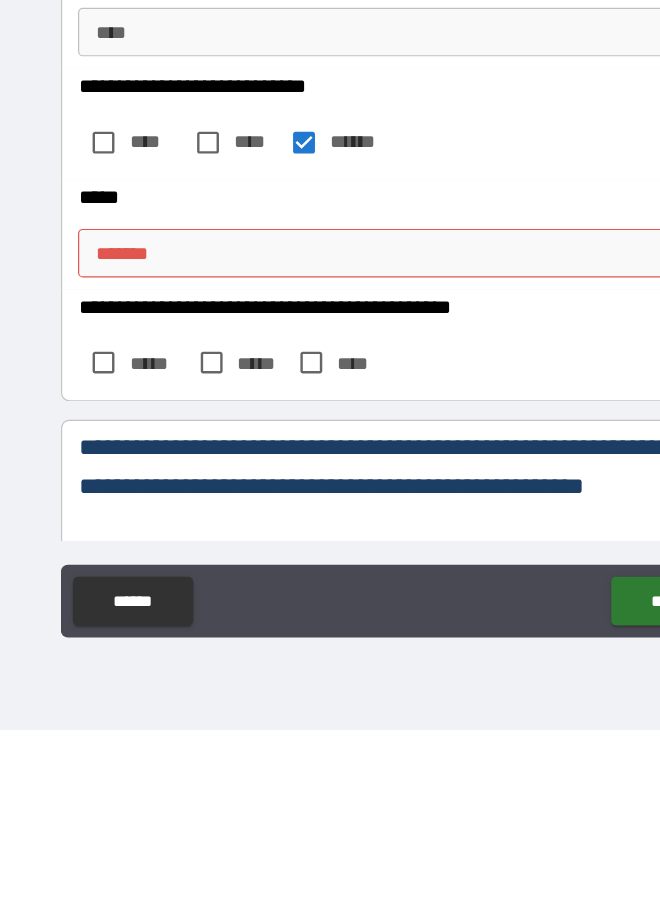type on "**********" 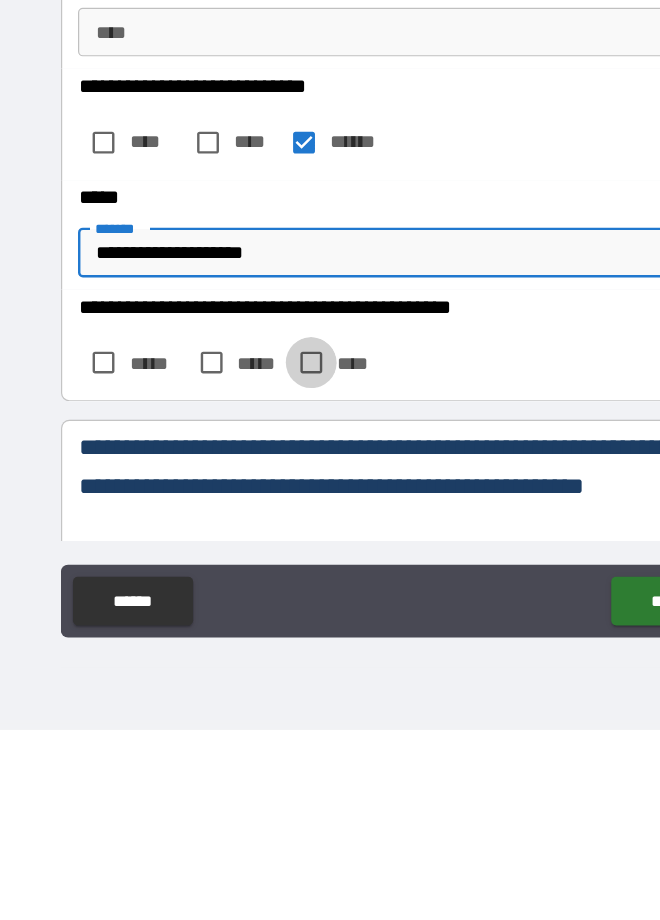 type on "**********" 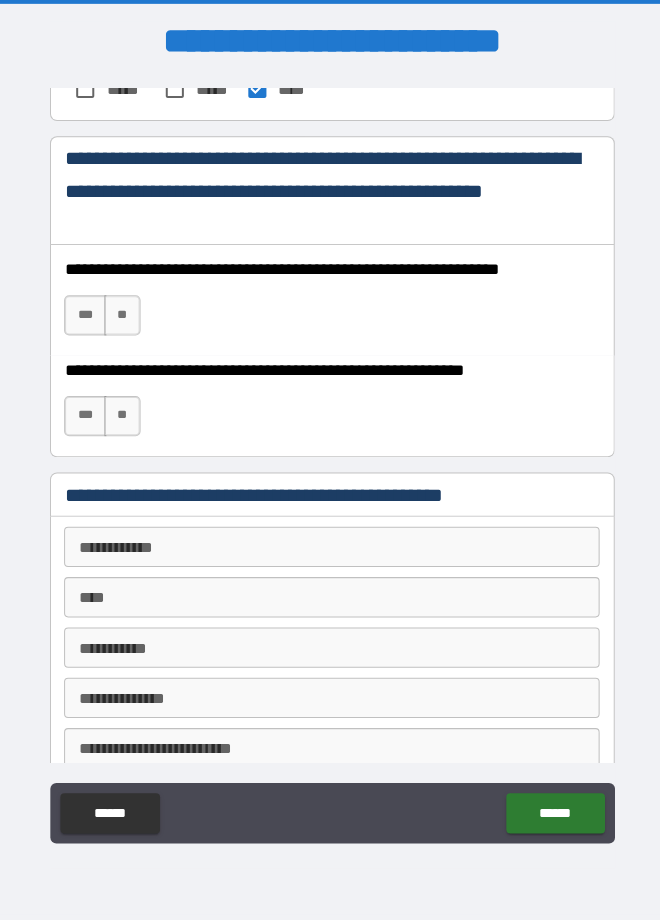 scroll, scrollTop: 1941, scrollLeft: 0, axis: vertical 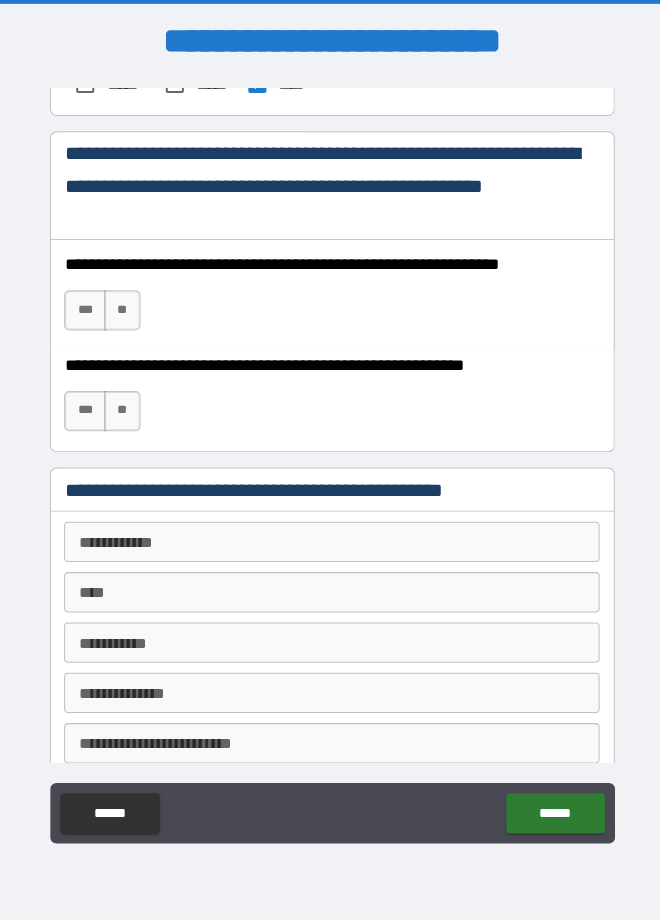 click on "***" at bounding box center (84, 314) 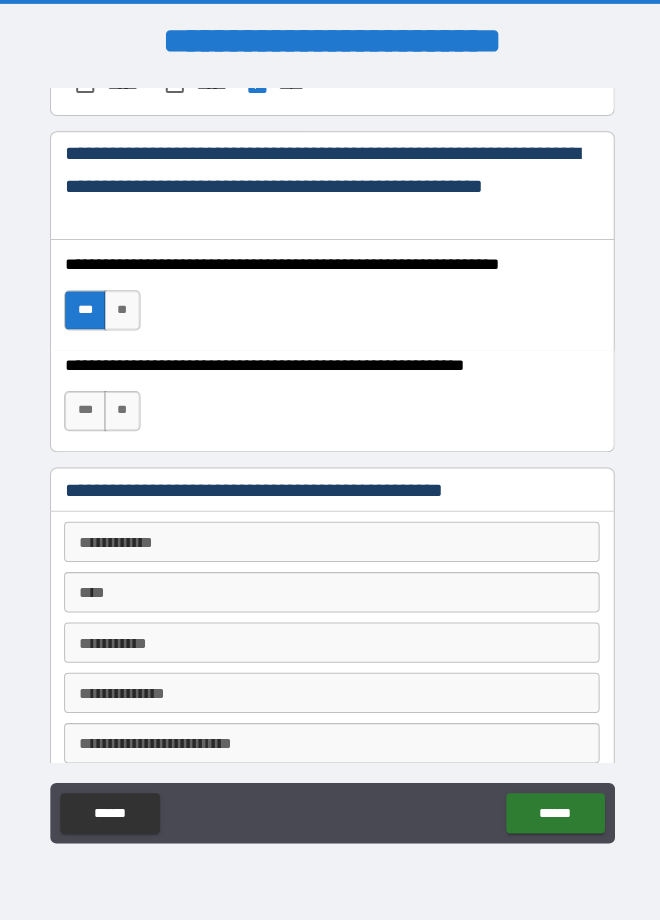click on "***" at bounding box center (84, 414) 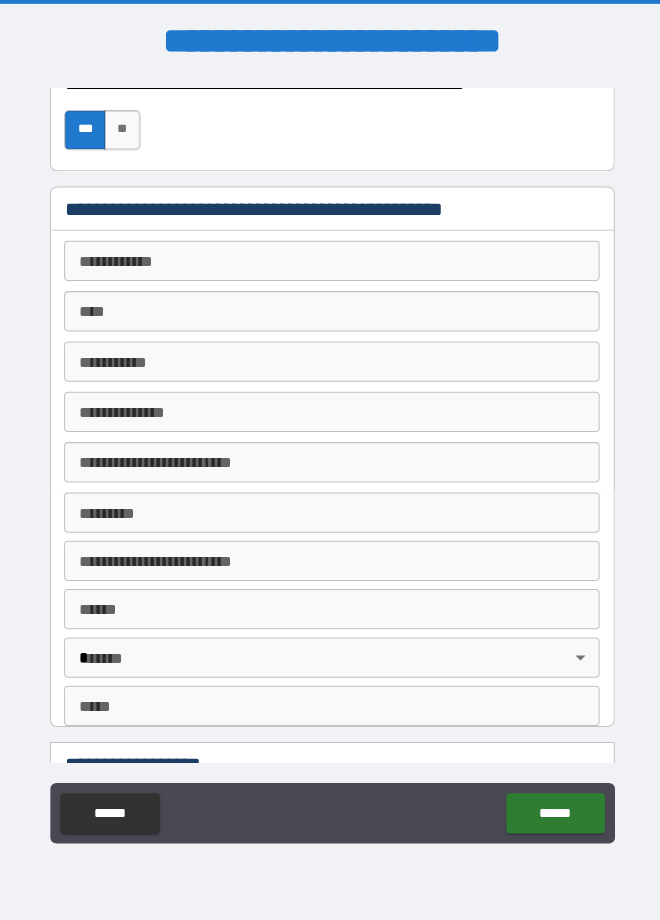 scroll, scrollTop: 2215, scrollLeft: 0, axis: vertical 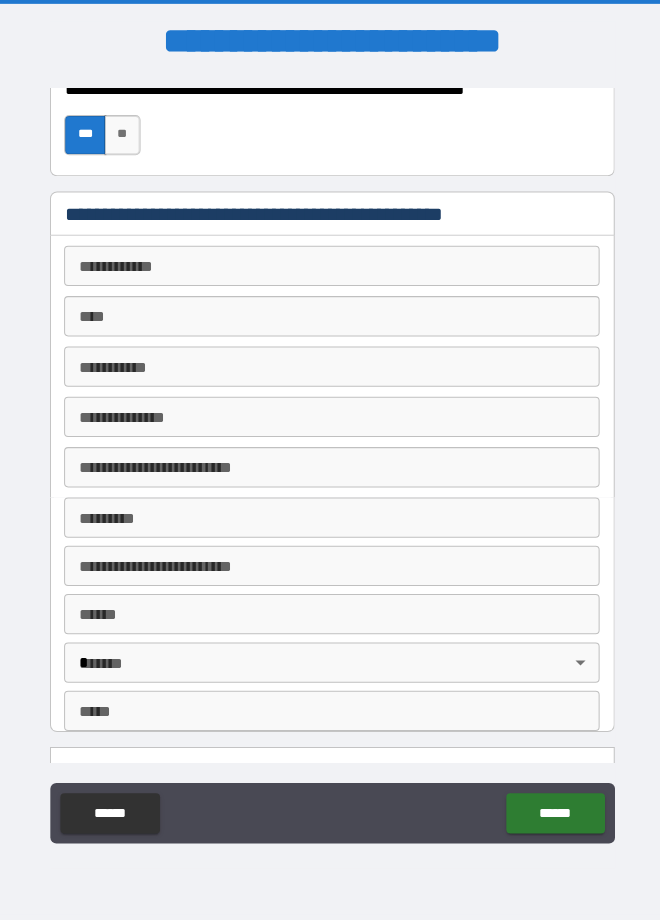 click on "**********" at bounding box center [329, 270] 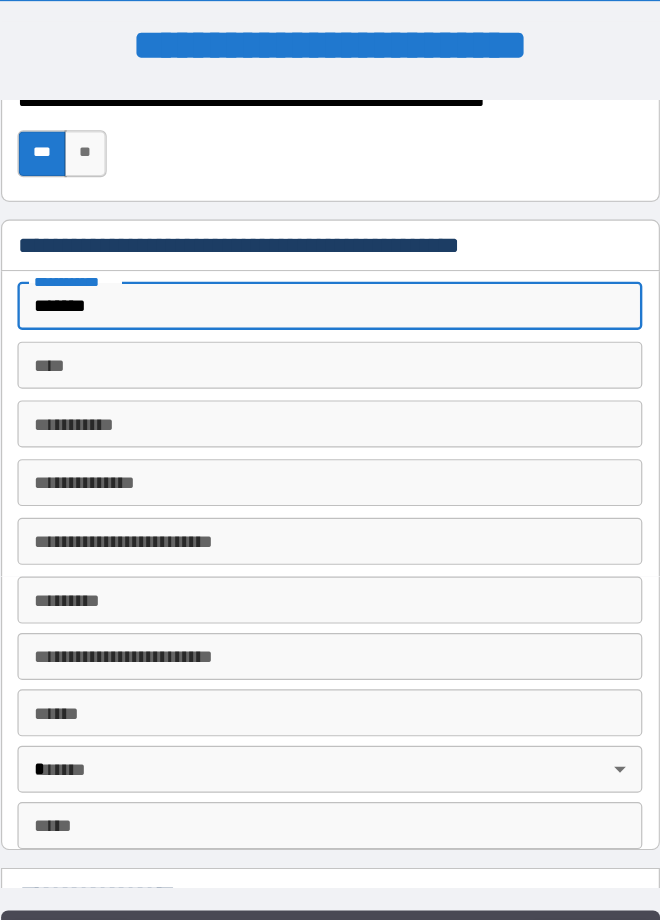 type on "*******" 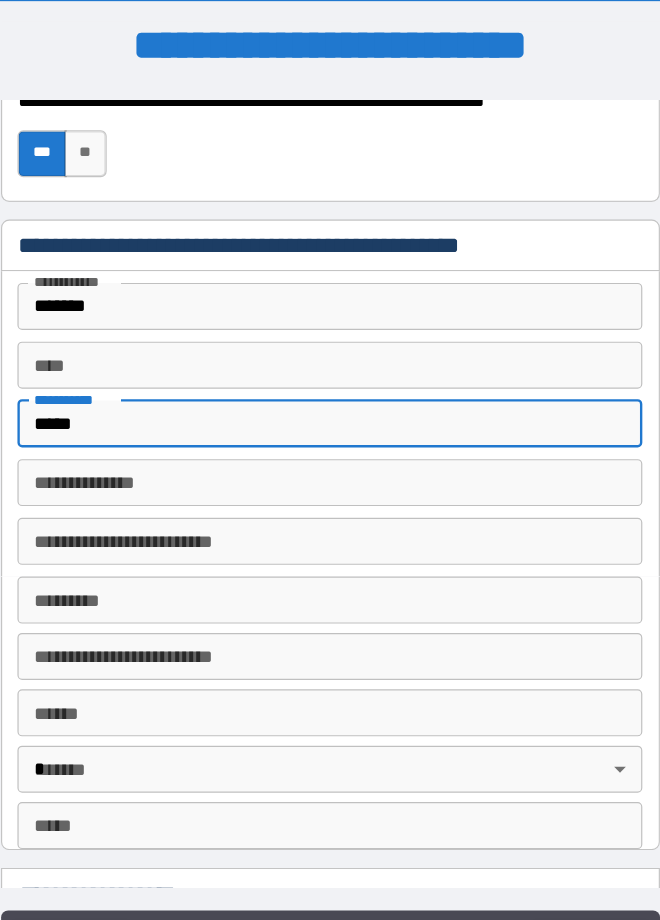 type on "*****" 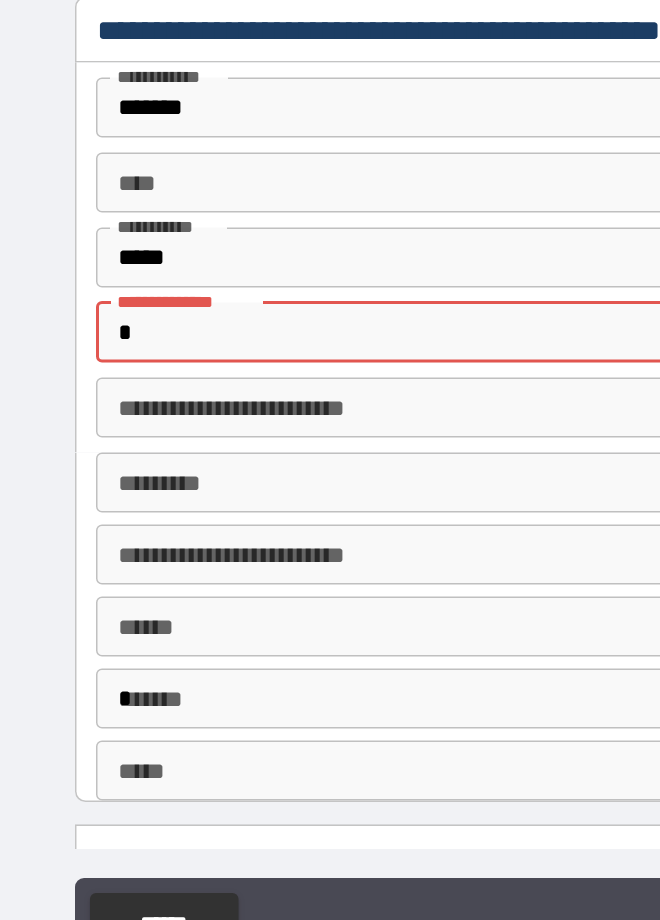 click on "*****" at bounding box center (329, 370) 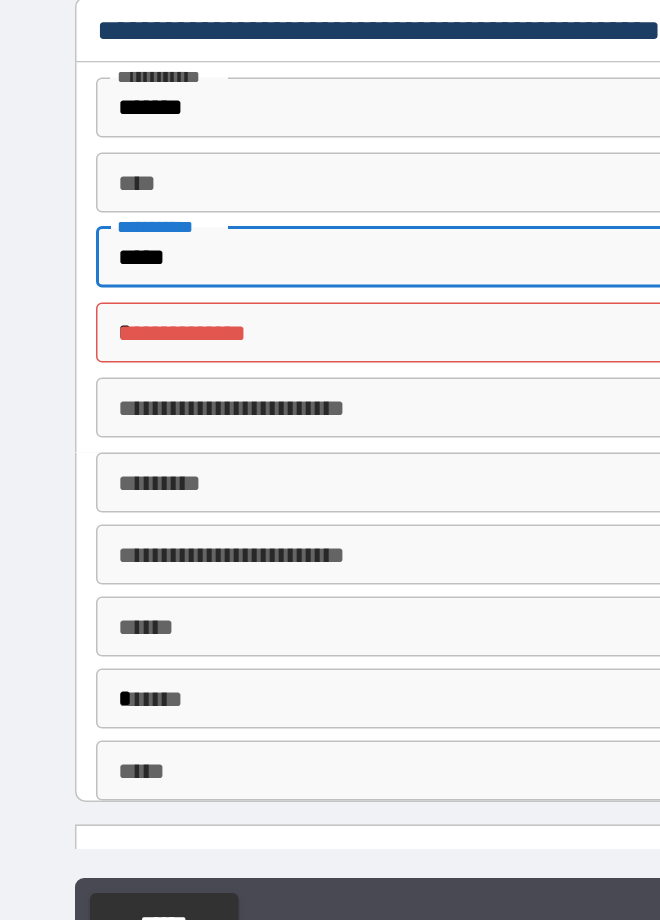 type 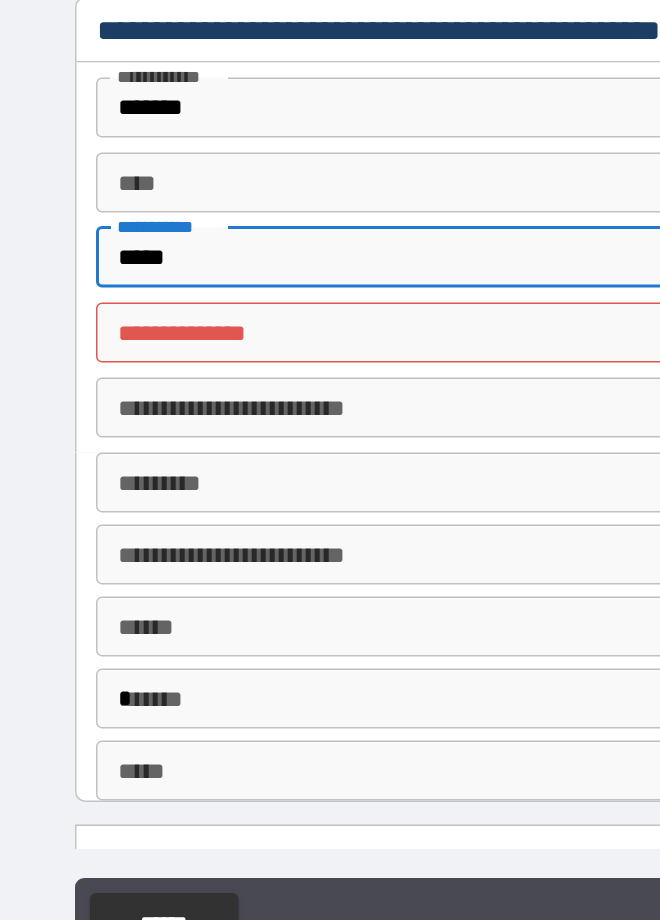 type on "*****" 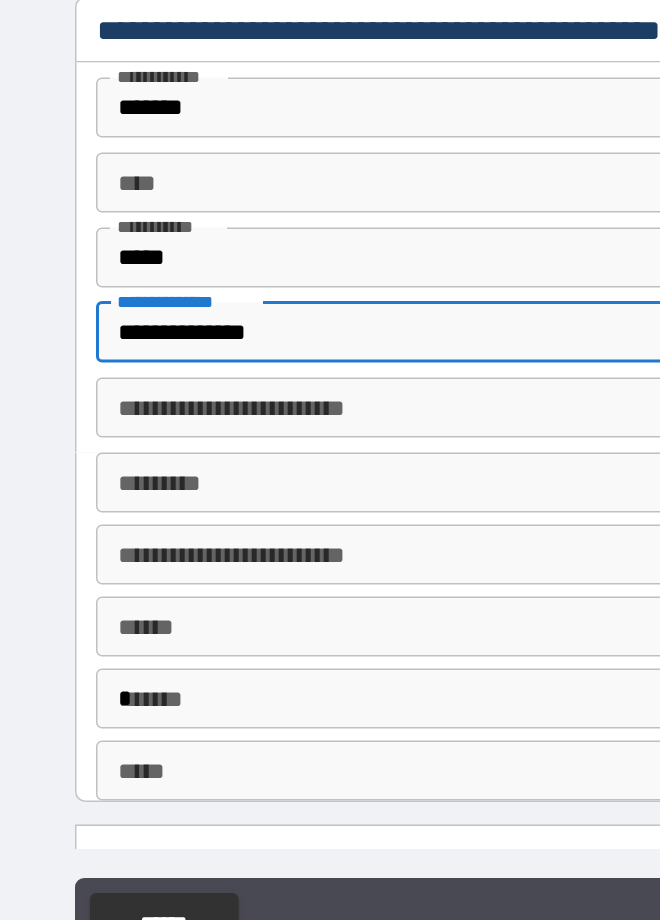 type on "**********" 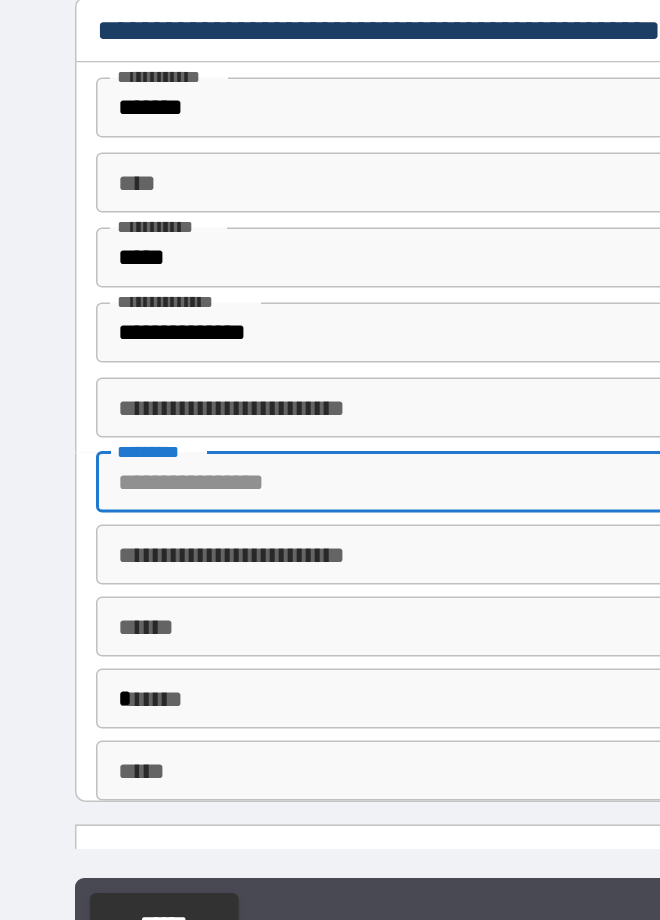 click on "**********" at bounding box center [329, 470] 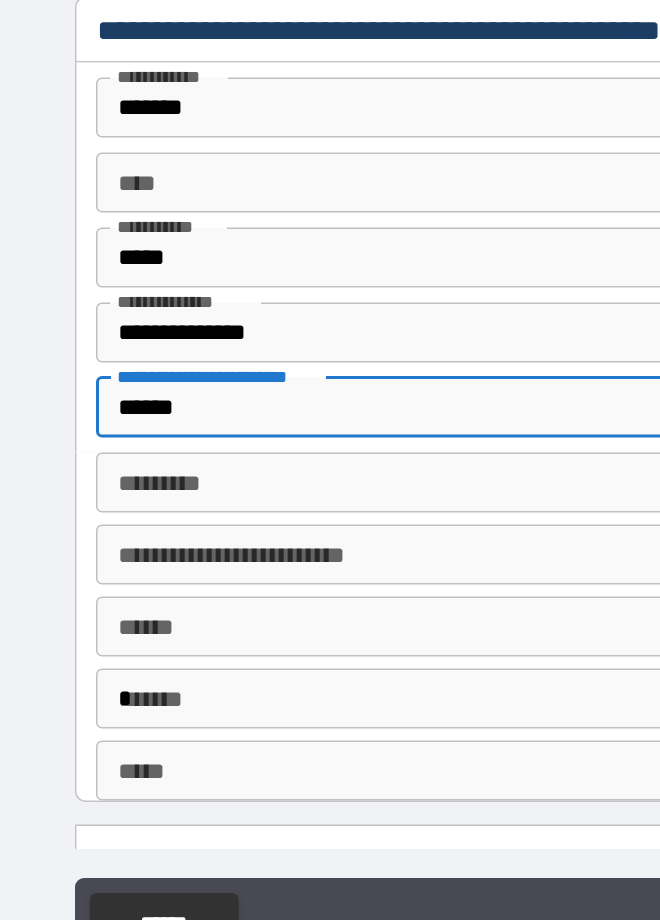 type on "******" 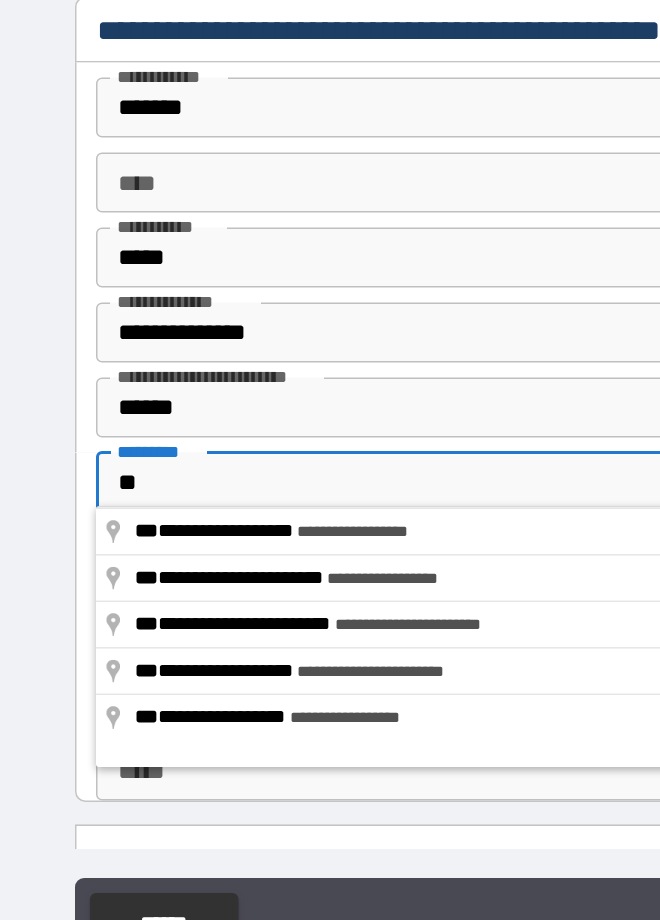 type on "*" 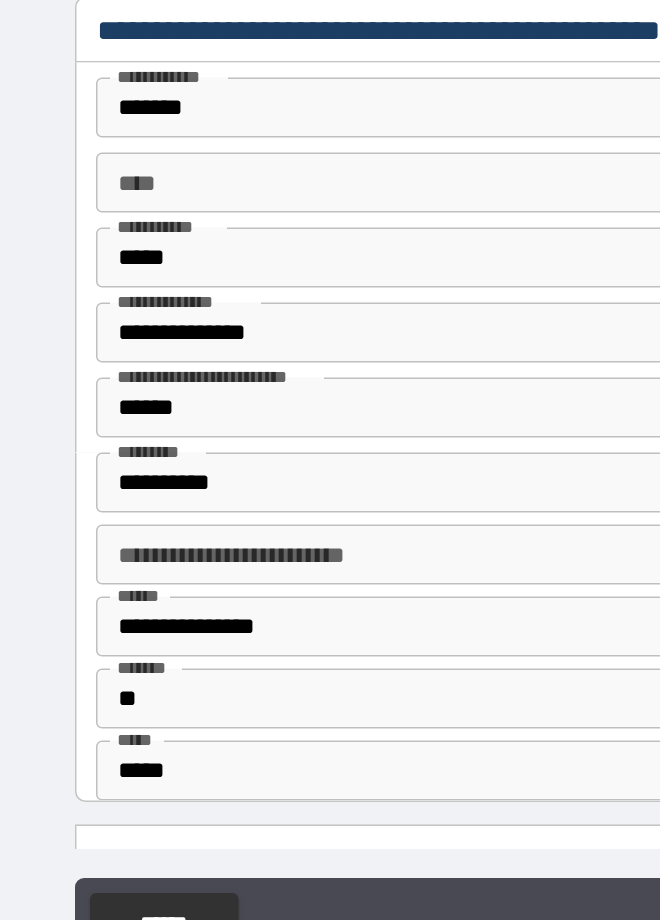type on "**********" 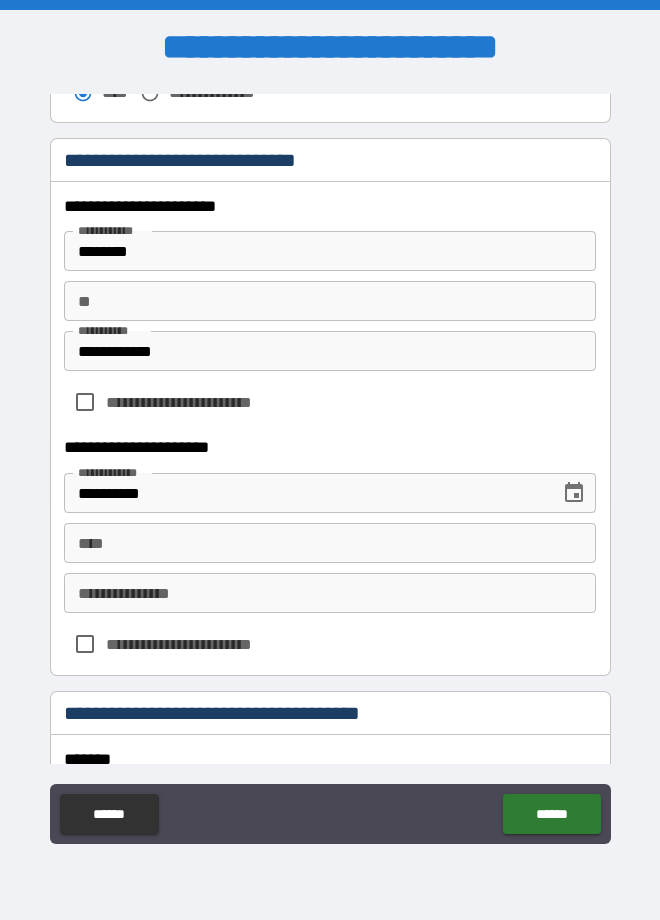 scroll, scrollTop: 3042, scrollLeft: 0, axis: vertical 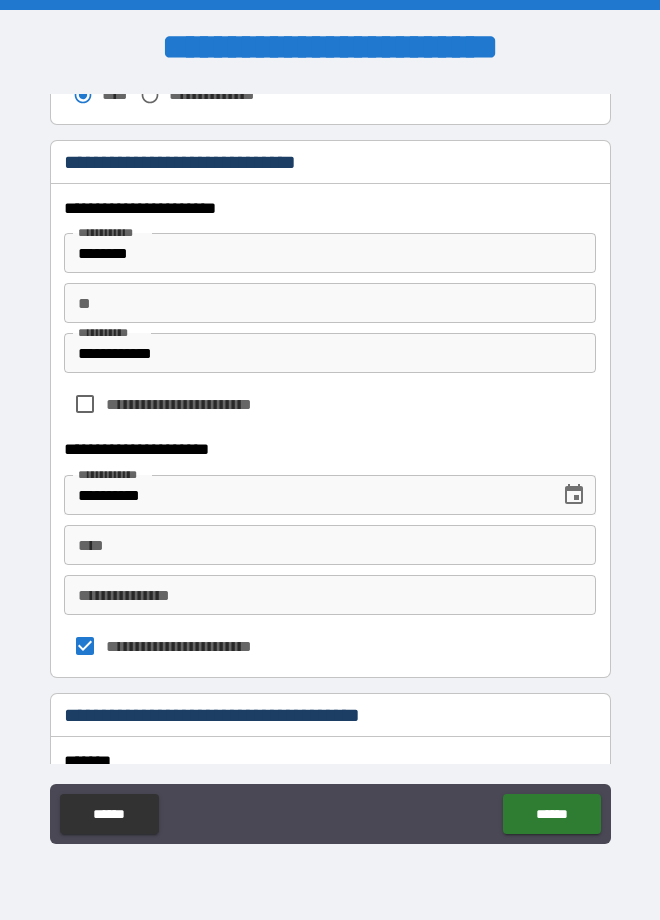 click on "**" at bounding box center [330, 303] 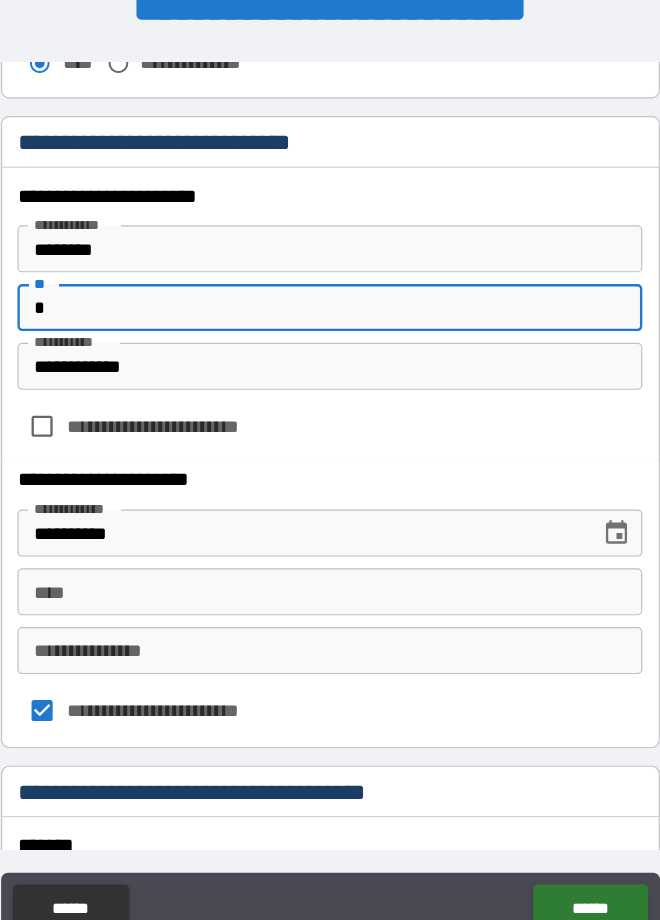 type on "*" 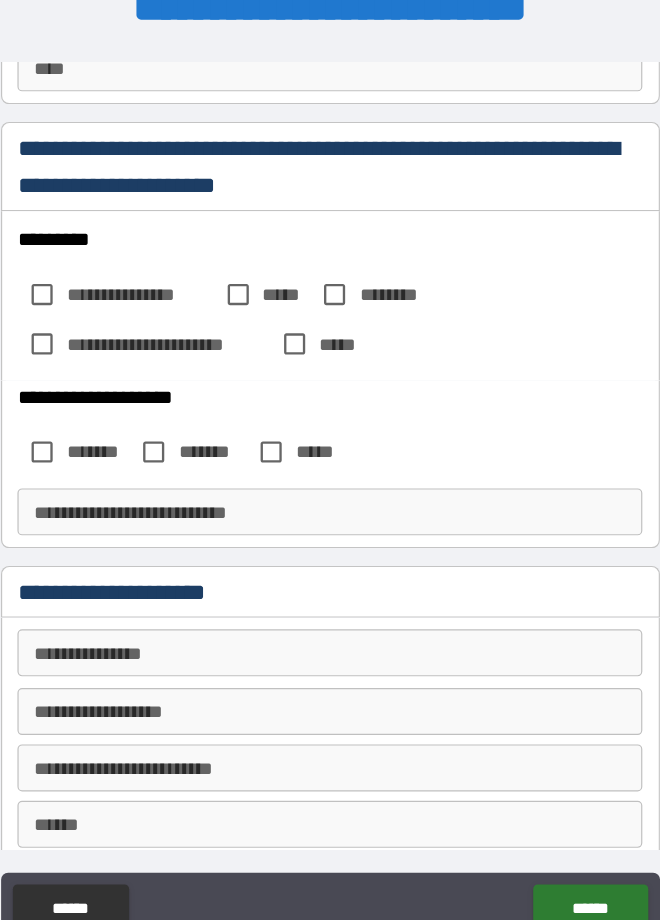 scroll, scrollTop: 4288, scrollLeft: 0, axis: vertical 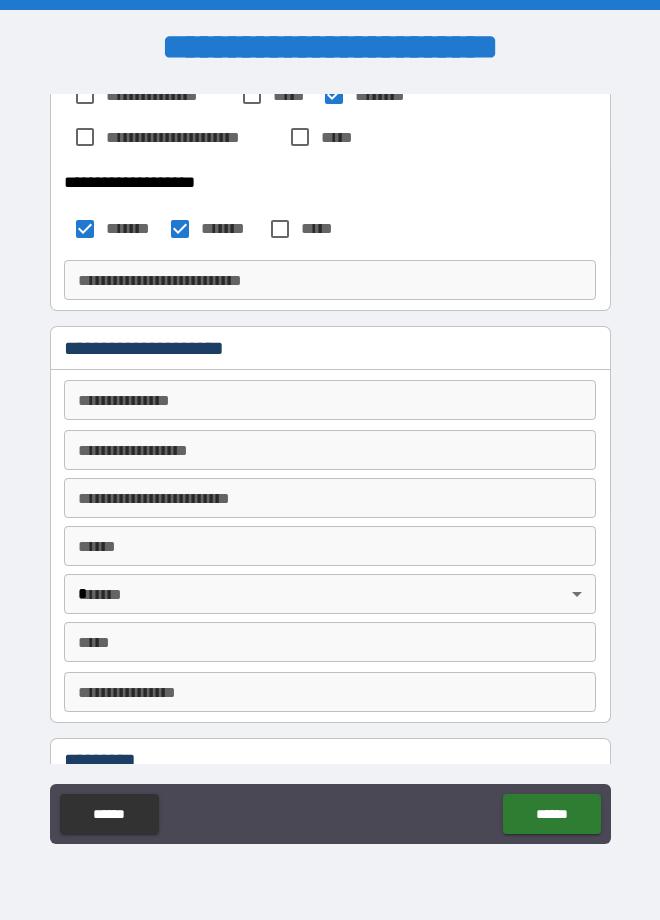 click on "**********" at bounding box center (329, 400) 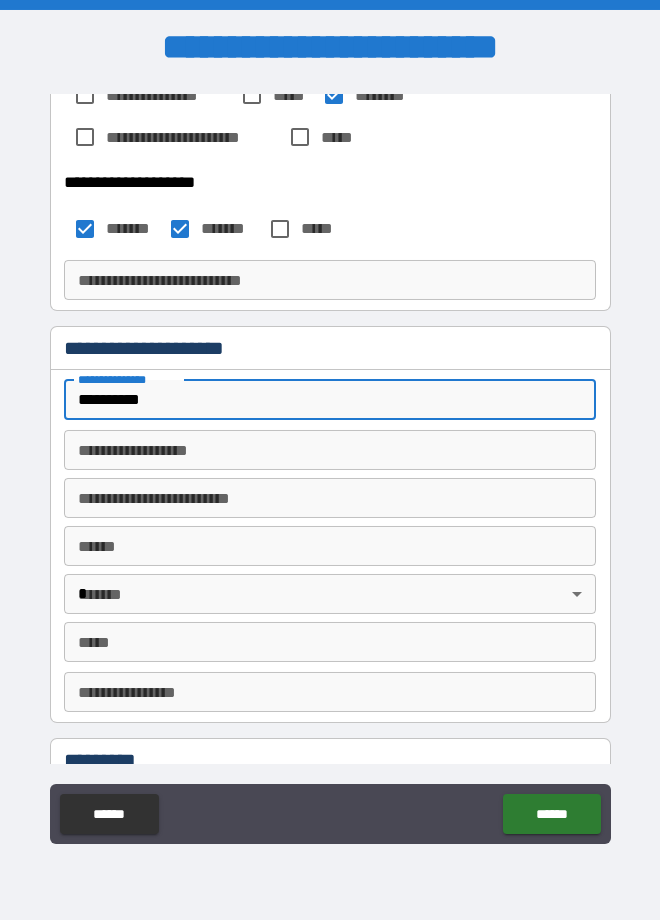 type on "*********" 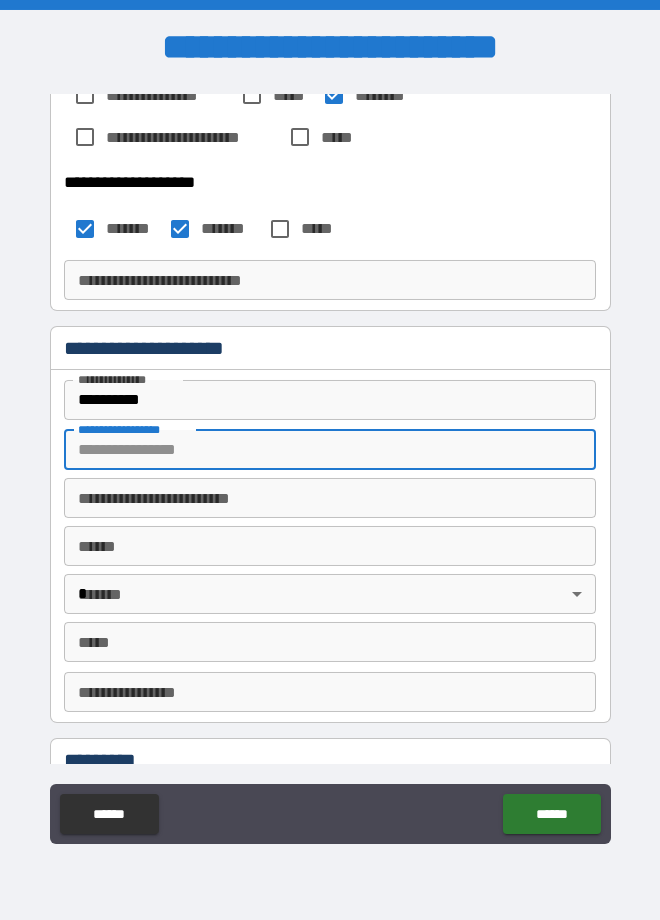 click on "**********" at bounding box center (329, 450) 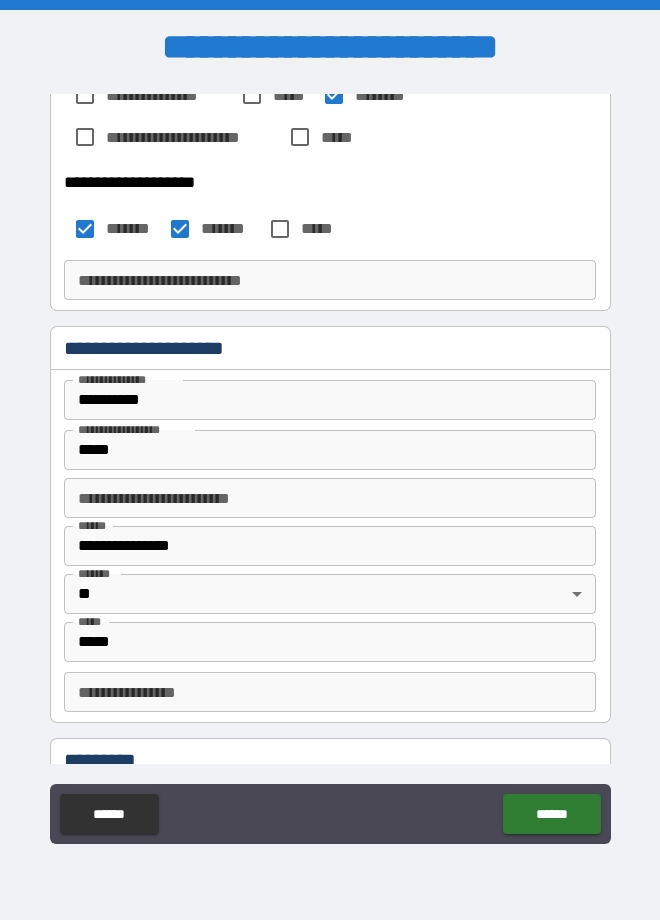 type on "**********" 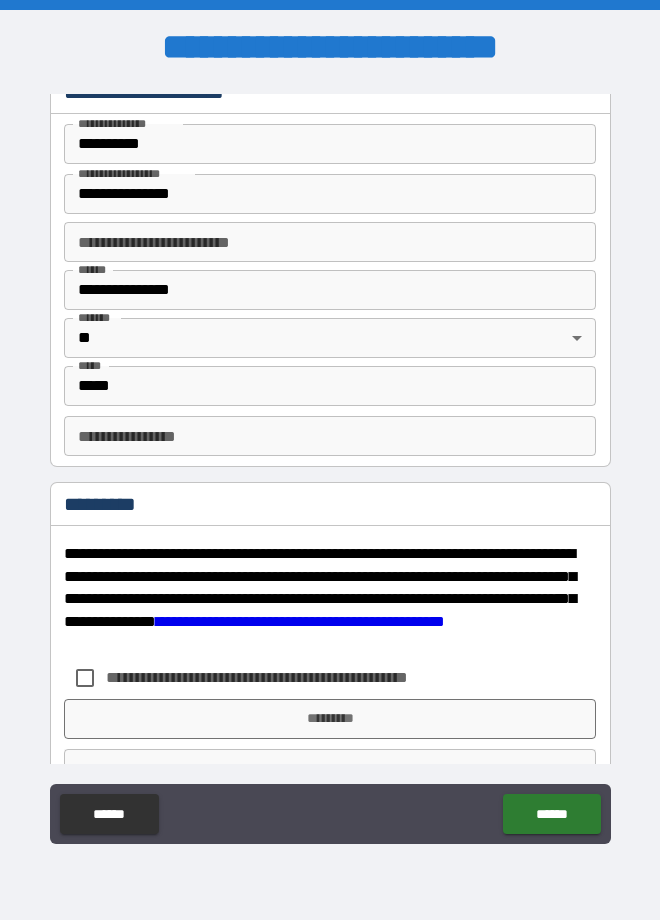 scroll, scrollTop: 4731, scrollLeft: 0, axis: vertical 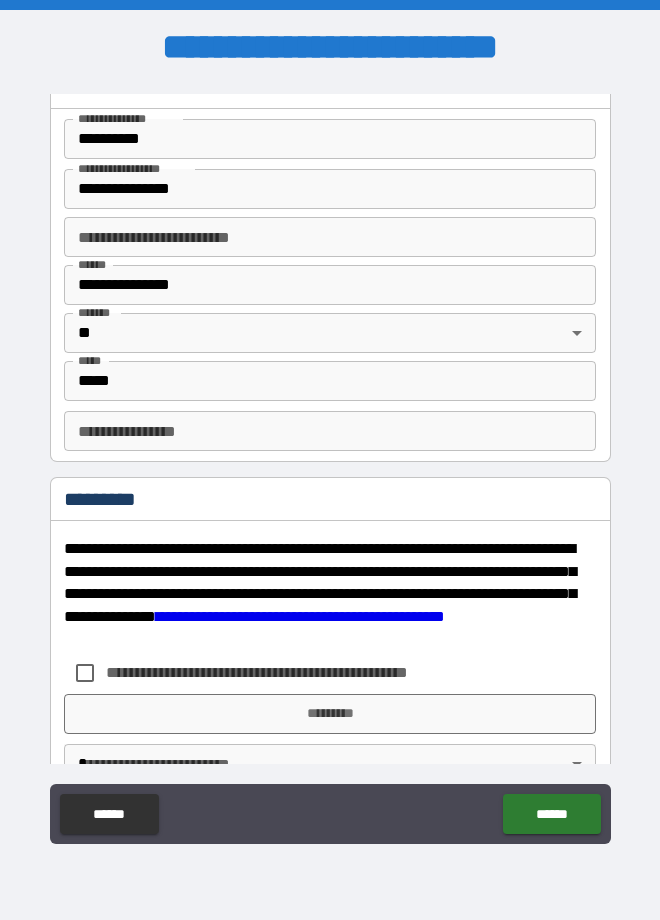 click on "**********" at bounding box center (330, 431) 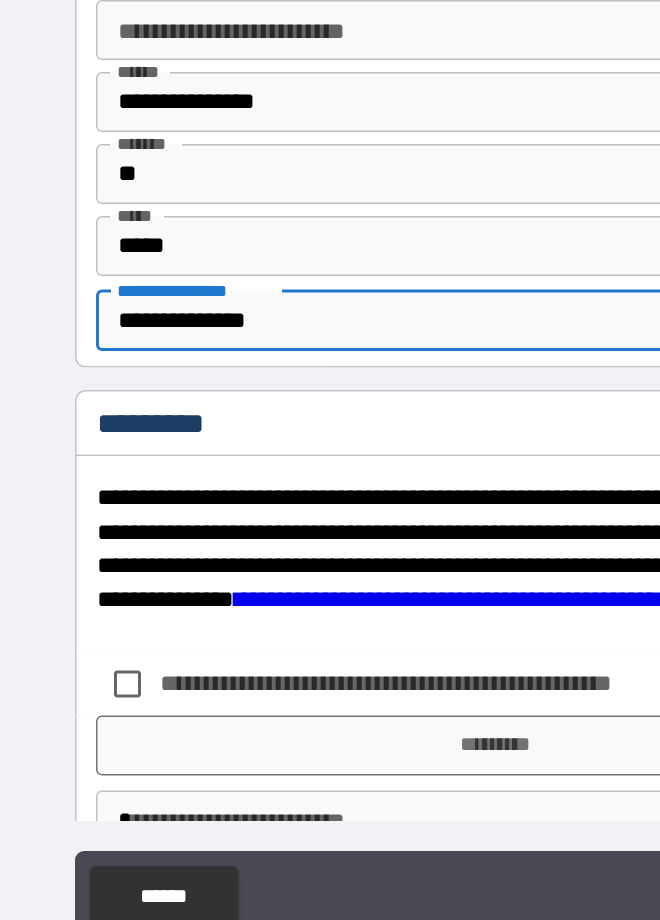 type on "**********" 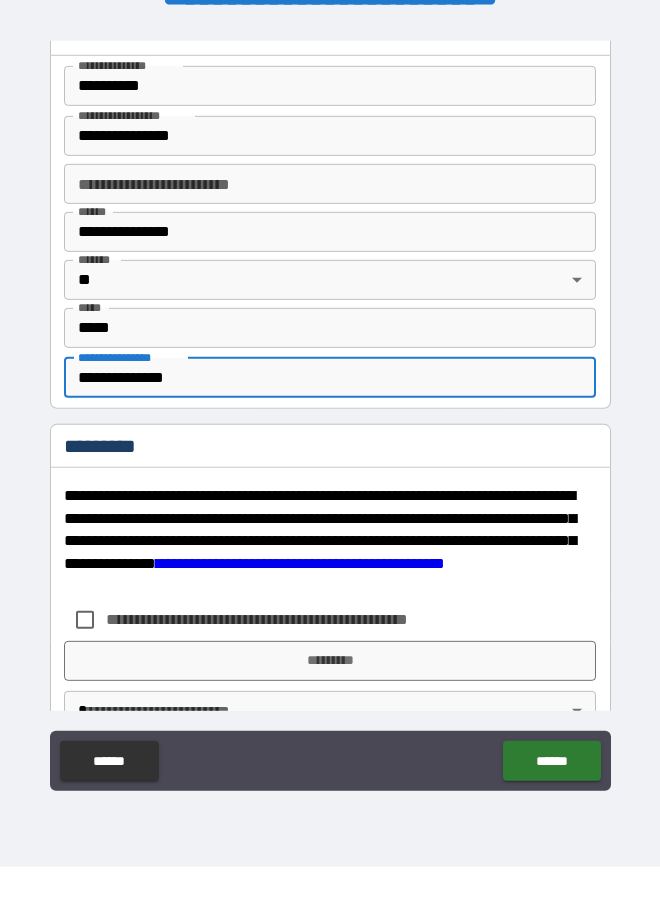 scroll, scrollTop: 4769, scrollLeft: 0, axis: vertical 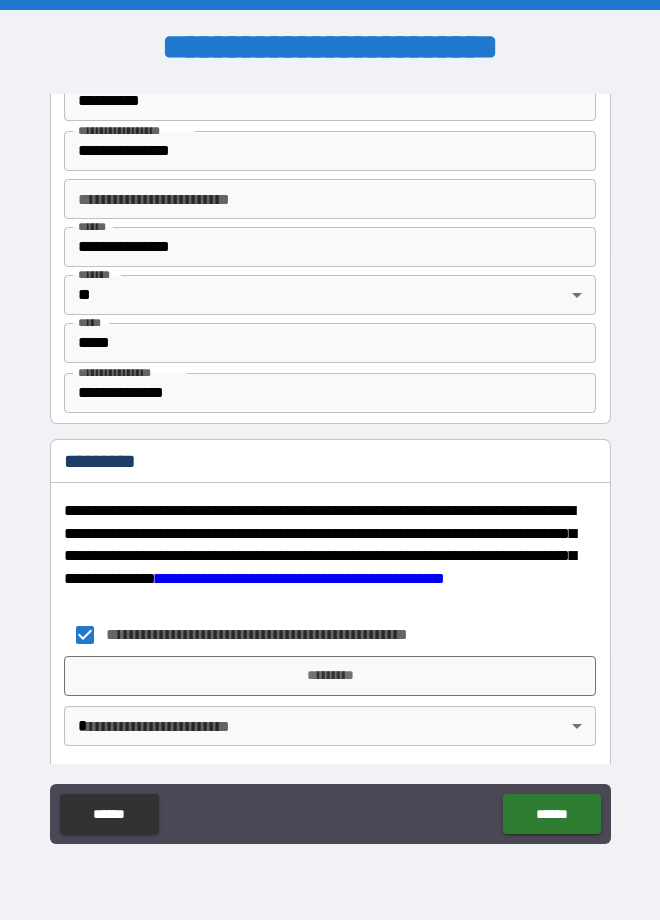 click on "*********" at bounding box center [330, 676] 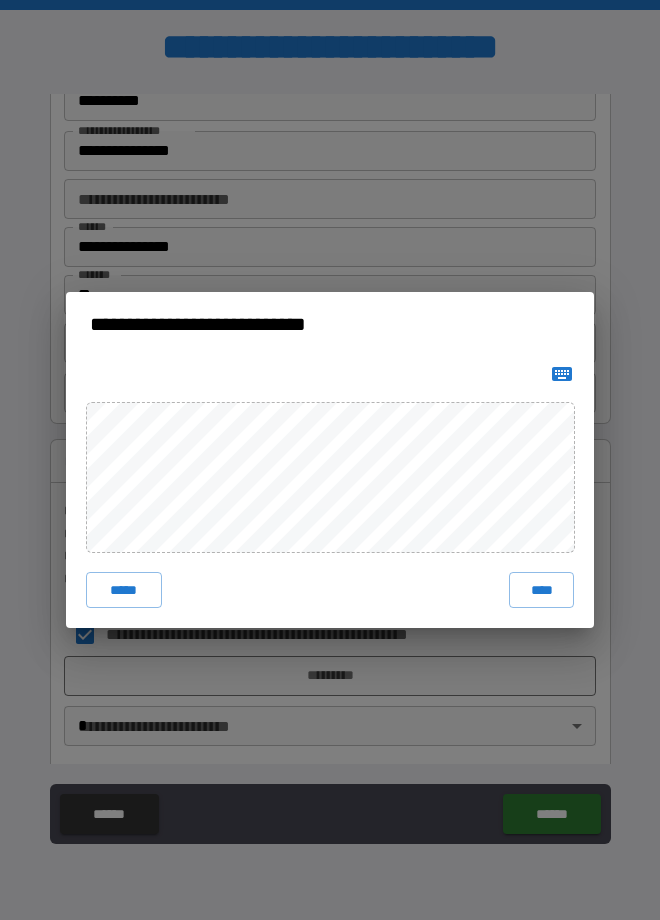 click on "****" at bounding box center [541, 590] 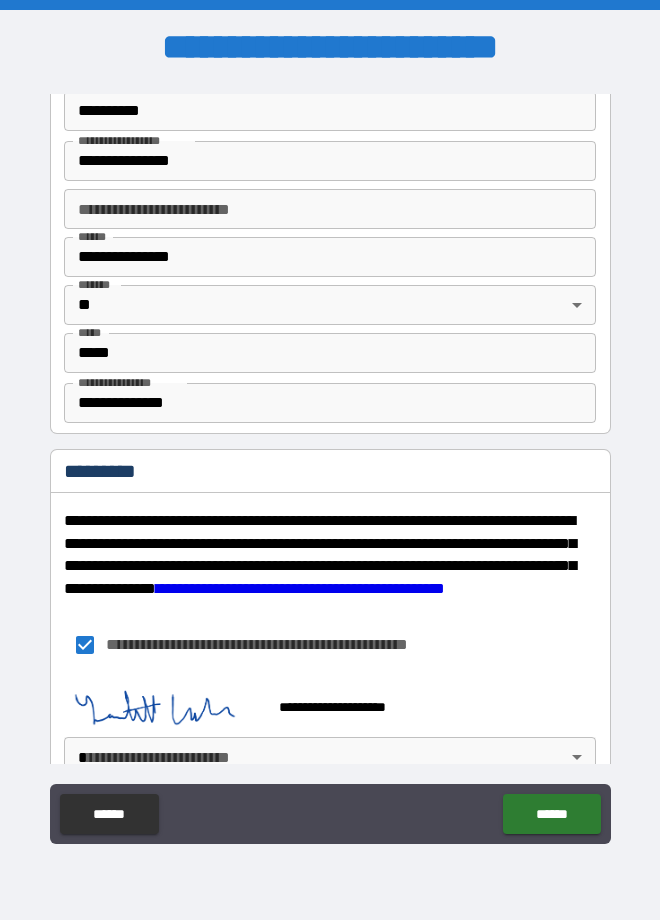 scroll, scrollTop: 4790, scrollLeft: 0, axis: vertical 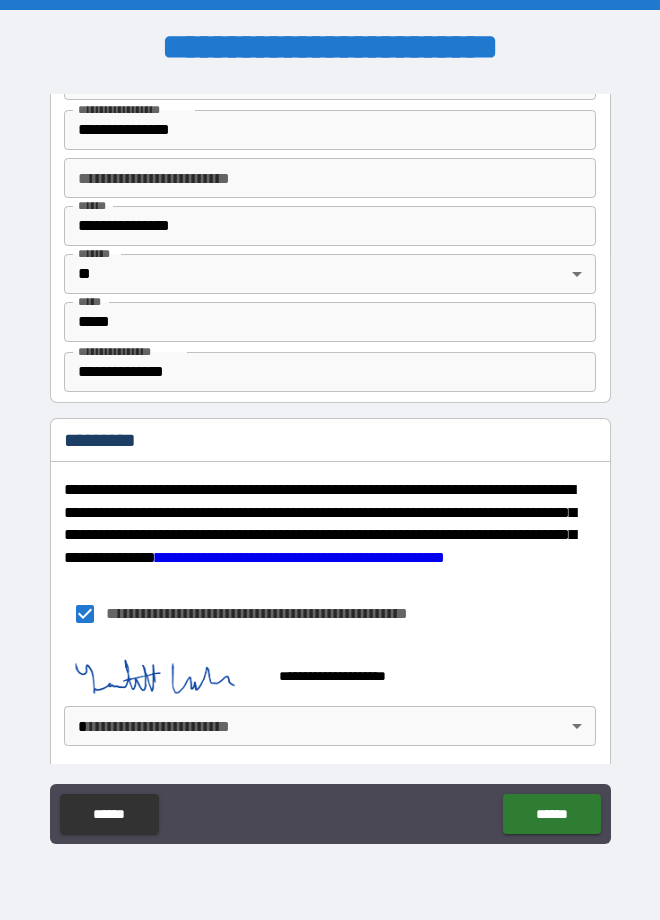 click on "**********" at bounding box center (330, 460) 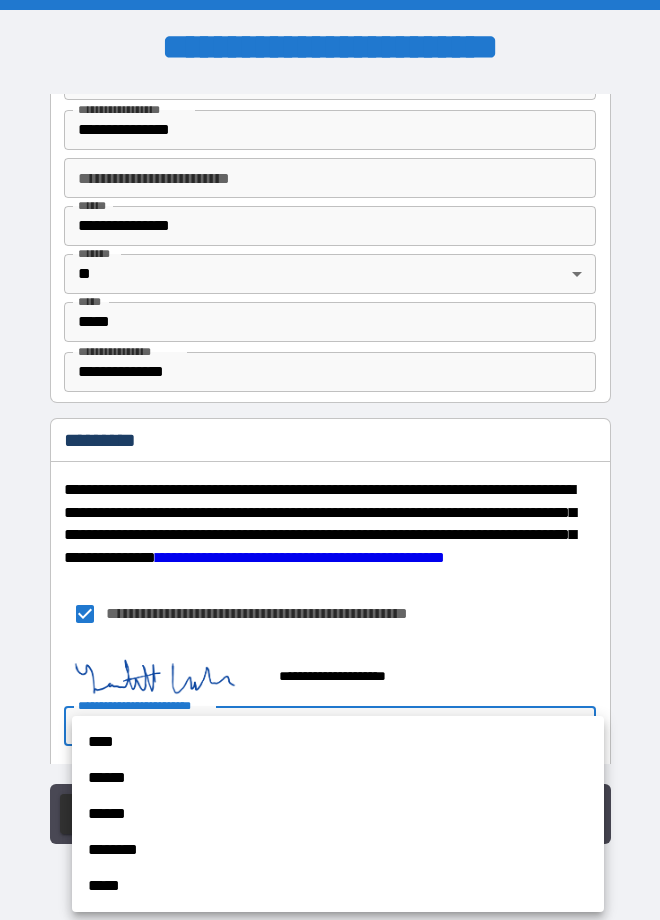 click on "****" at bounding box center (338, 742) 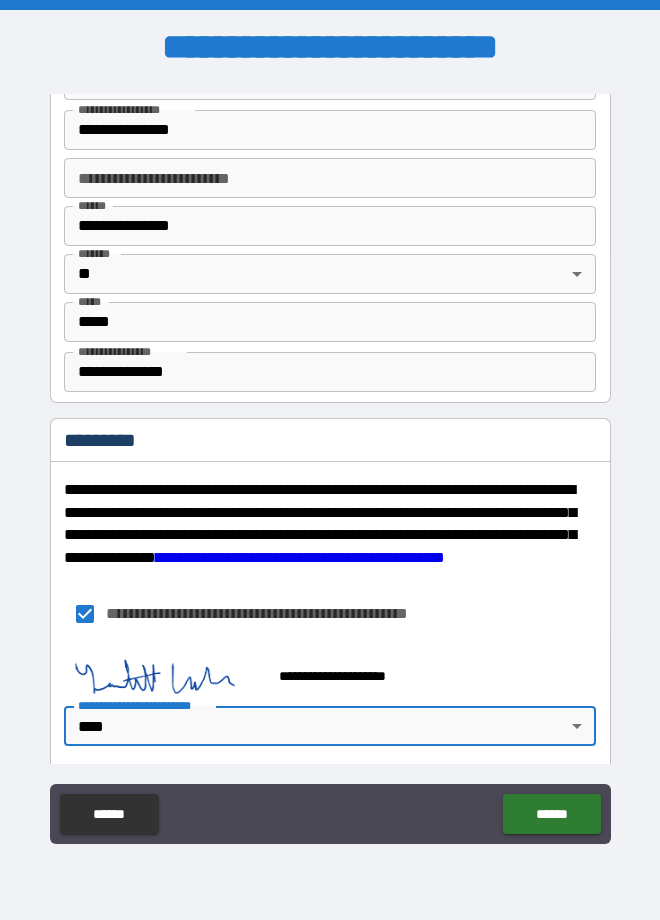 type on "*" 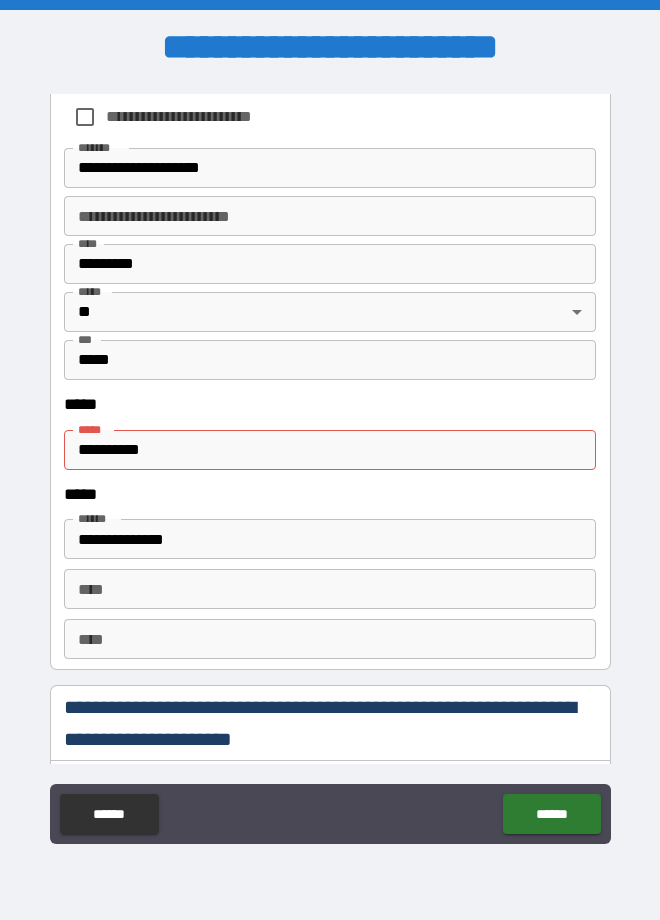 scroll, scrollTop: 3710, scrollLeft: 0, axis: vertical 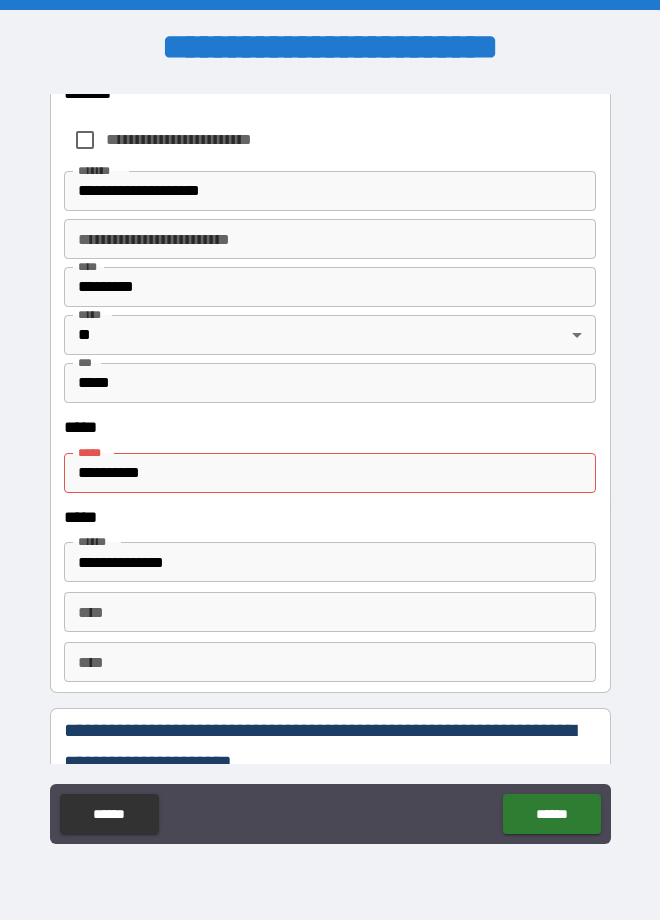 click on "**********" at bounding box center (330, 473) 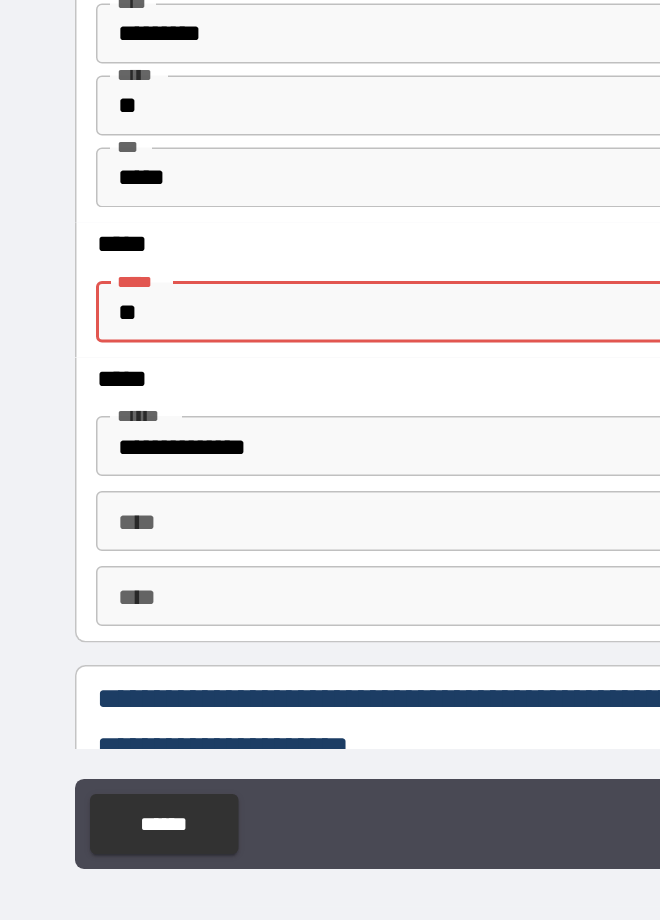 type on "*" 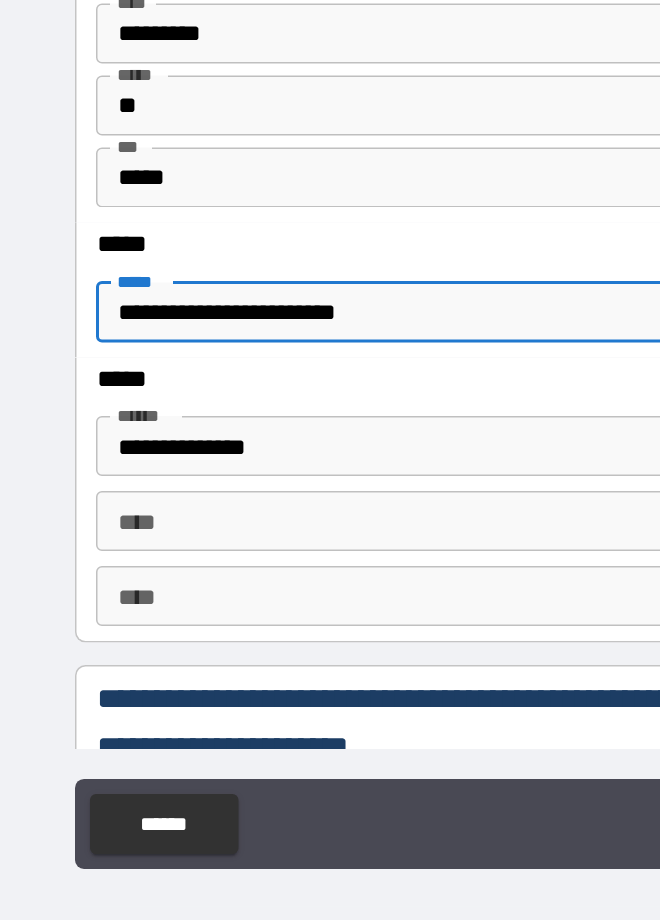 type on "**********" 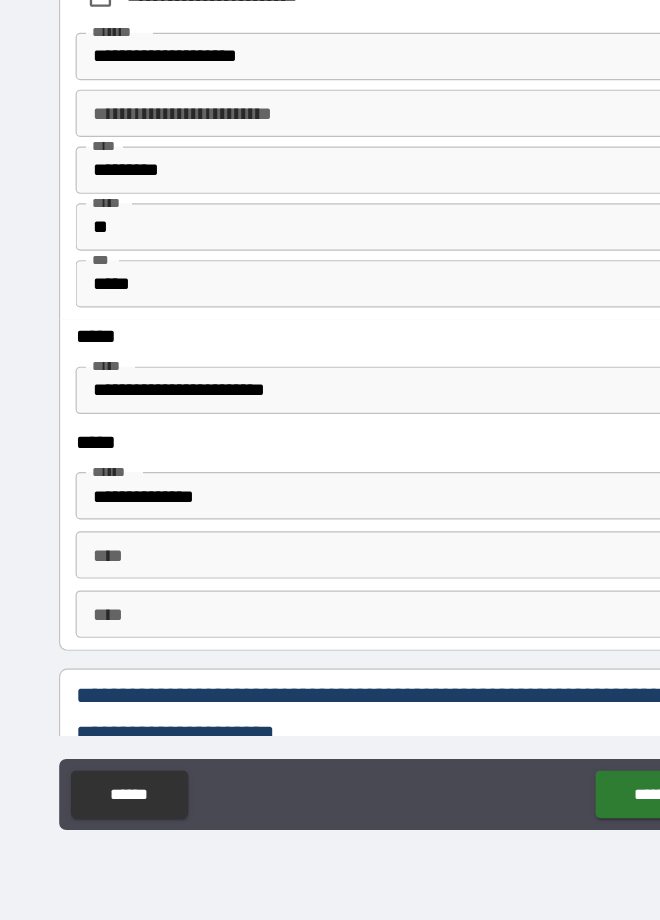 click on "******" at bounding box center (551, 814) 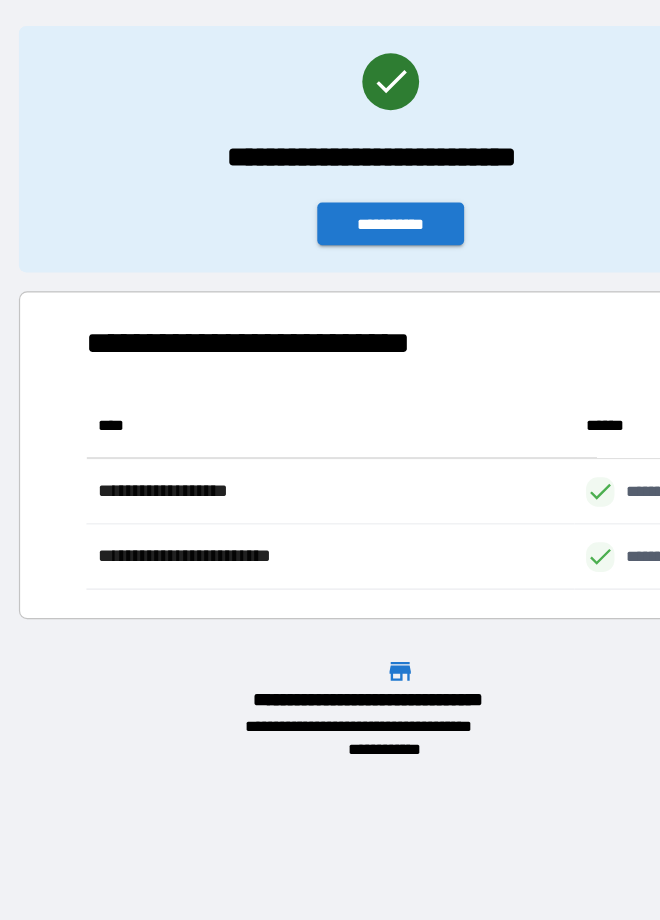 scroll, scrollTop: 167, scrollLeft: 515, axis: both 